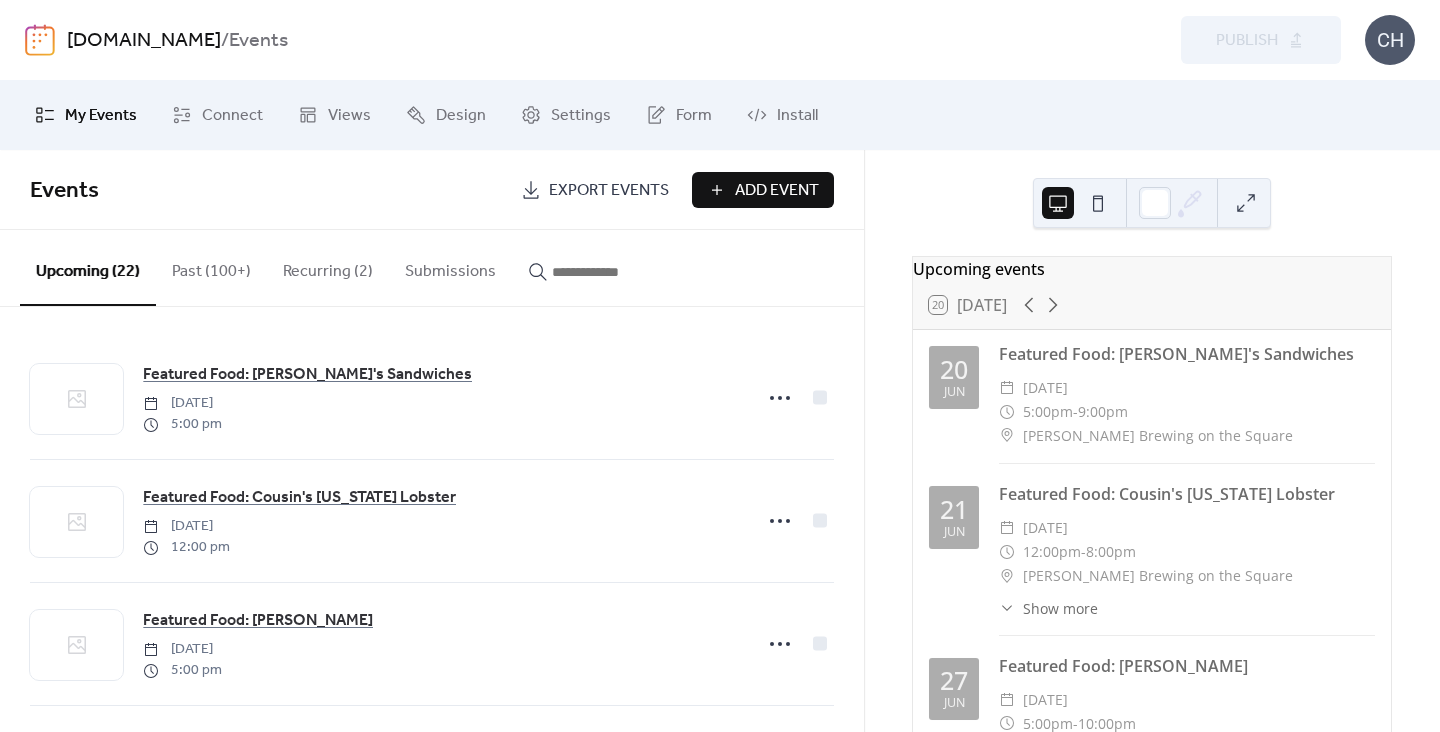 scroll, scrollTop: 0, scrollLeft: 0, axis: both 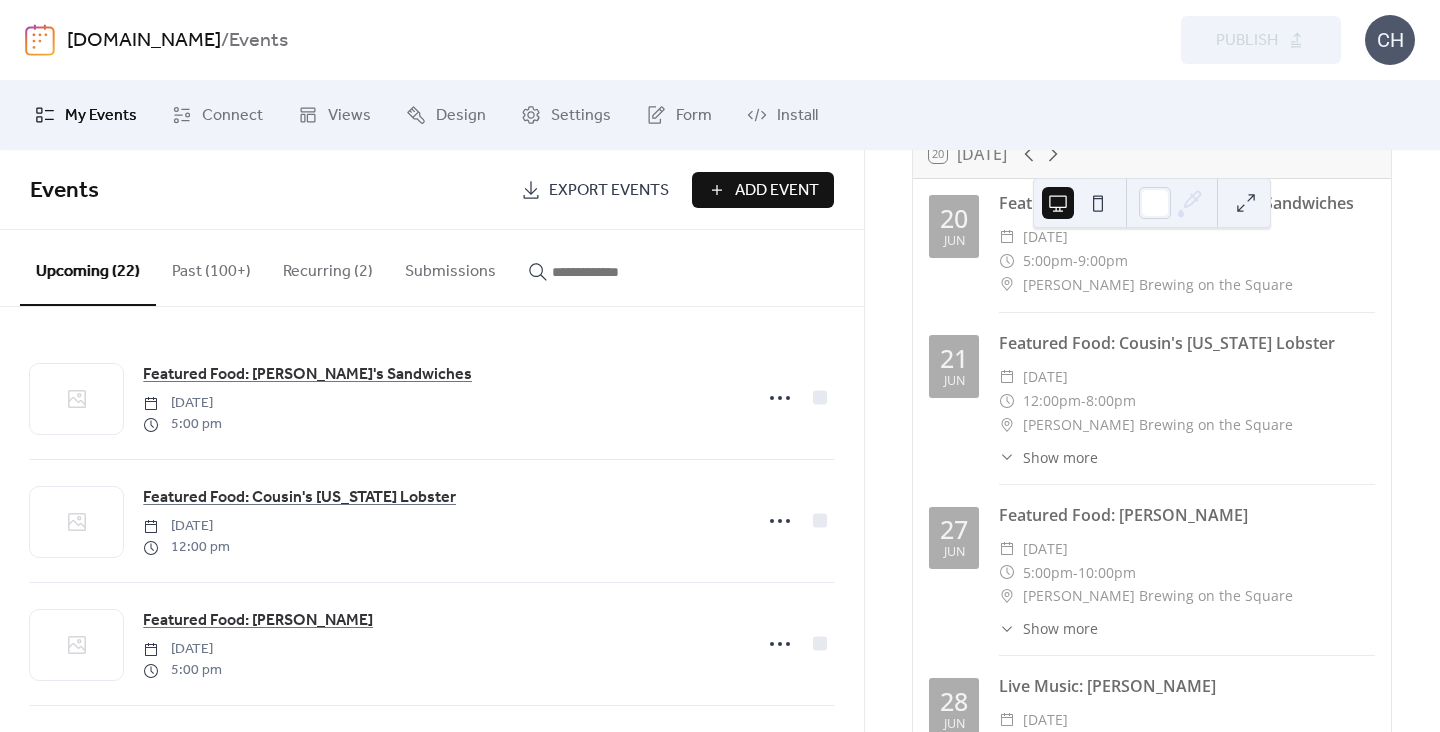 click on "Show more" at bounding box center (1060, 628) 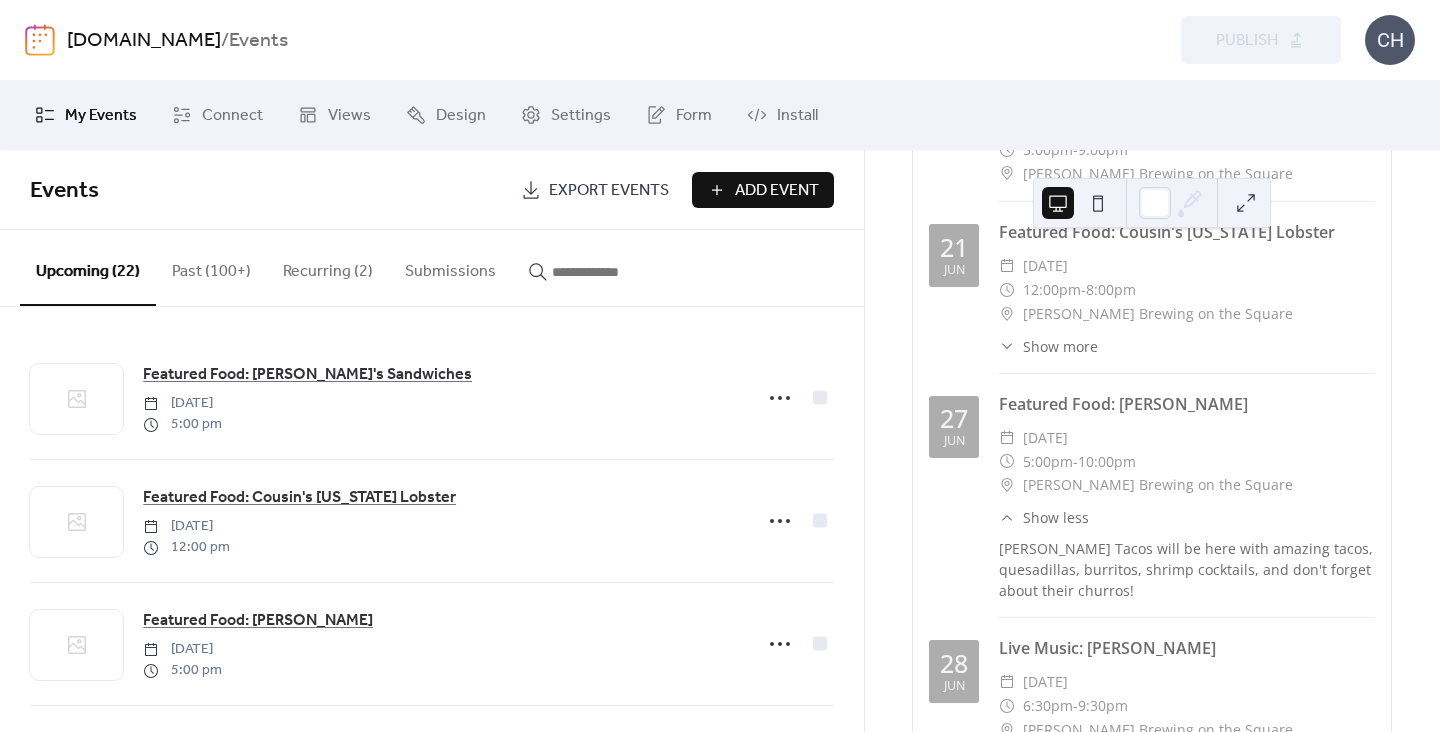 scroll, scrollTop: 298, scrollLeft: 0, axis: vertical 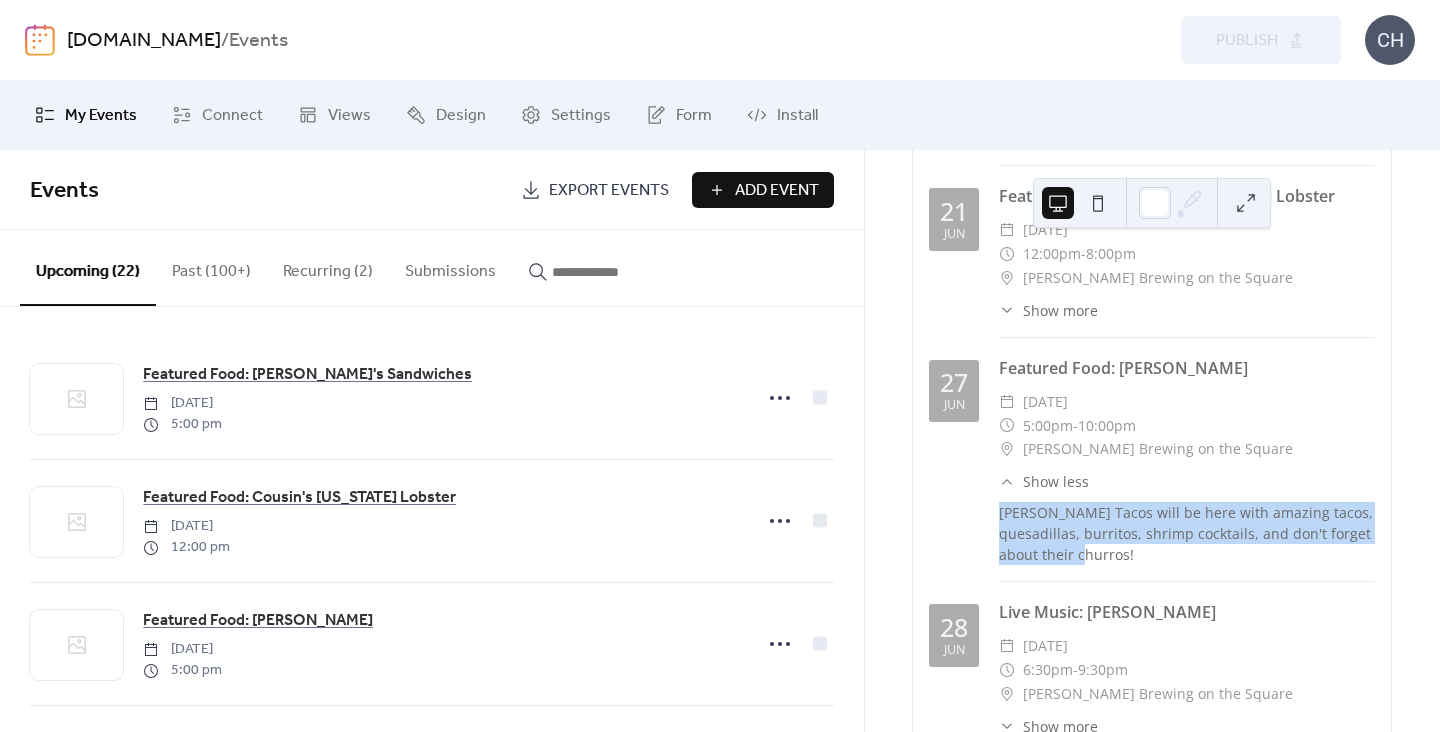 drag, startPoint x: 997, startPoint y: 523, endPoint x: 1168, endPoint y: 590, distance: 183.65729 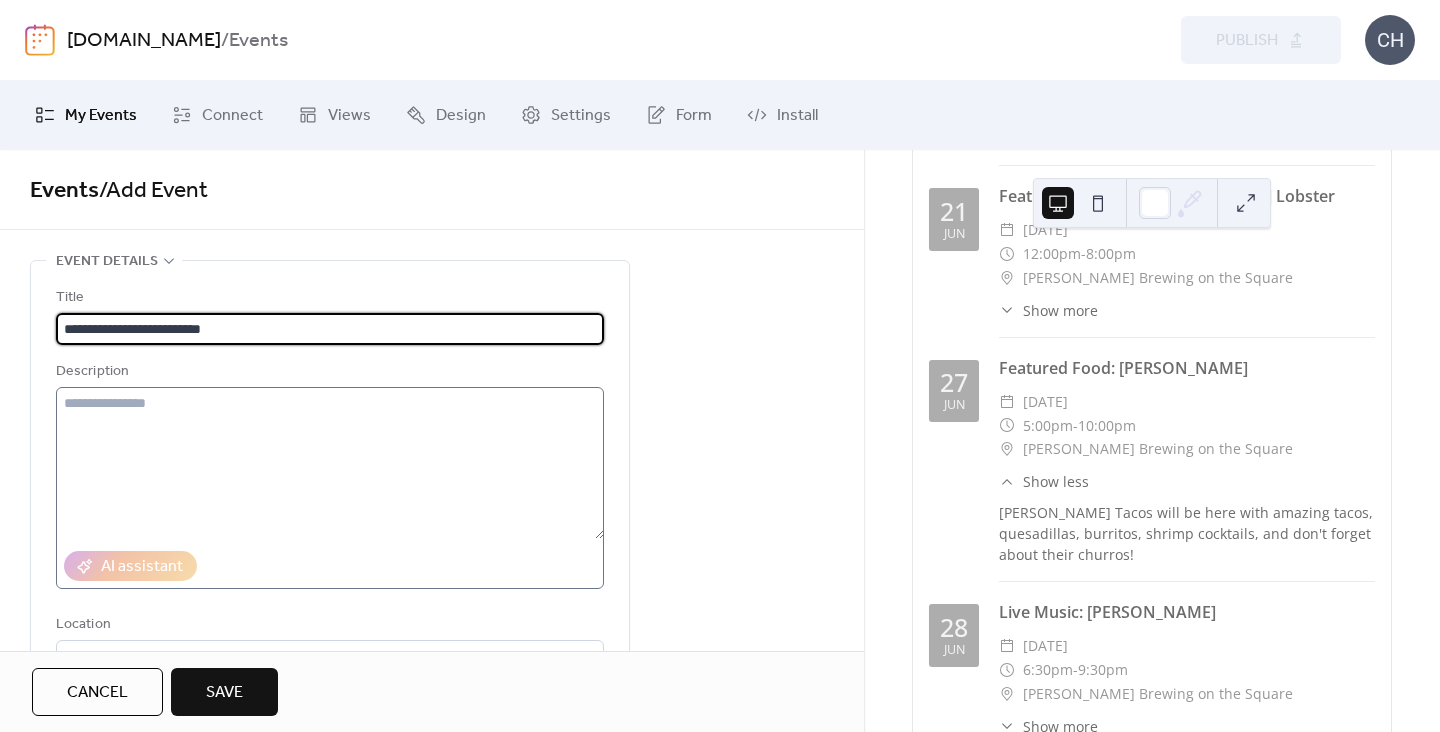 type on "**********" 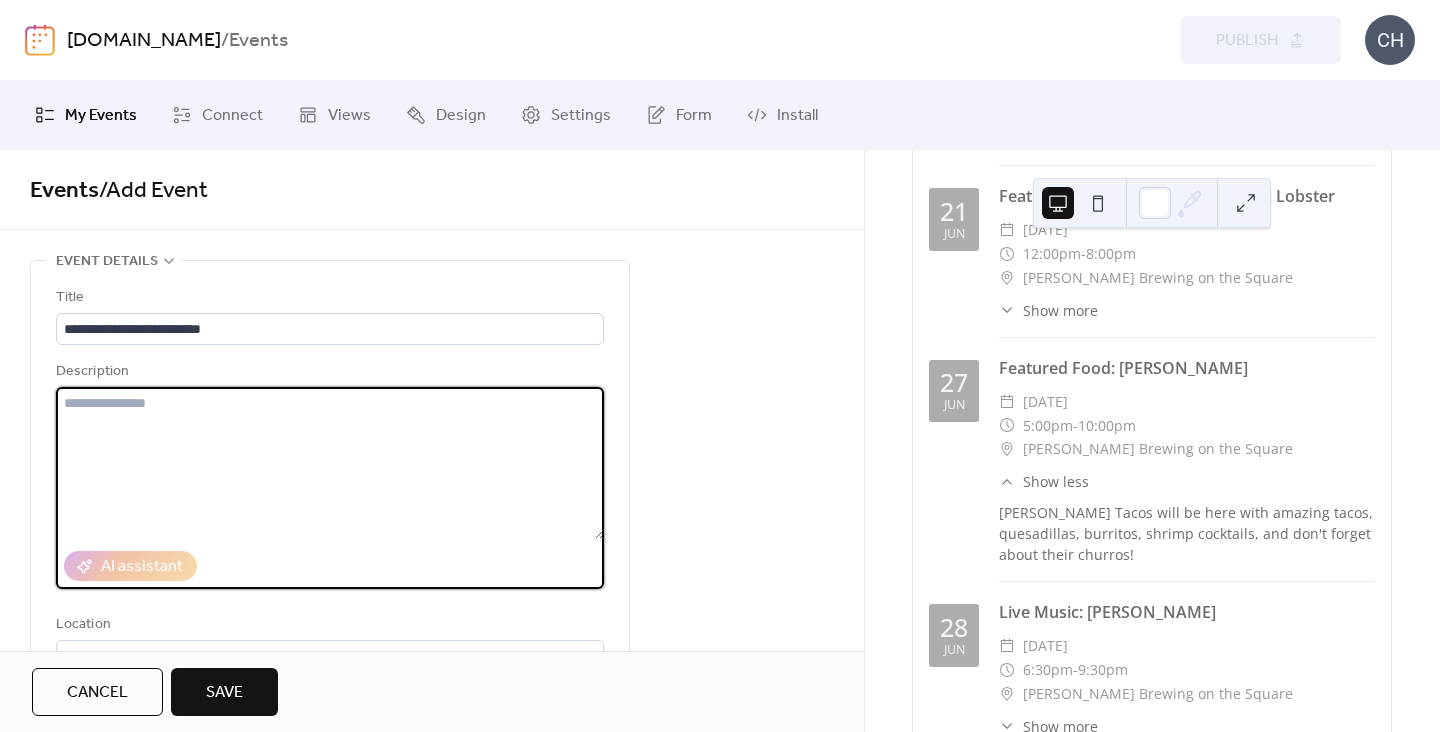 click at bounding box center (330, 463) 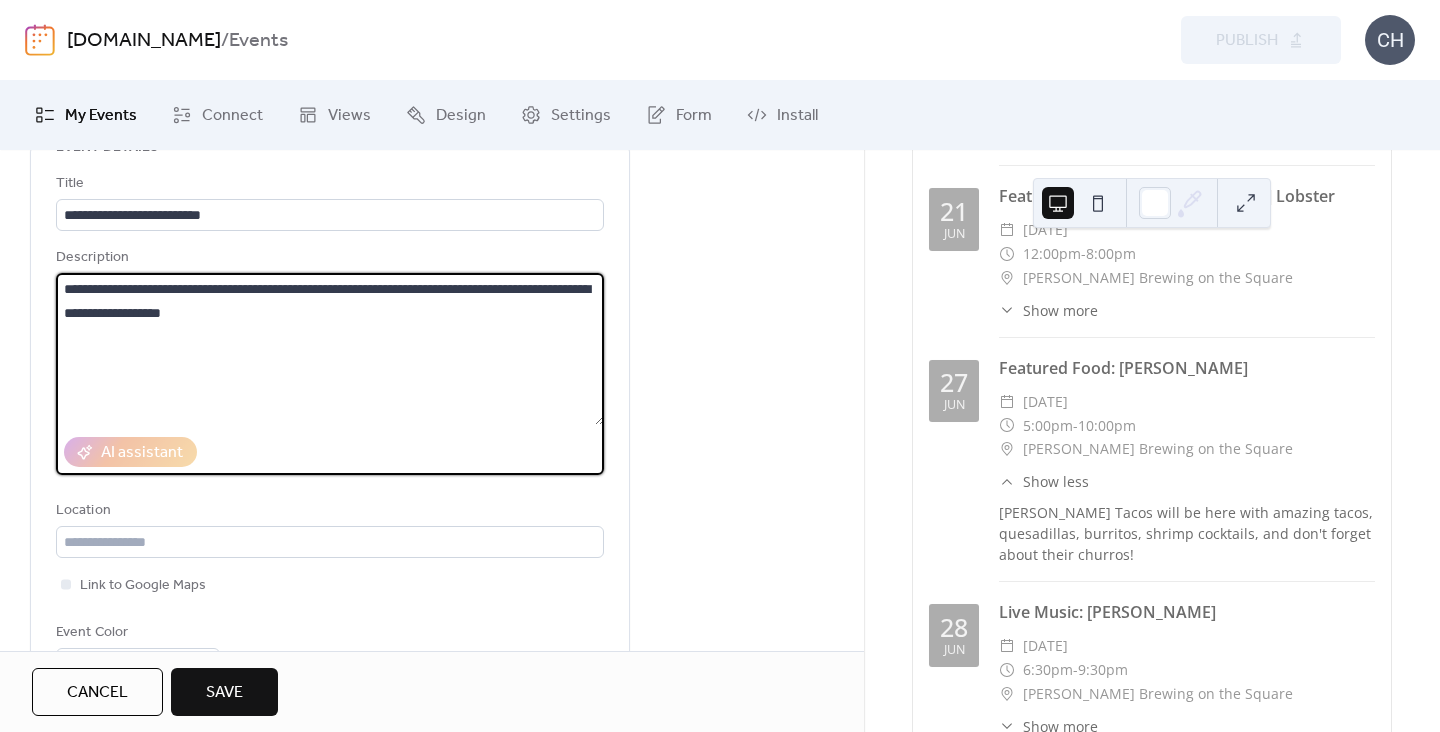 scroll, scrollTop: 120, scrollLeft: 0, axis: vertical 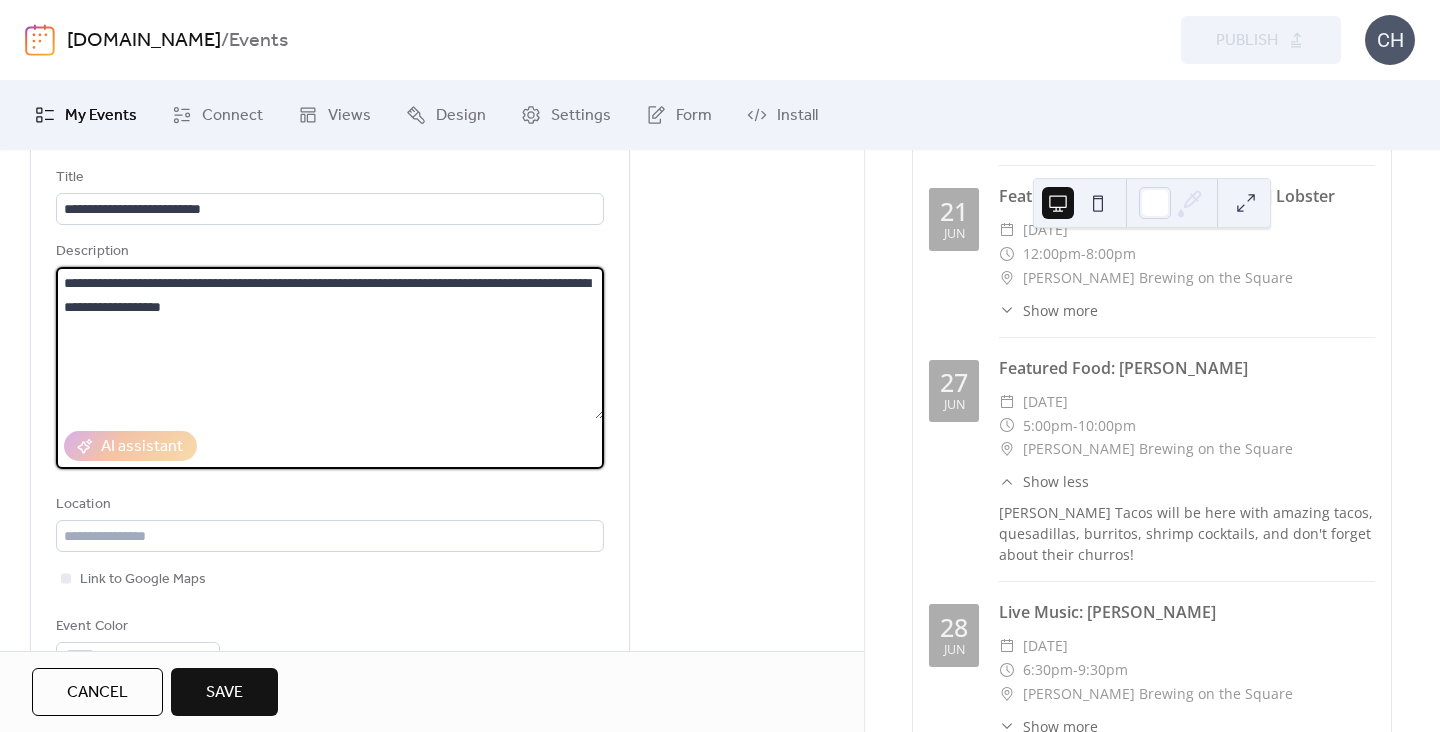 type on "**********" 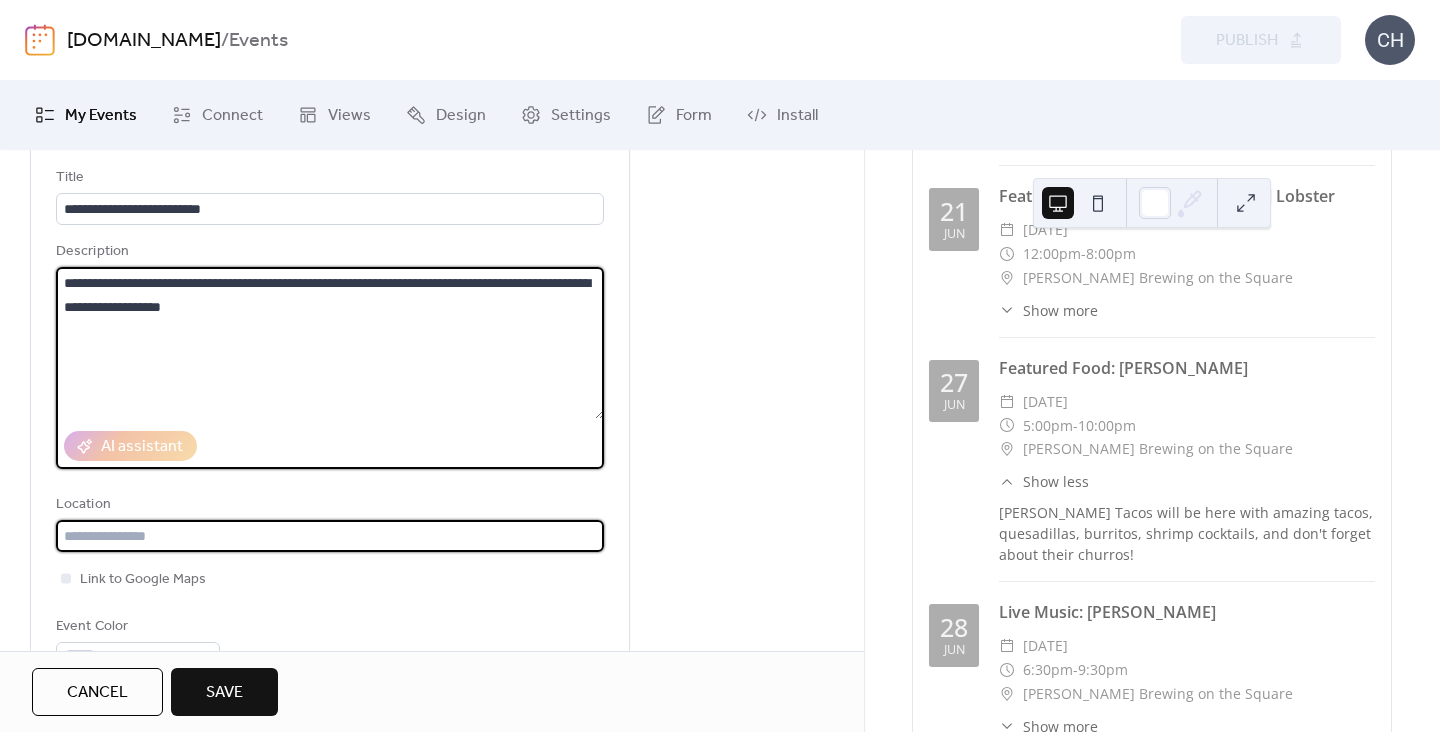 click at bounding box center (330, 536) 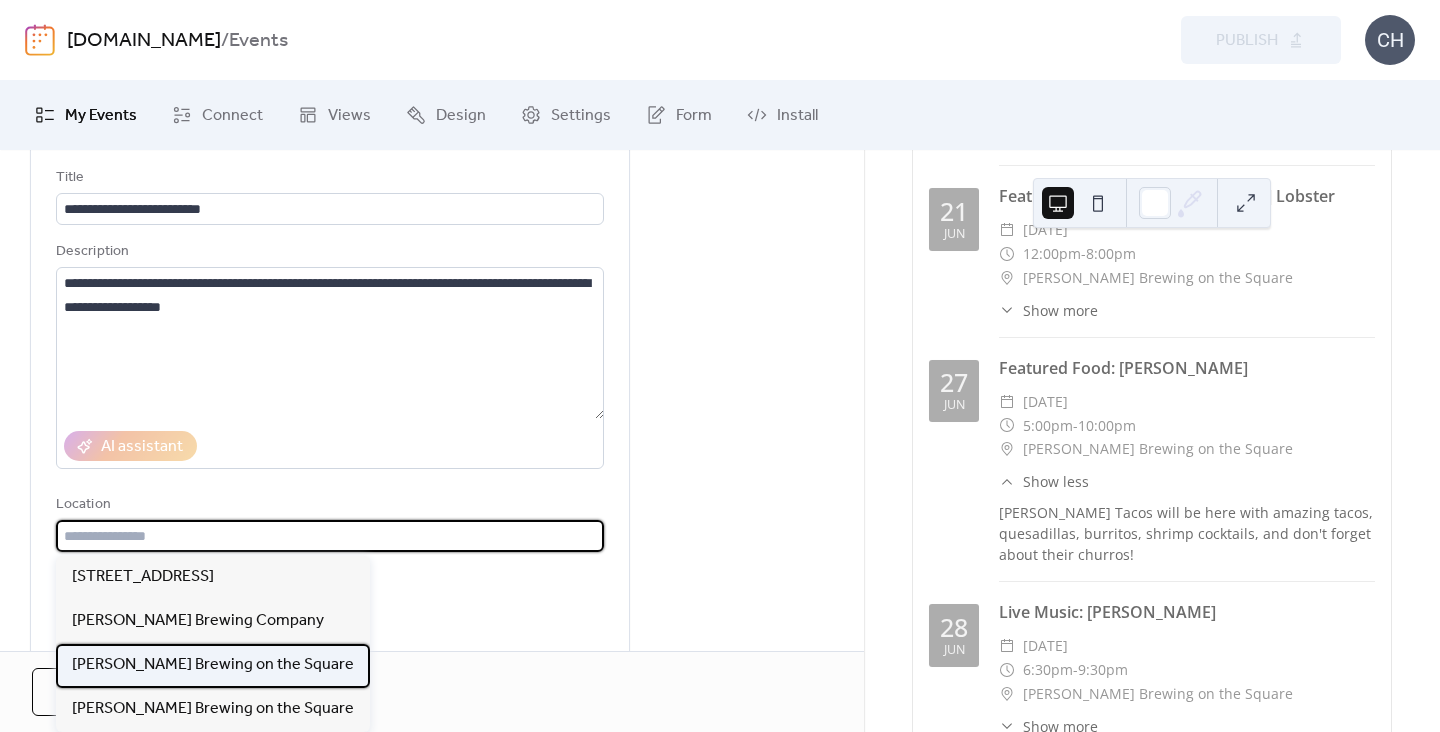 click on "[PERSON_NAME] Brewing on the Square" at bounding box center (213, 665) 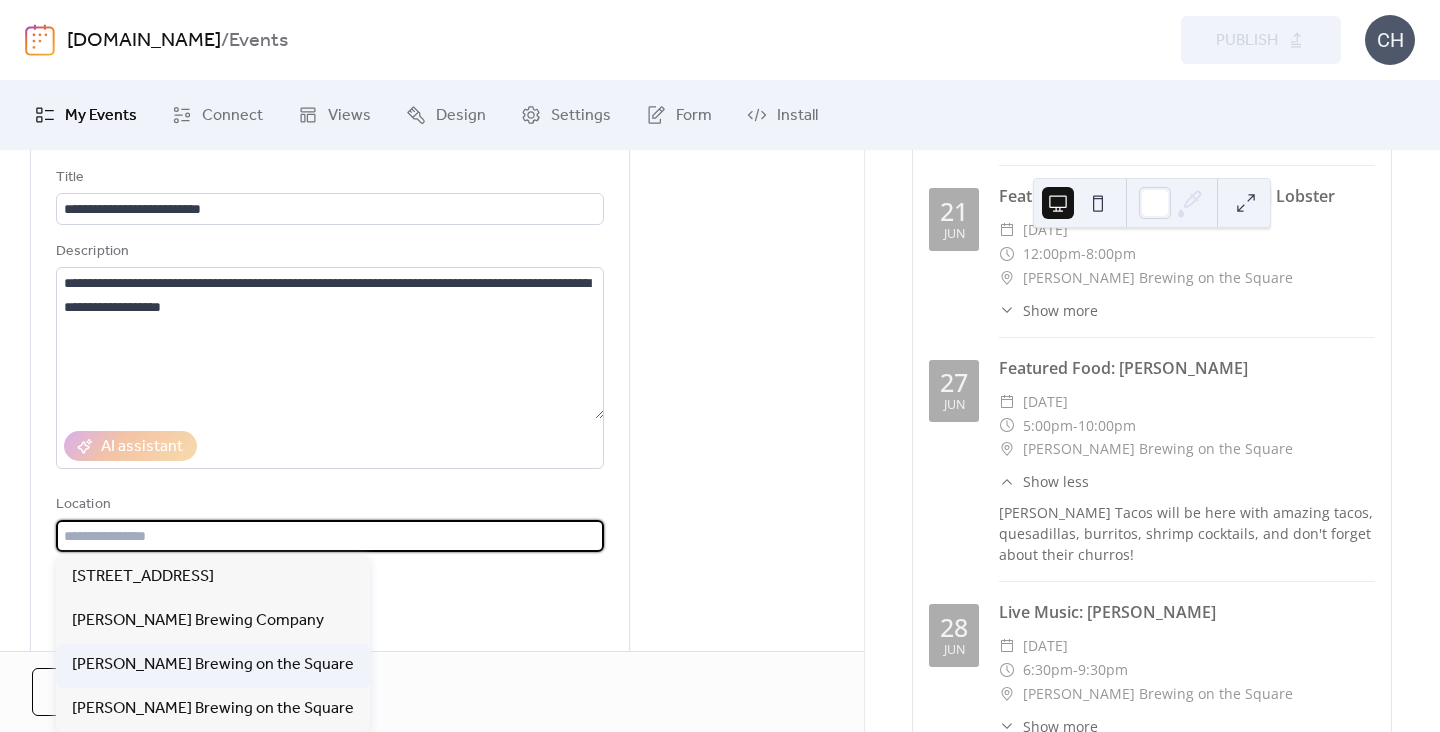 type on "**********" 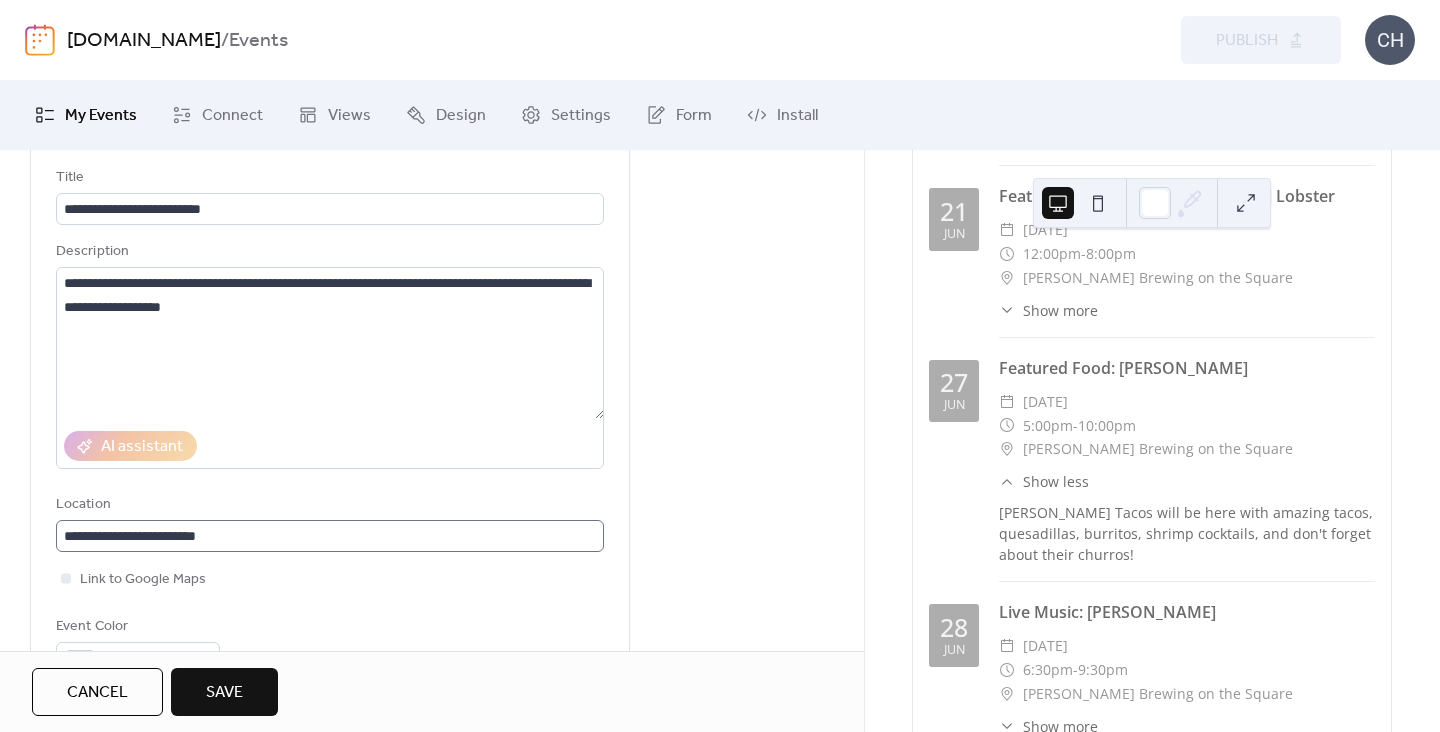 scroll, scrollTop: 1, scrollLeft: 0, axis: vertical 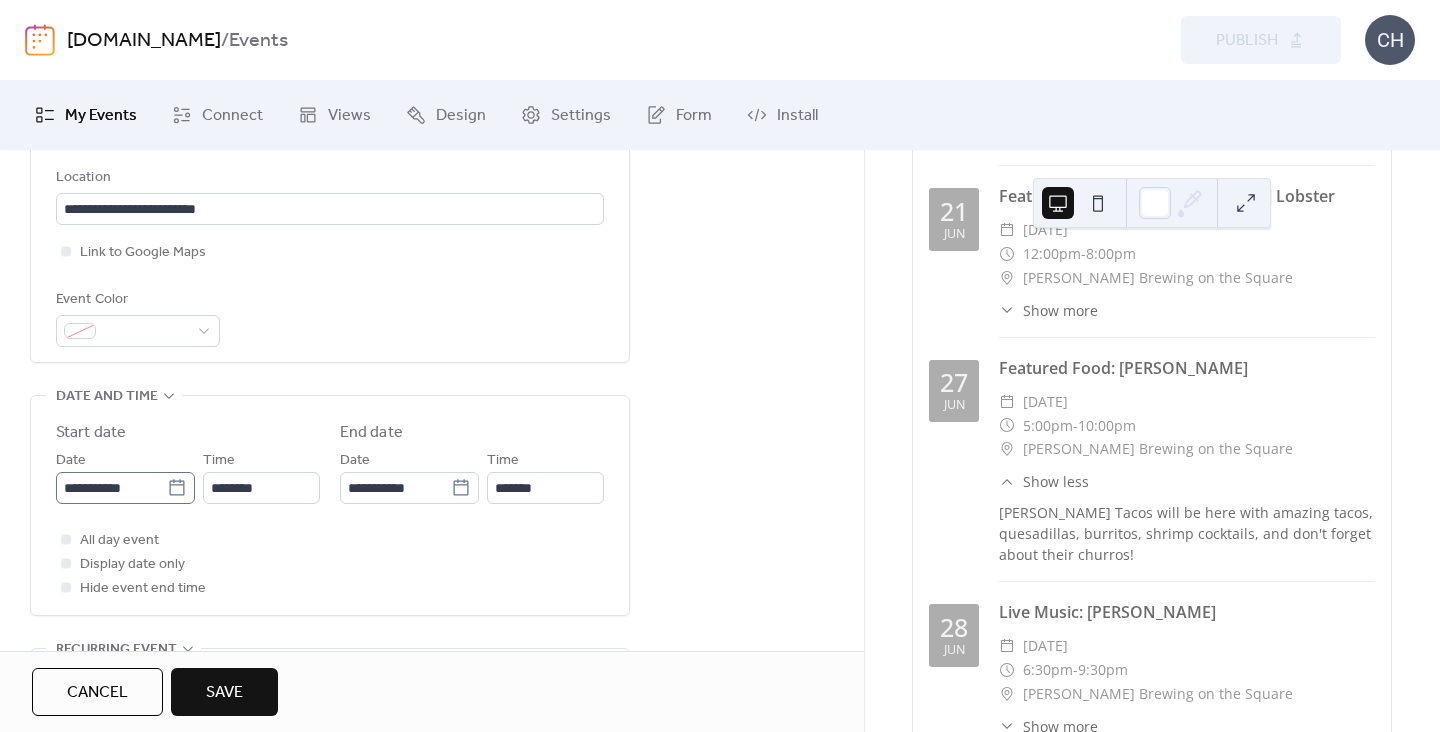 click 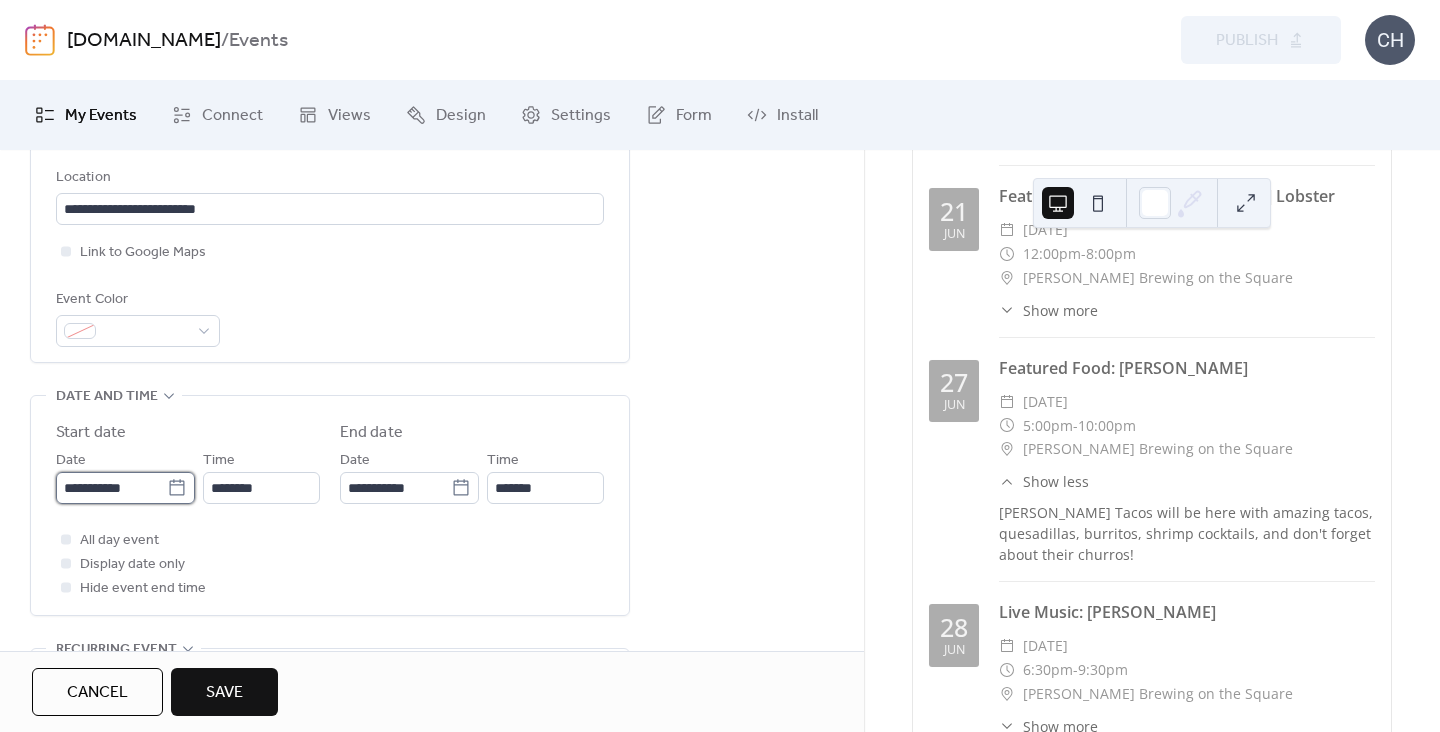 click on "**********" at bounding box center (111, 488) 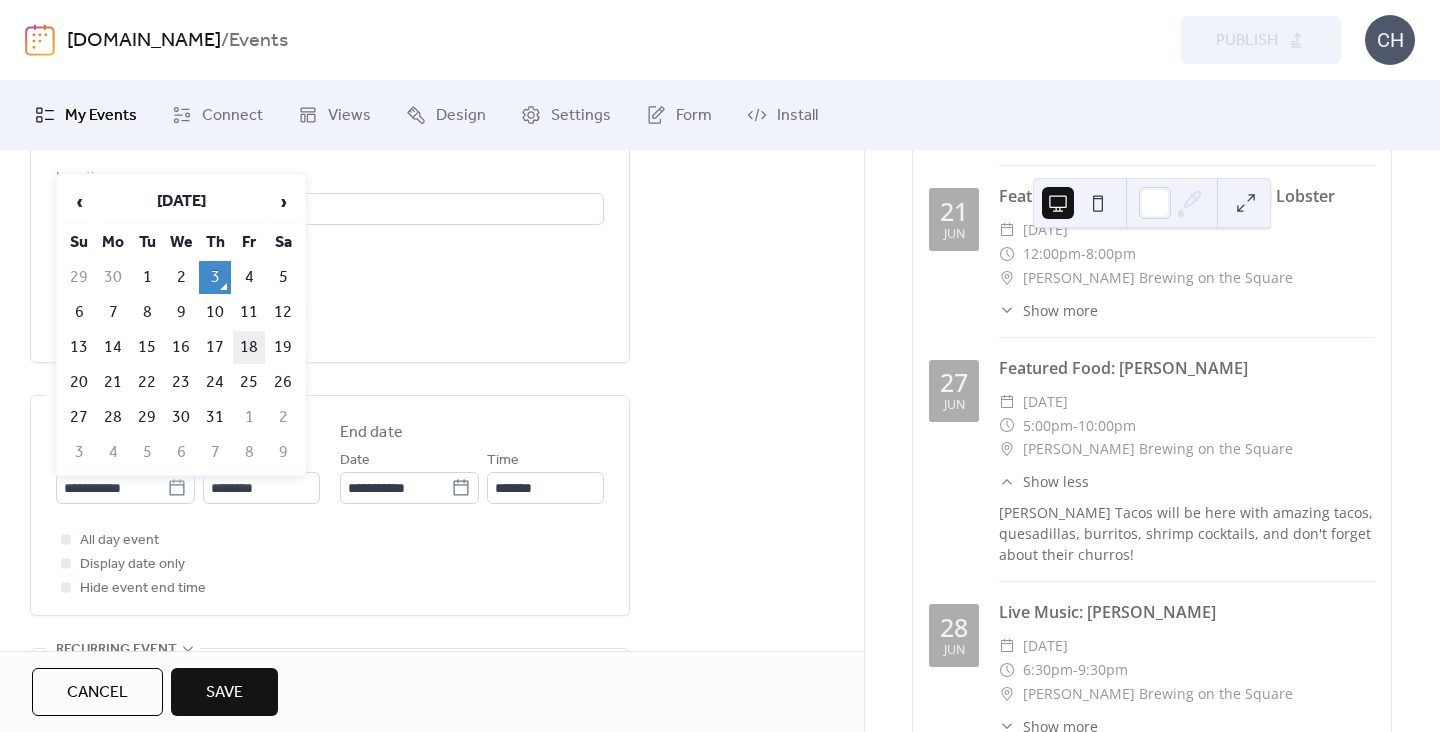 click on "18" at bounding box center (249, 347) 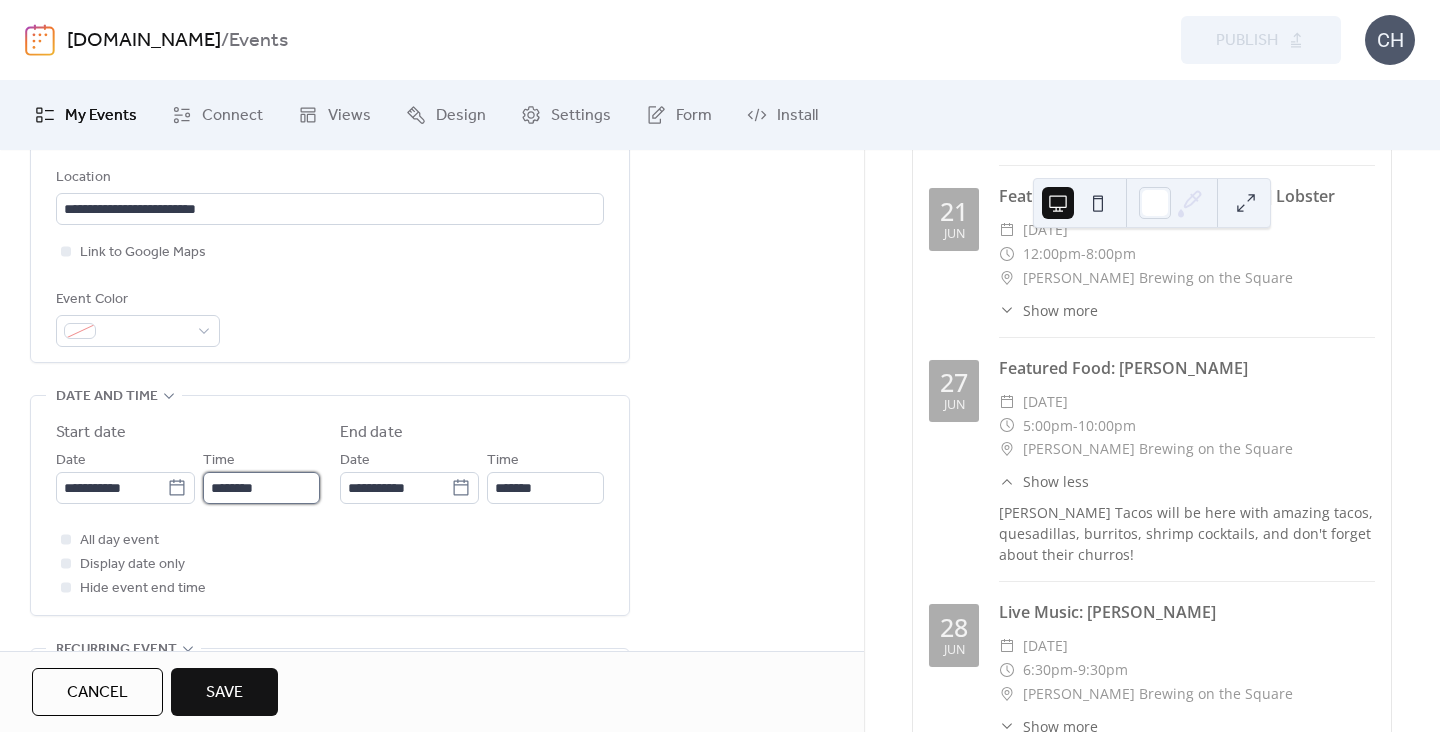 click on "********" at bounding box center [261, 488] 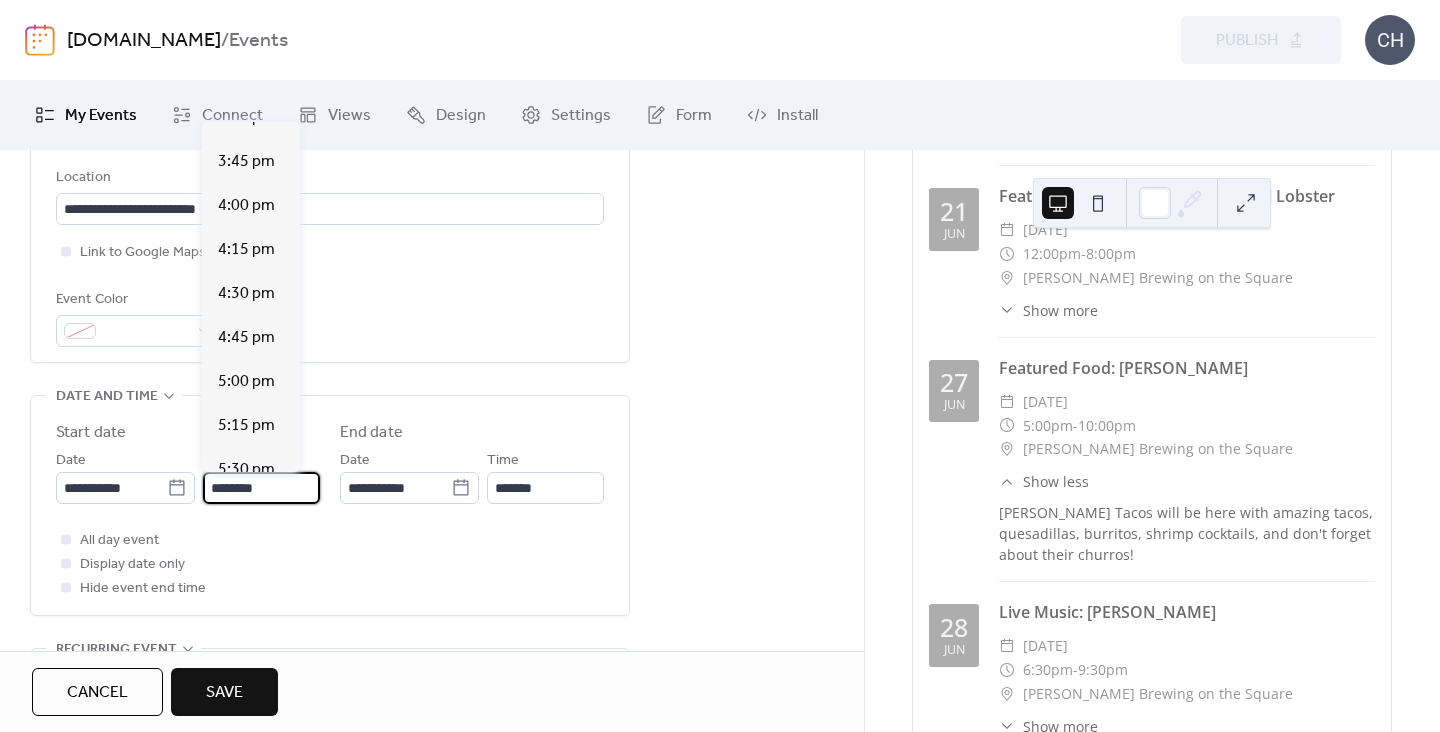 scroll, scrollTop: 2758, scrollLeft: 0, axis: vertical 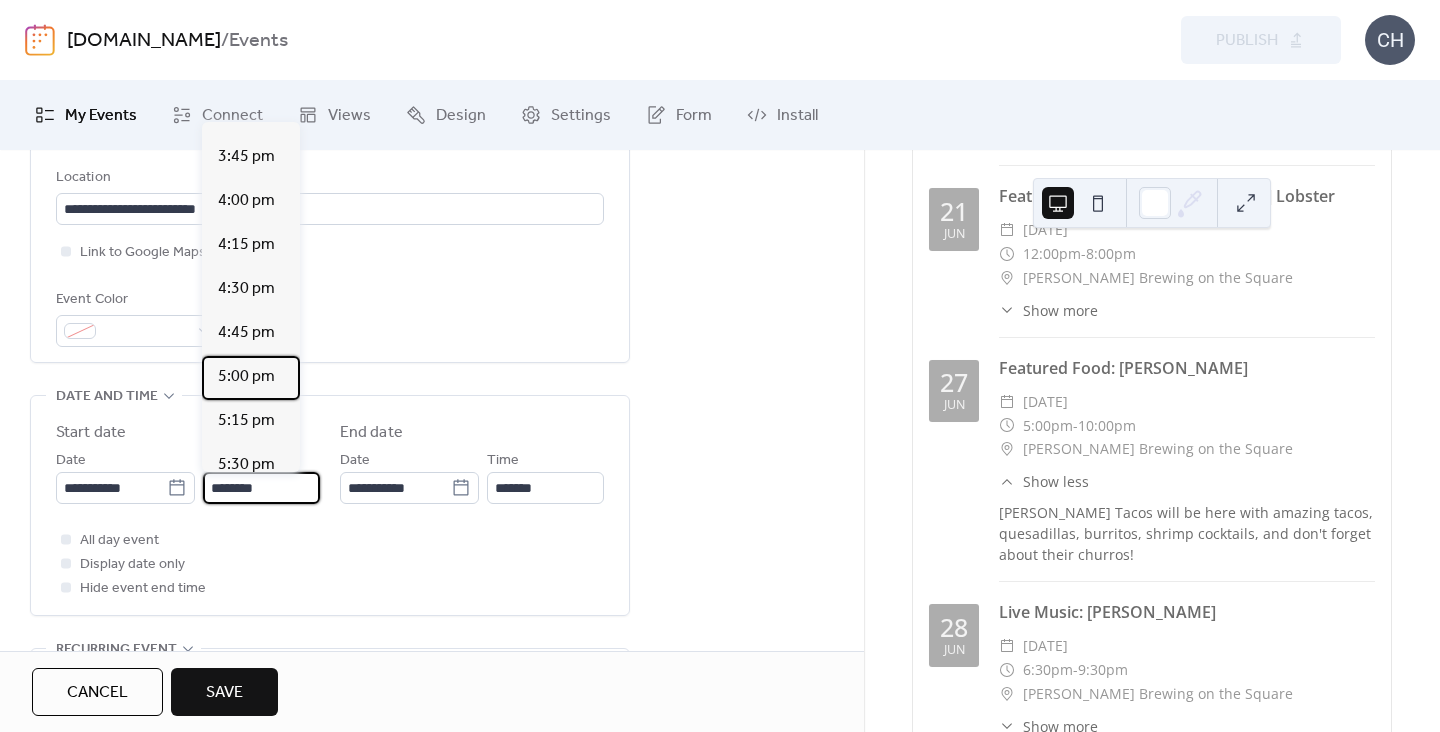 click on "5:00 pm" at bounding box center (251, 378) 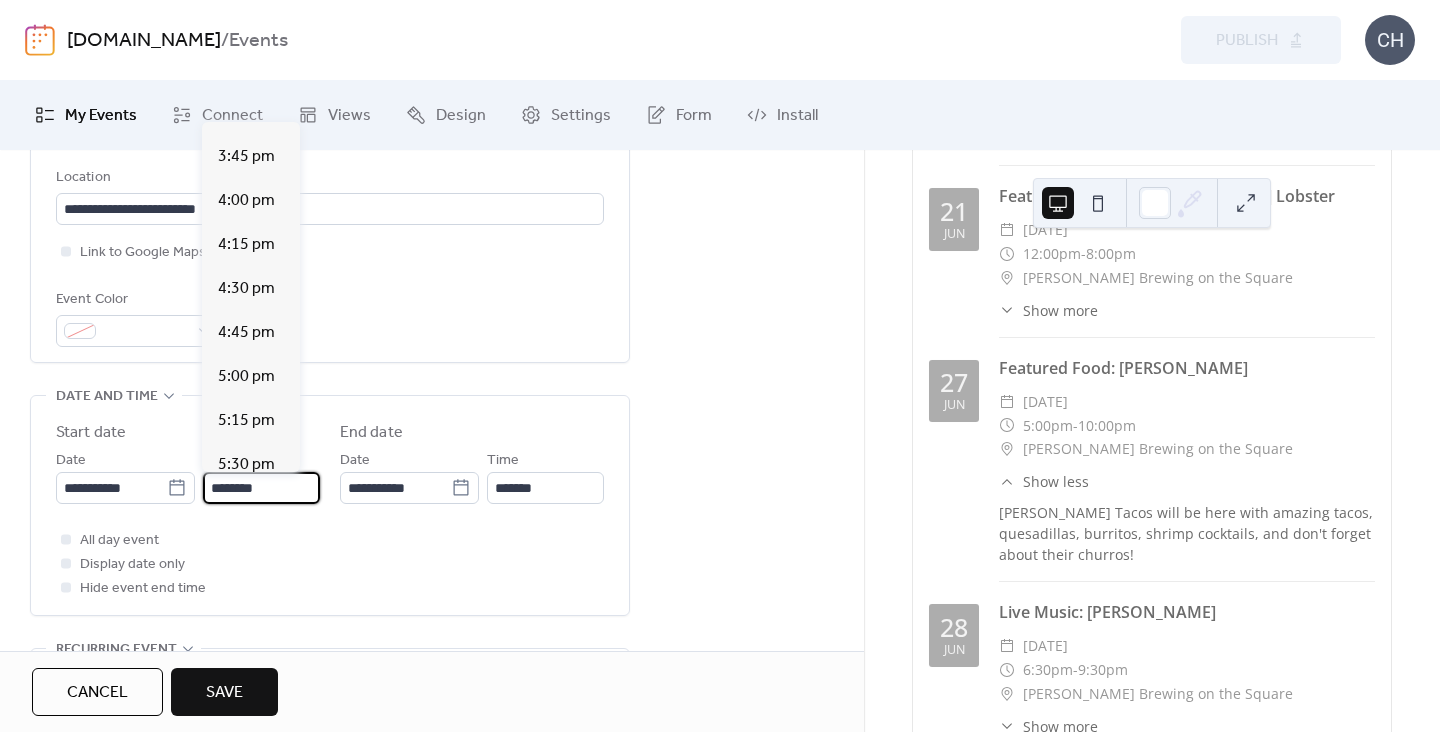 type on "*******" 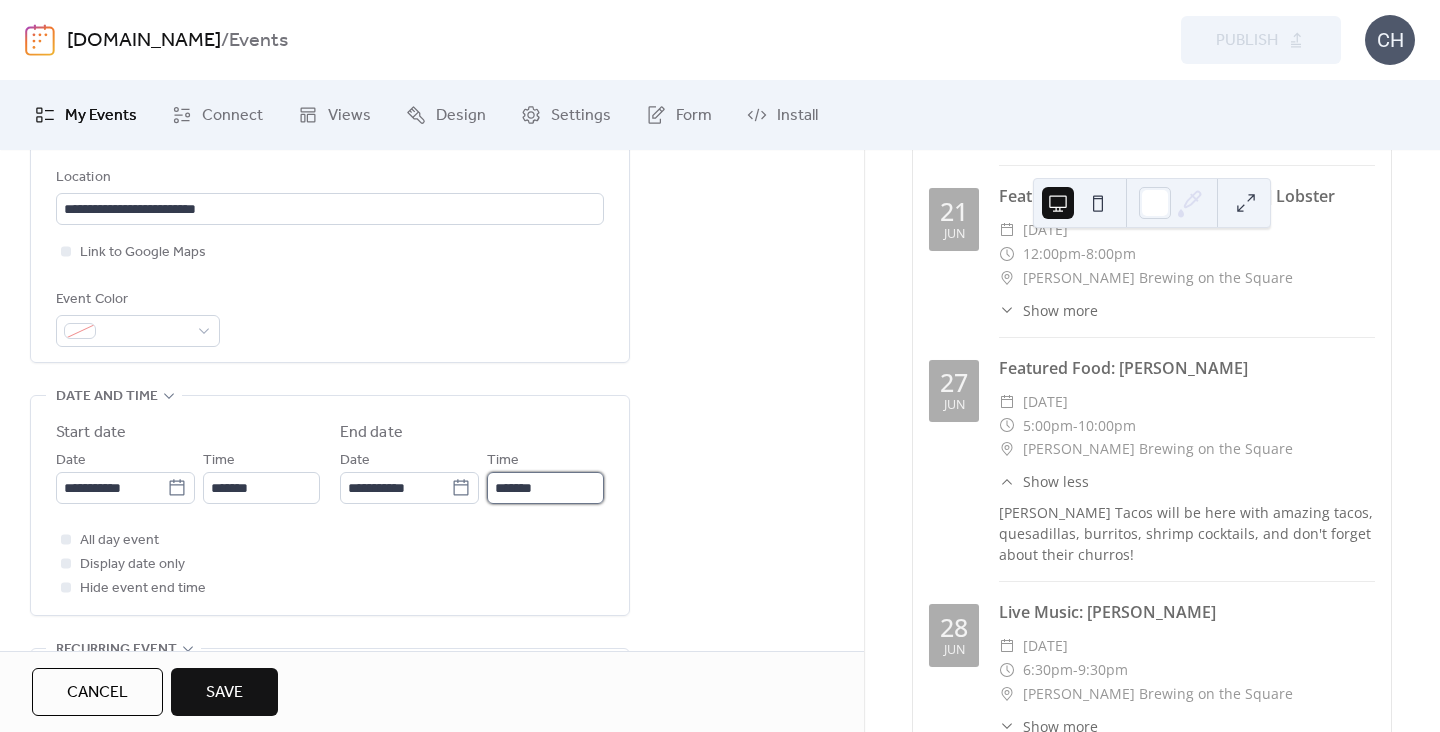 click on "*******" at bounding box center (545, 488) 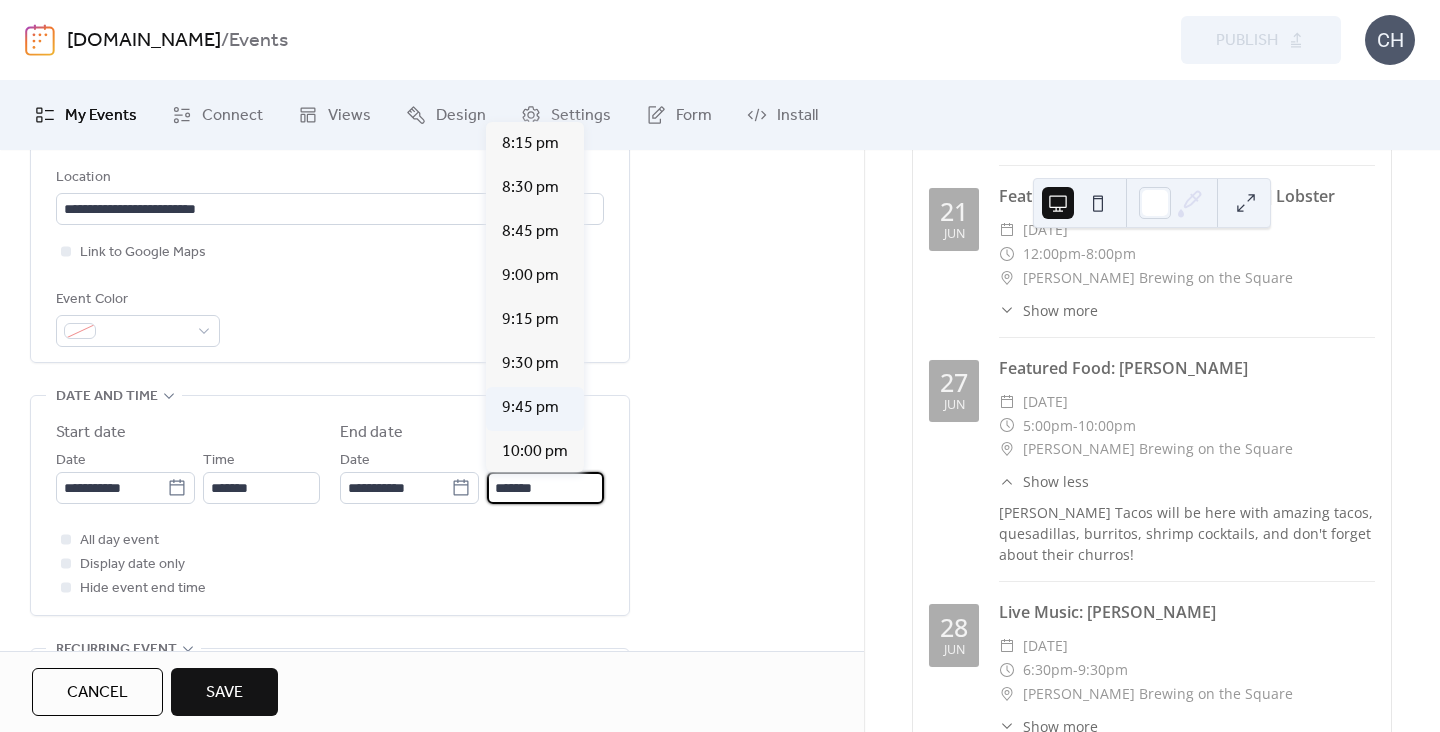 scroll, scrollTop: 529, scrollLeft: 0, axis: vertical 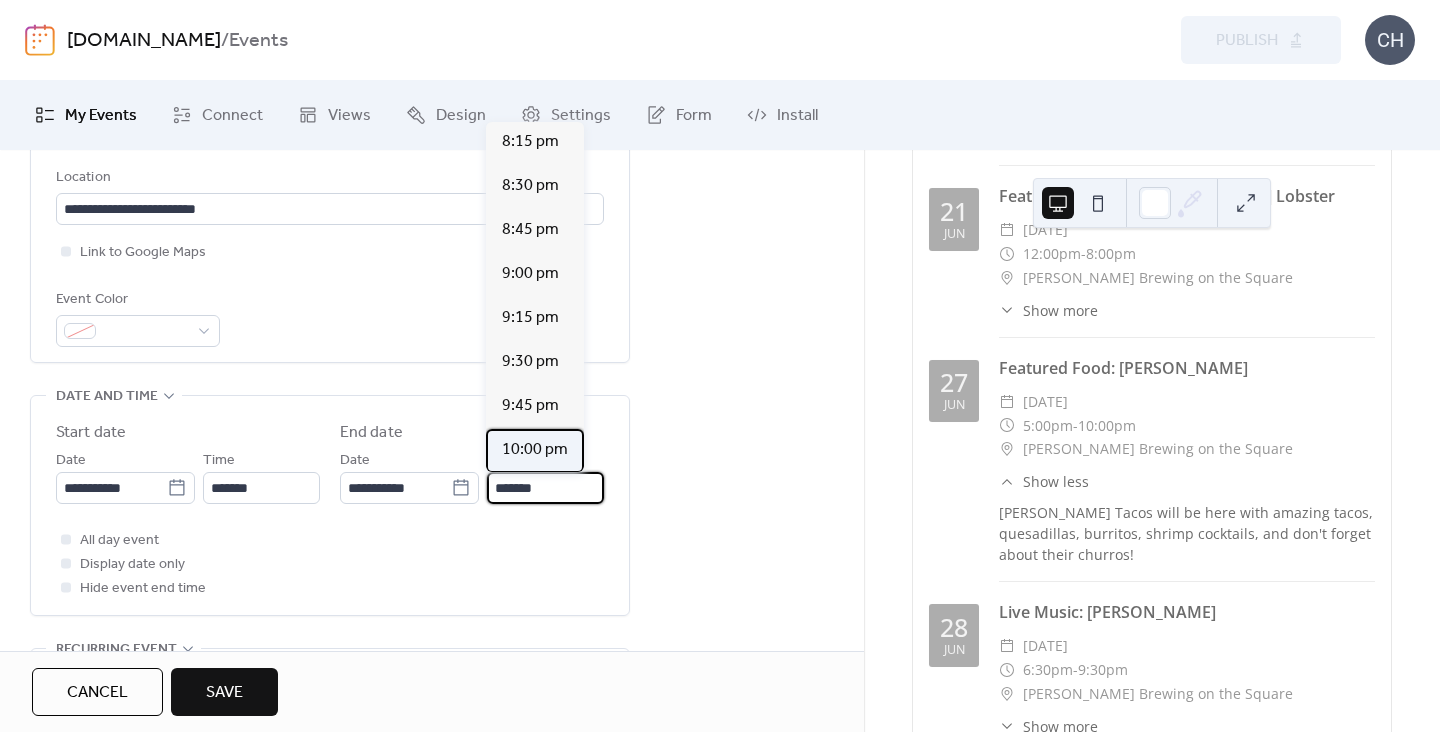 click on "10:00 pm" at bounding box center [535, 451] 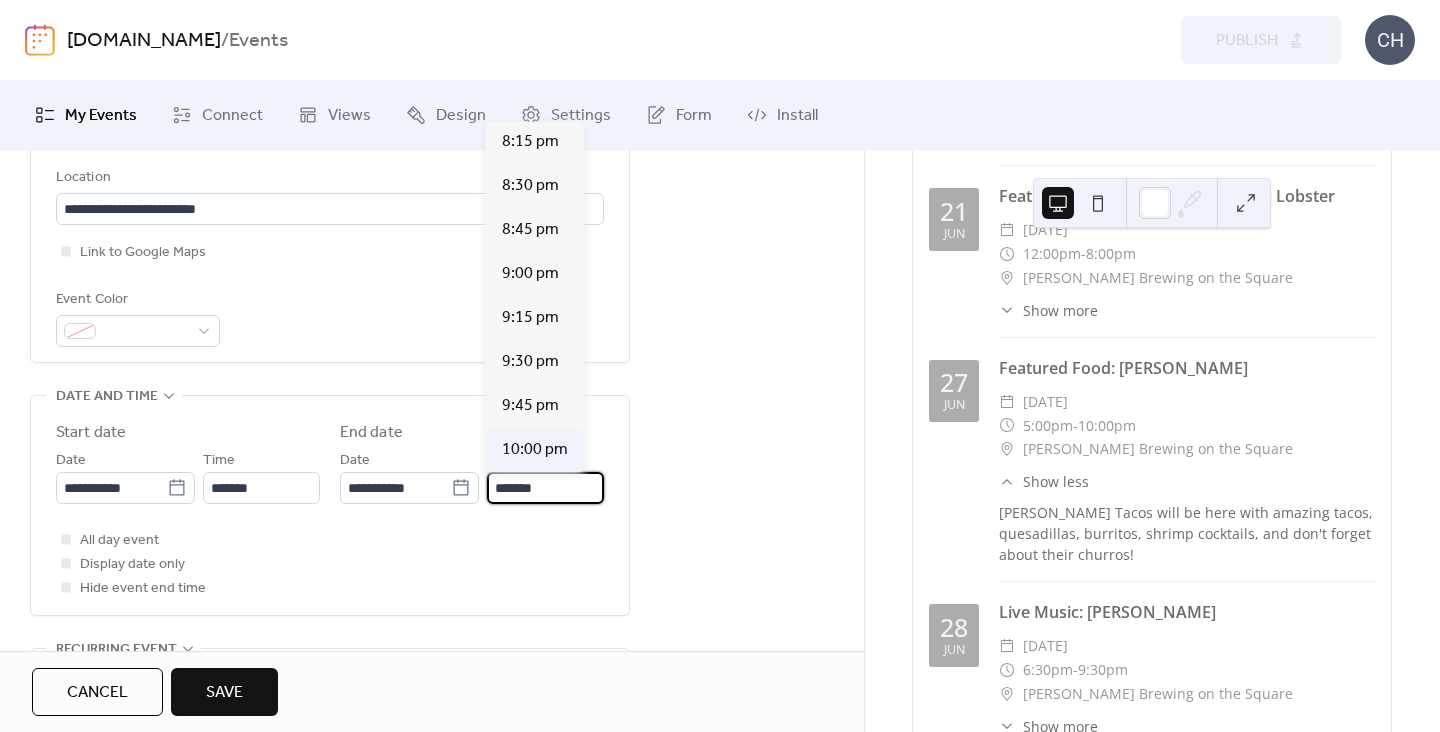 type on "********" 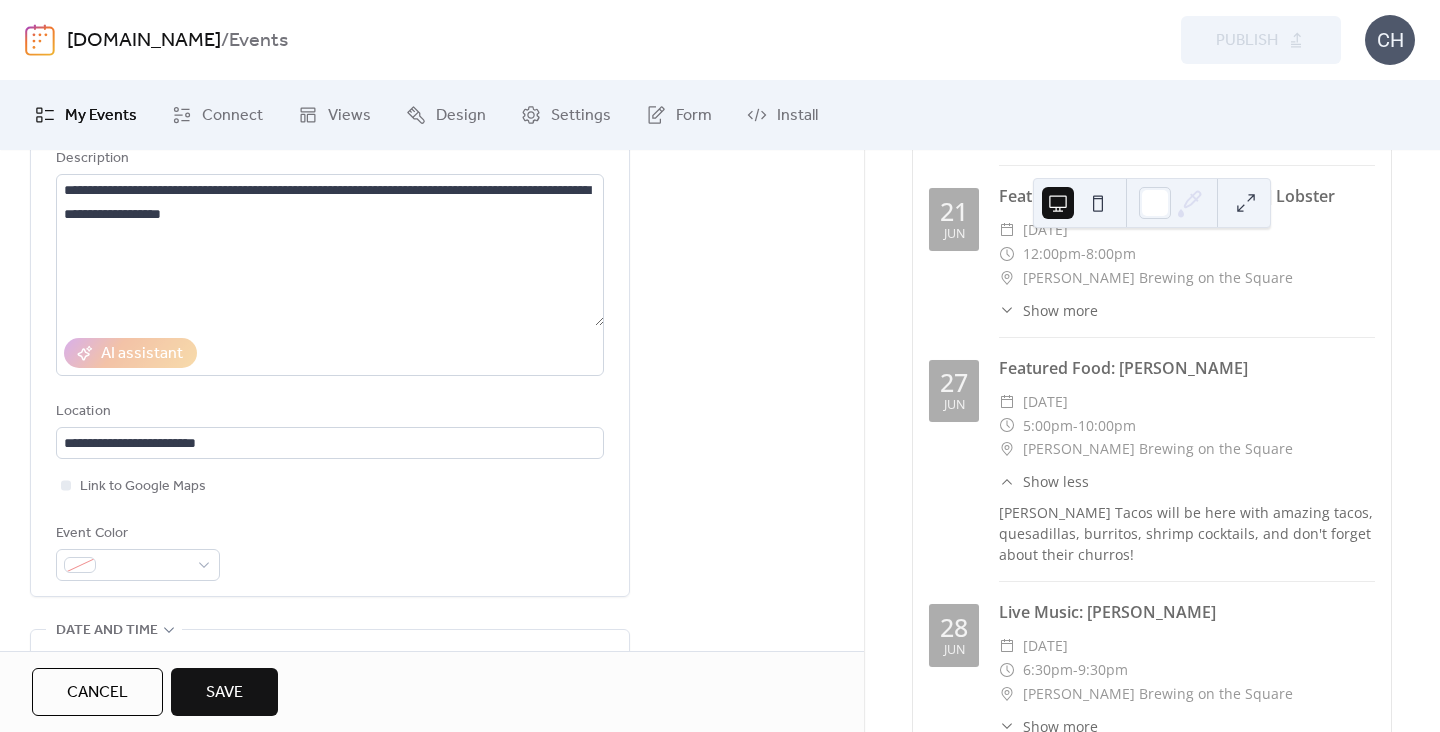 scroll, scrollTop: 218, scrollLeft: 0, axis: vertical 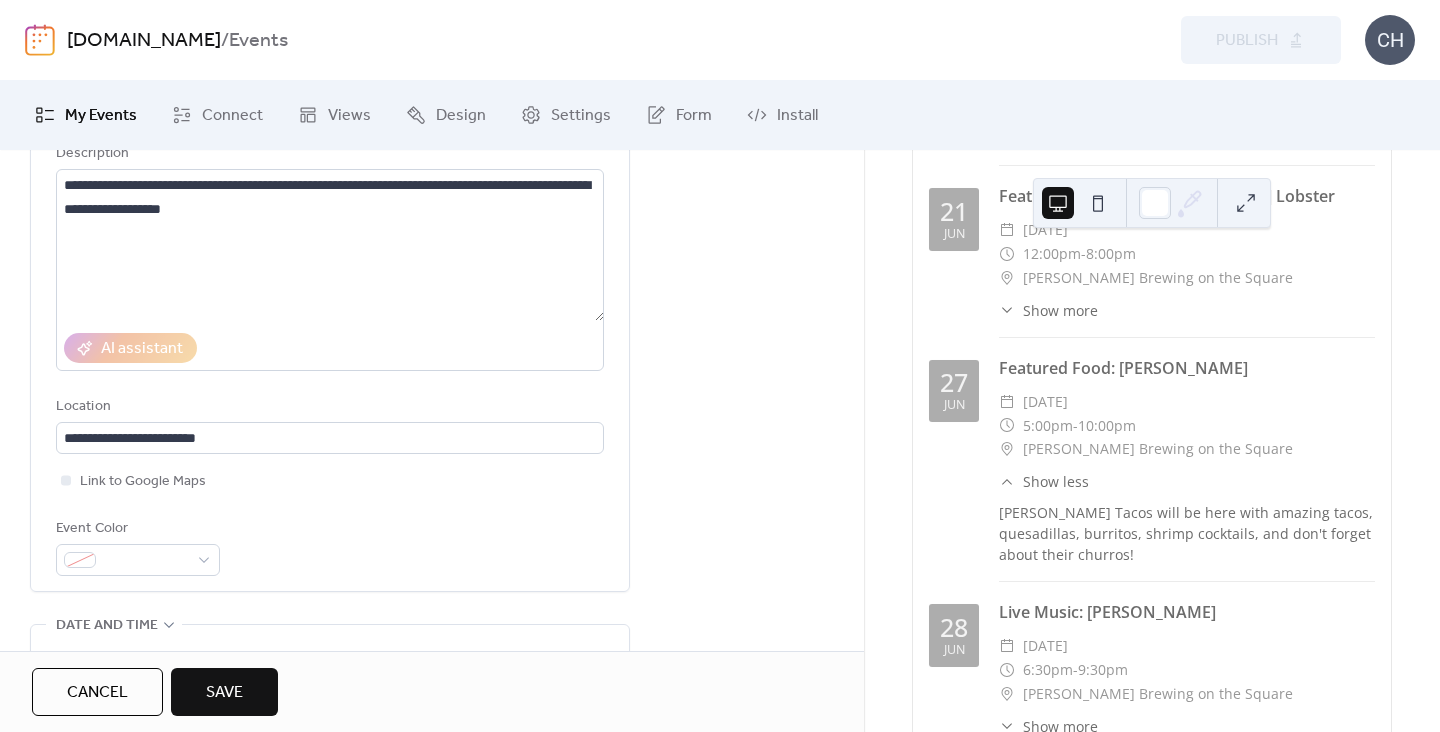 click on "Save" at bounding box center [224, 693] 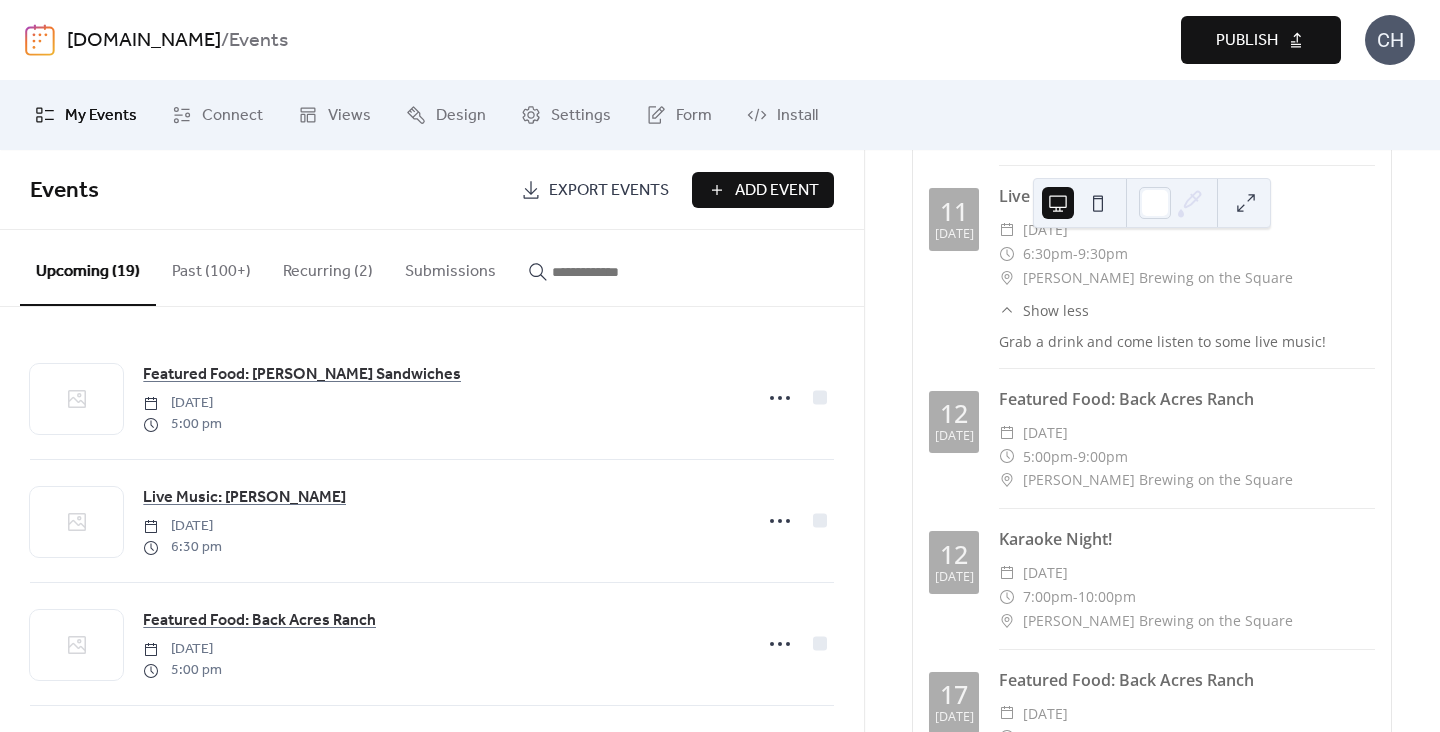 click on "Add Event" at bounding box center [777, 191] 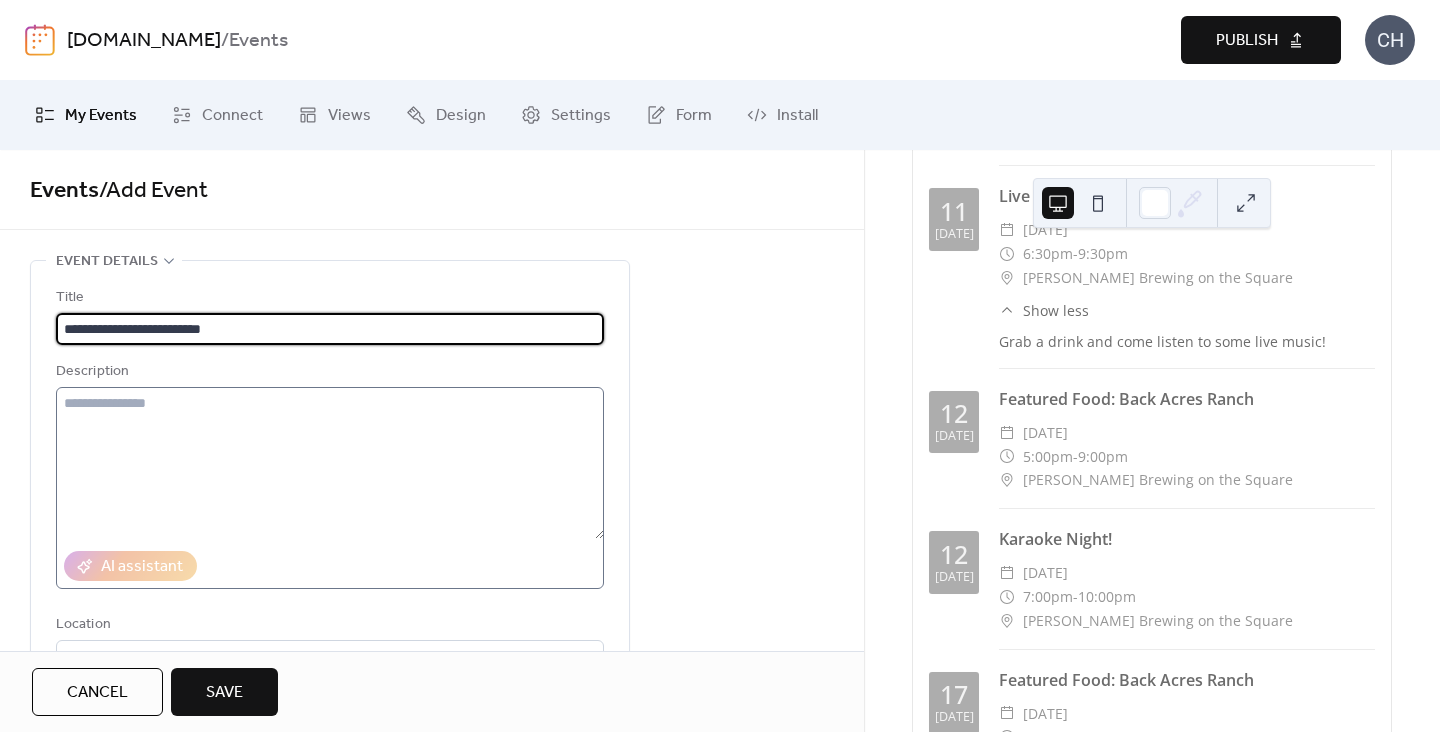 type on "**********" 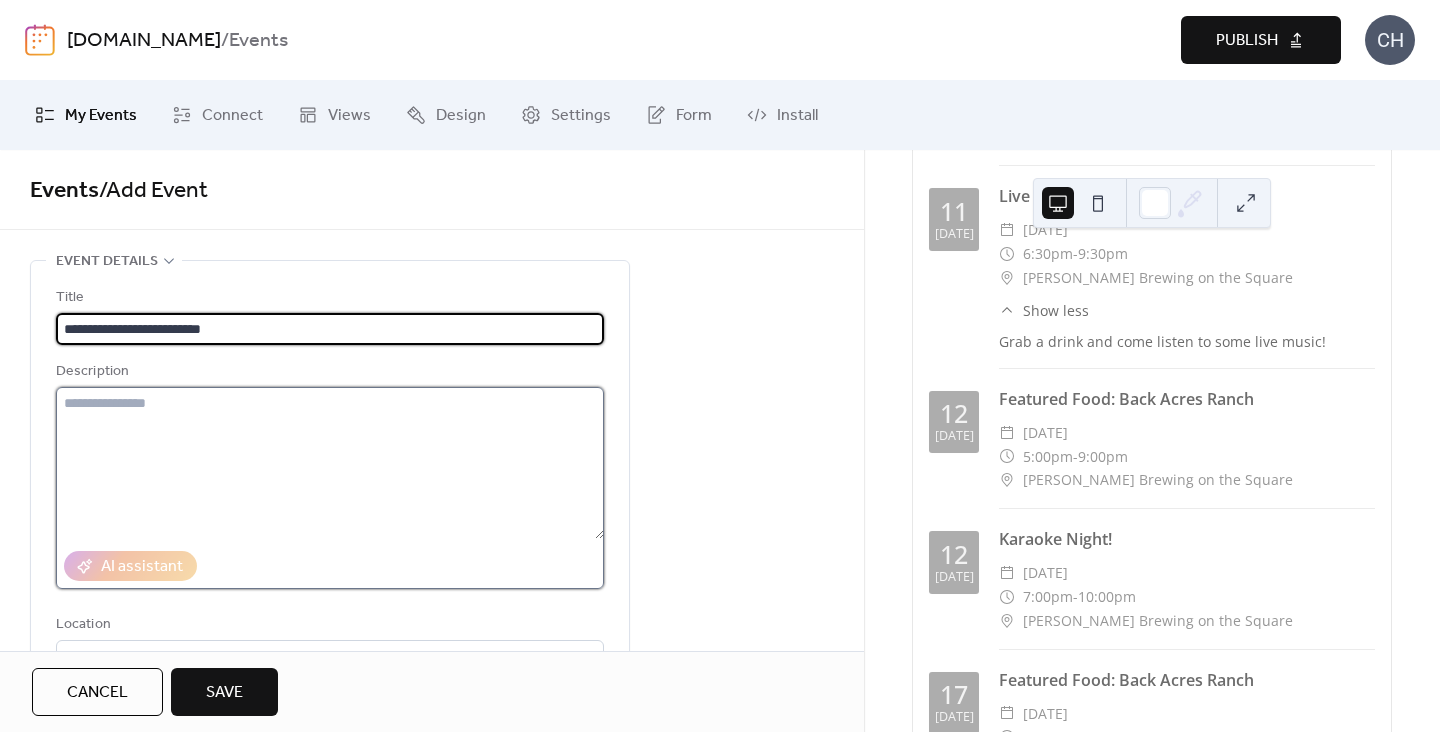 click at bounding box center [330, 463] 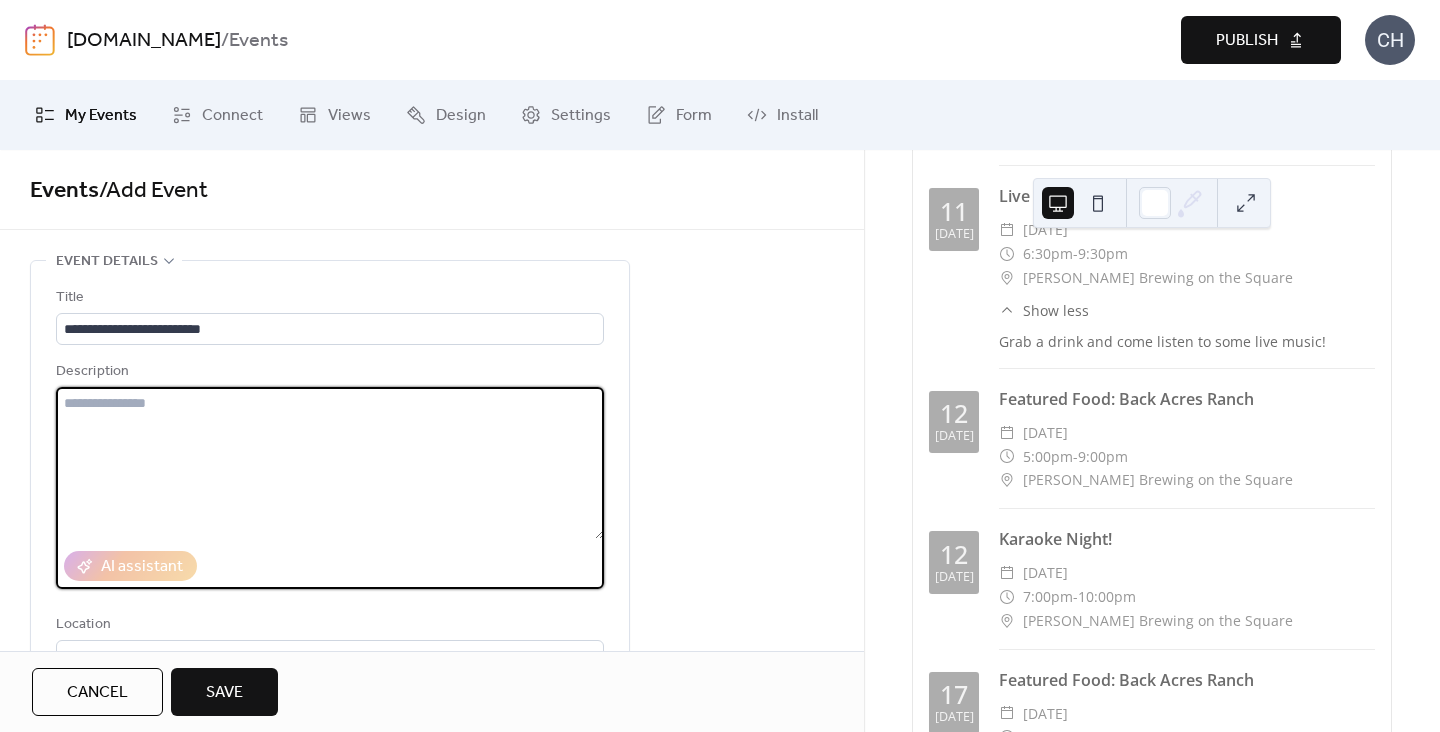 paste on "**********" 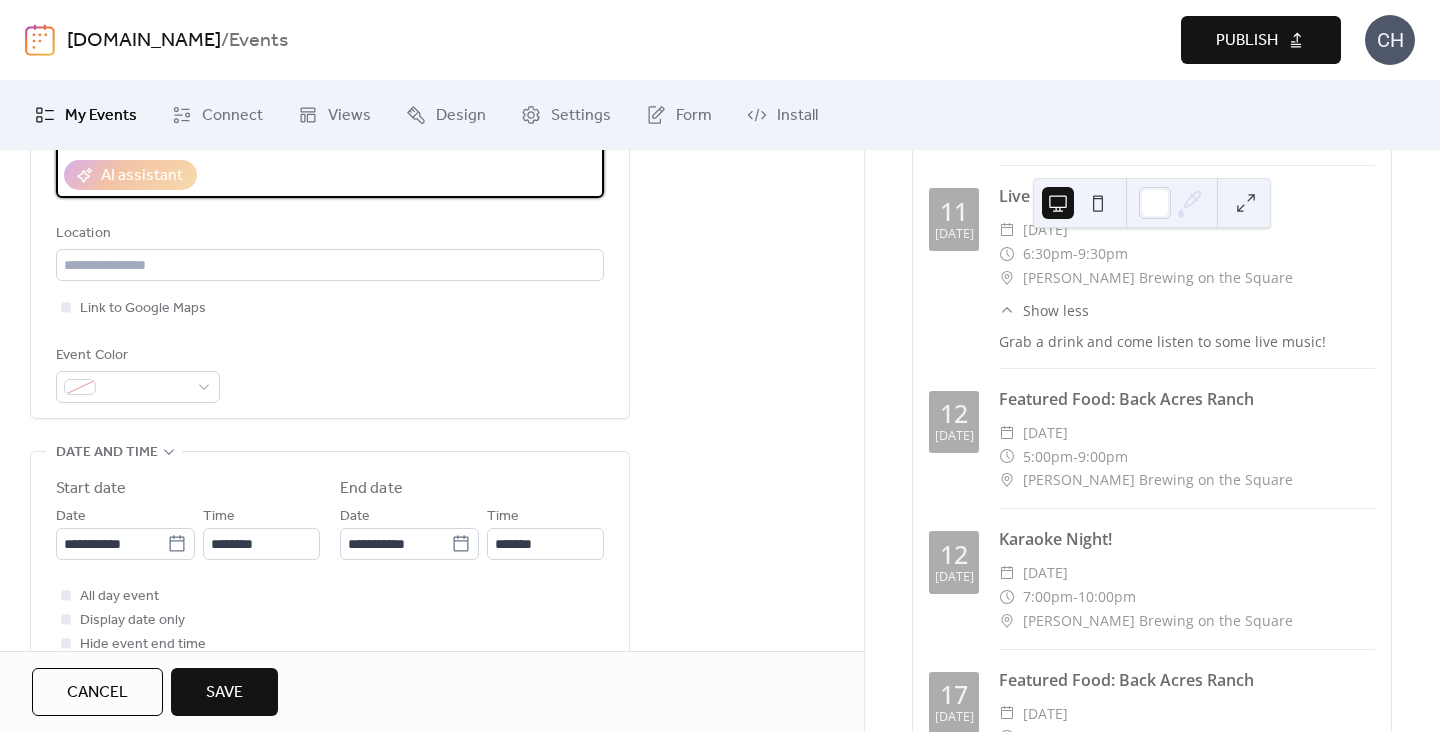 scroll, scrollTop: 401, scrollLeft: 0, axis: vertical 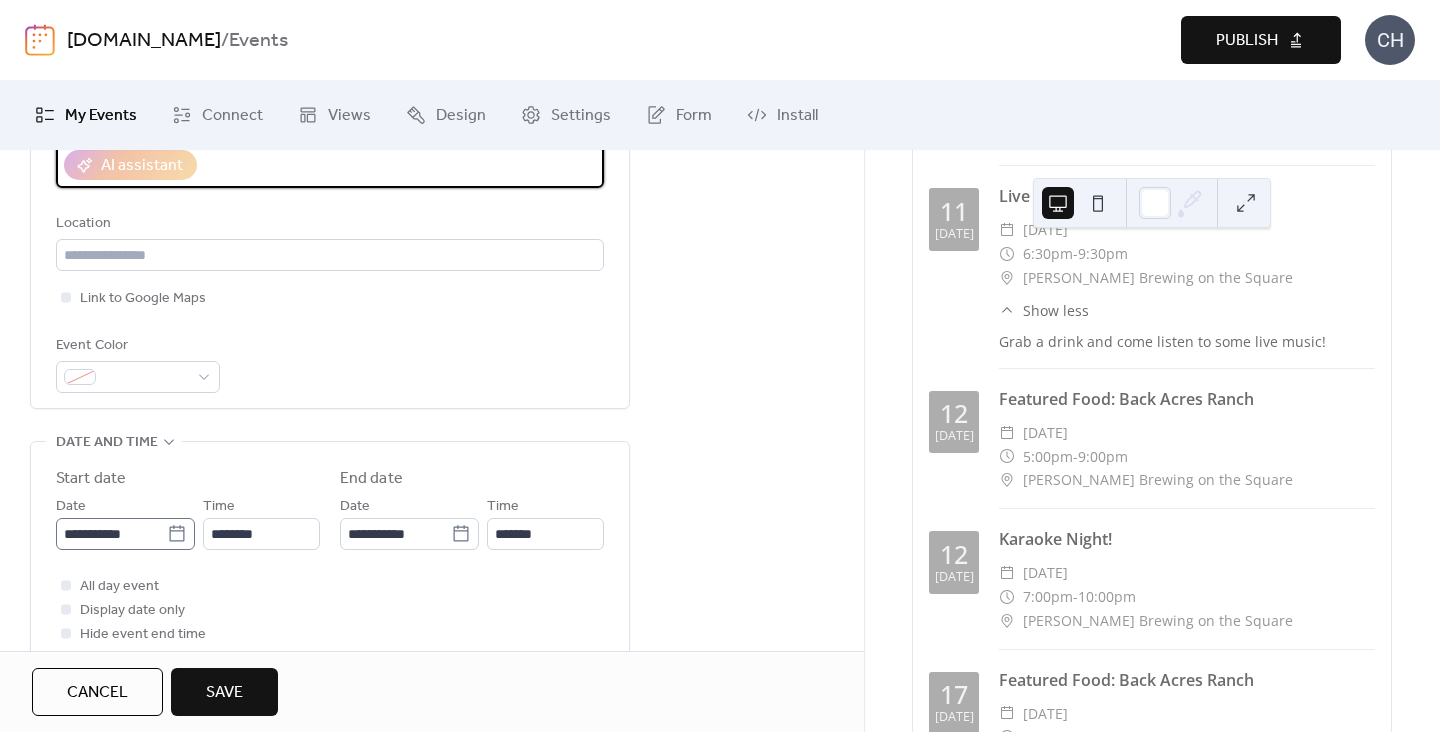type on "**********" 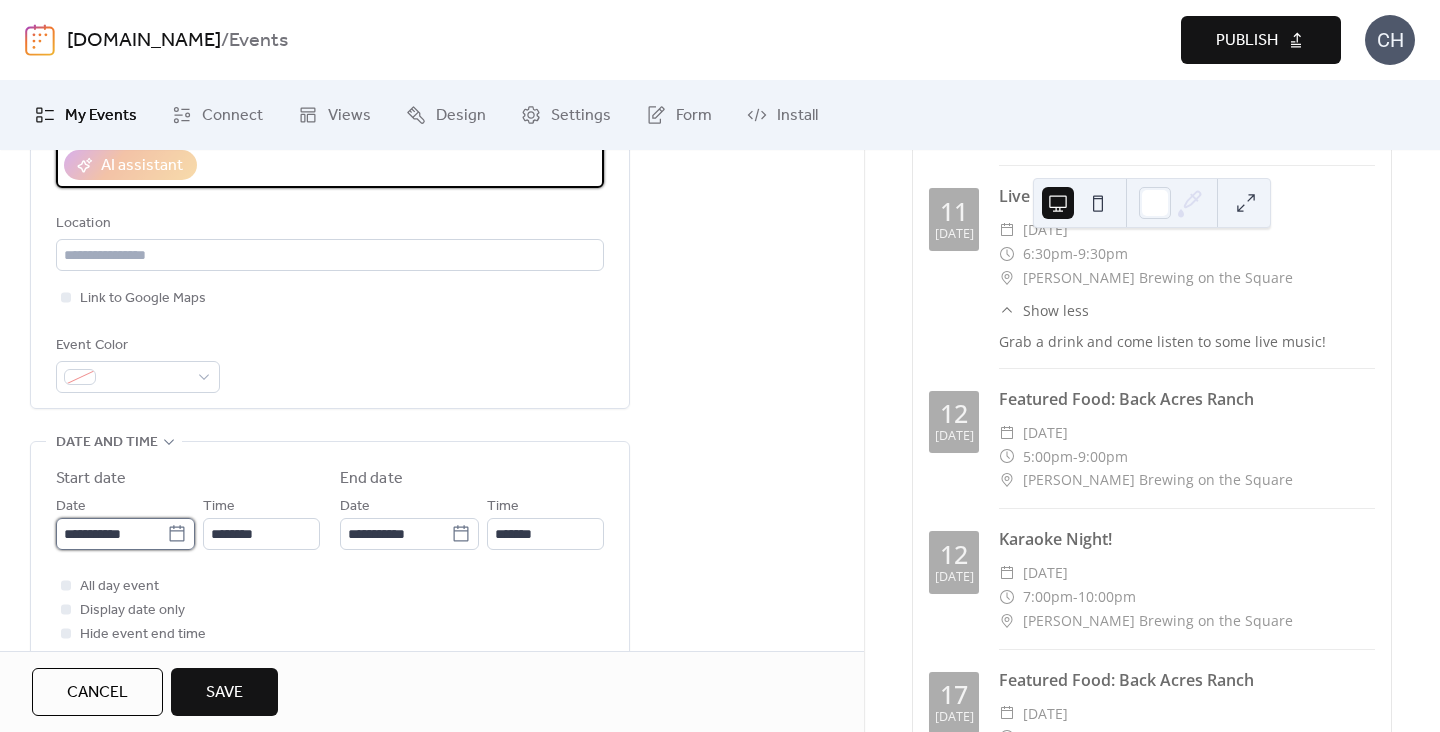 click on "**********" at bounding box center [111, 534] 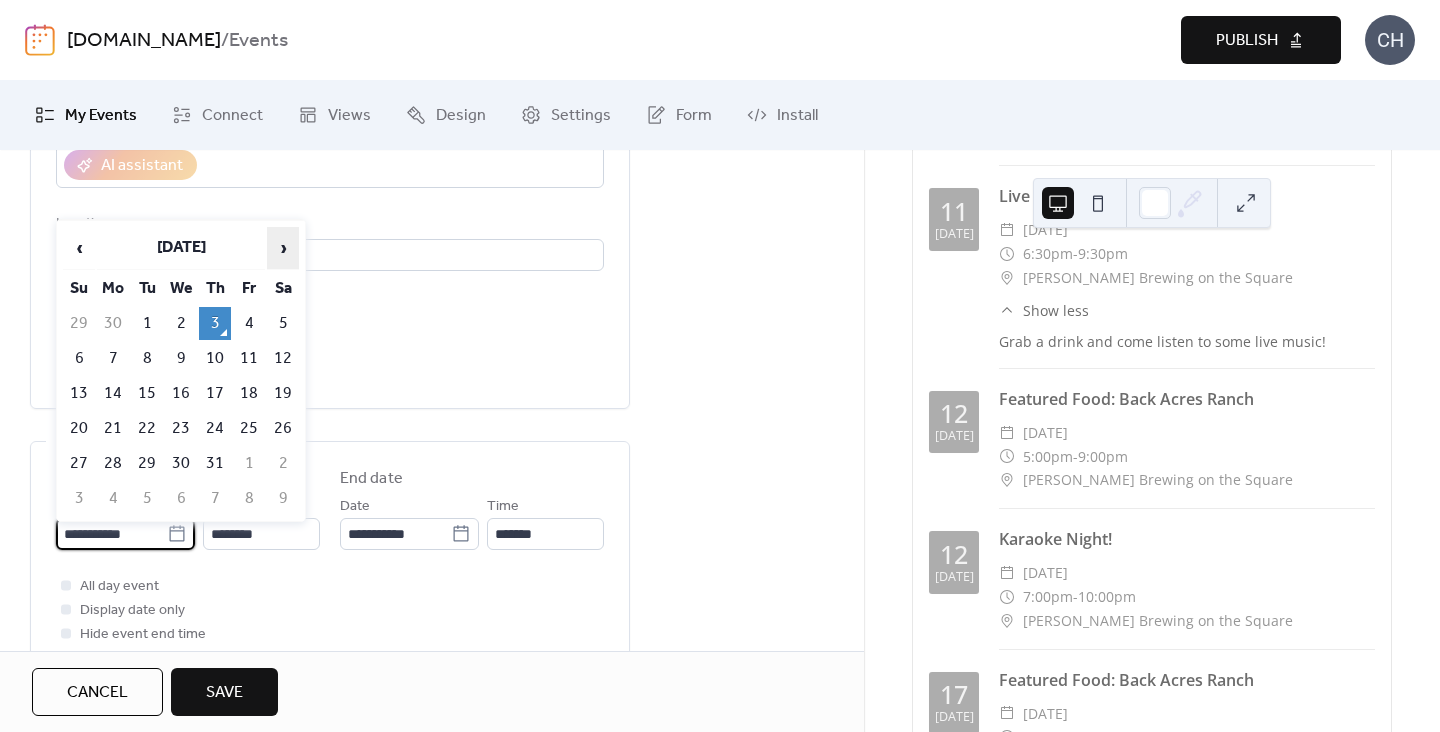click on "›" at bounding box center [283, 248] 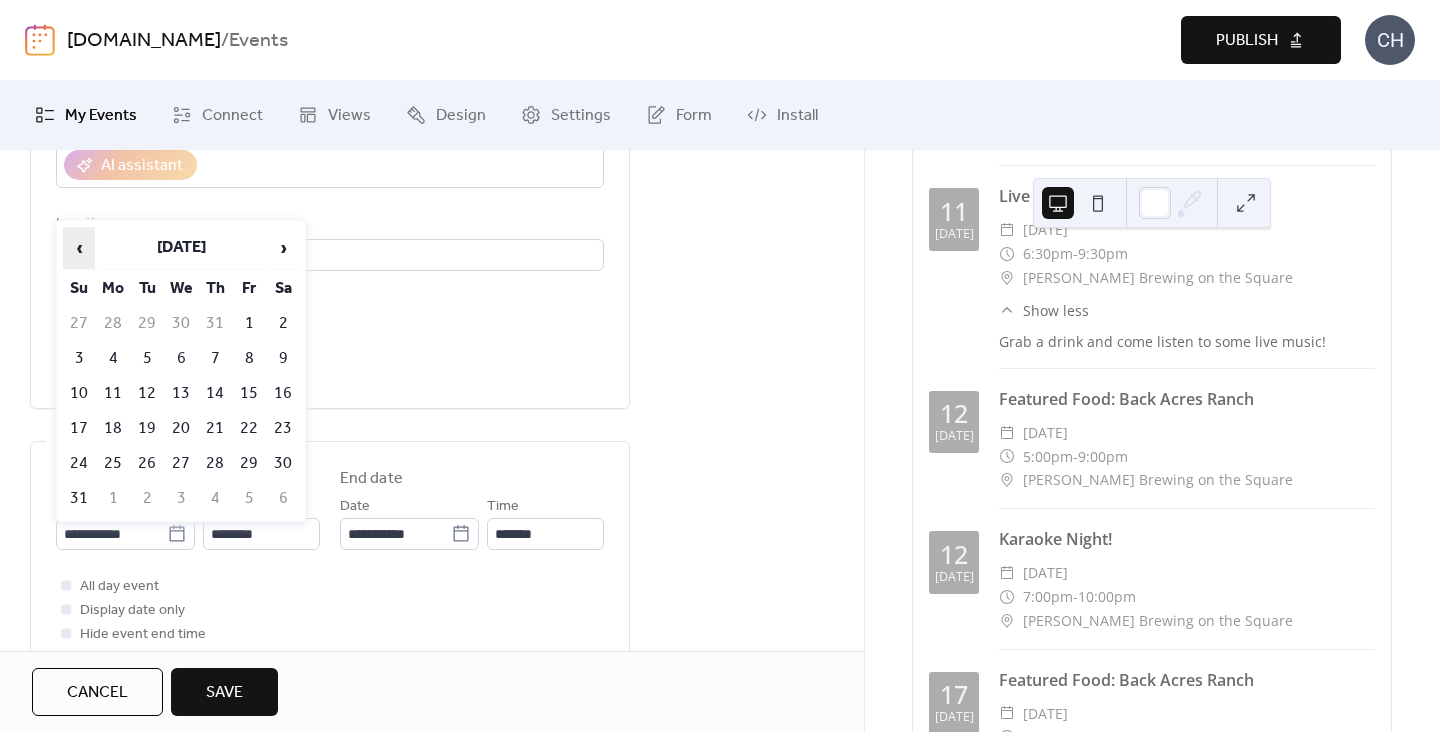 click on "‹" at bounding box center (79, 248) 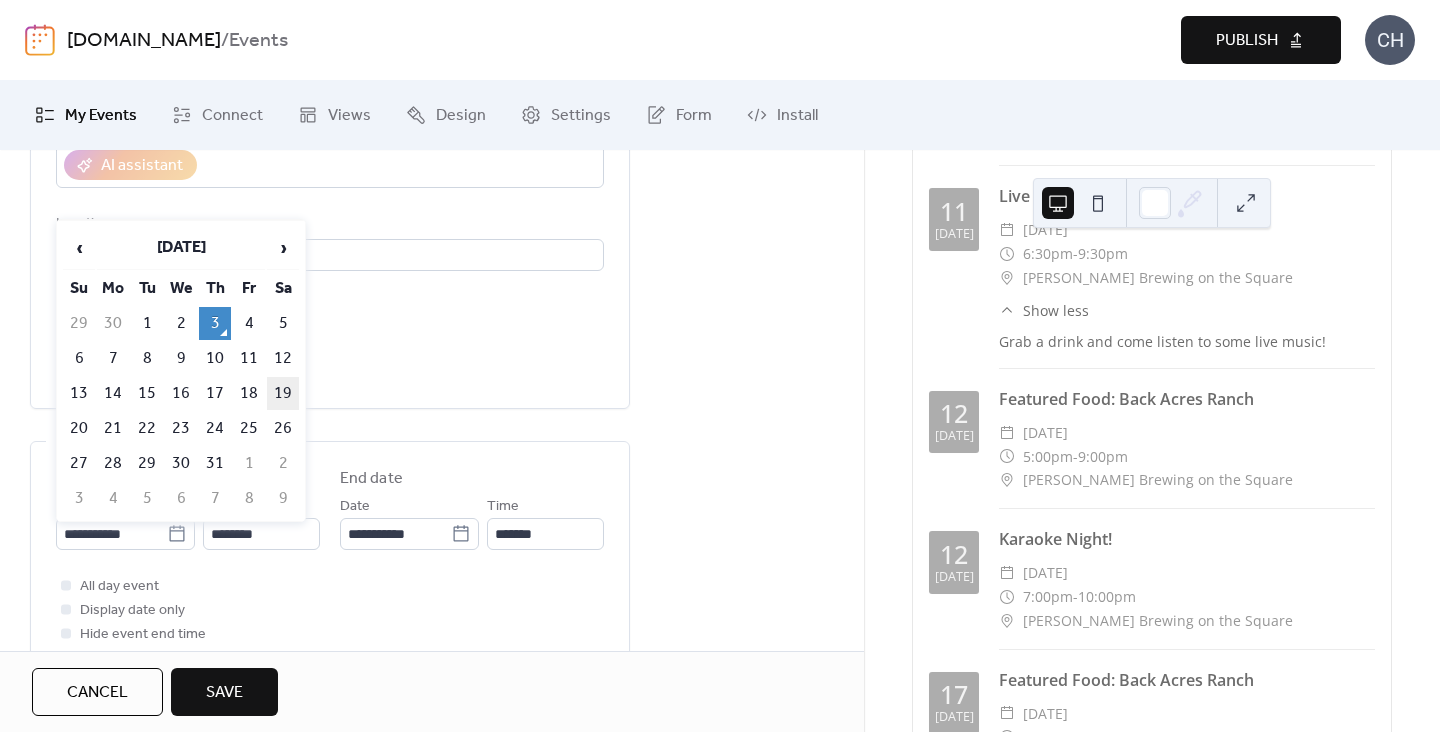 click on "19" at bounding box center [283, 393] 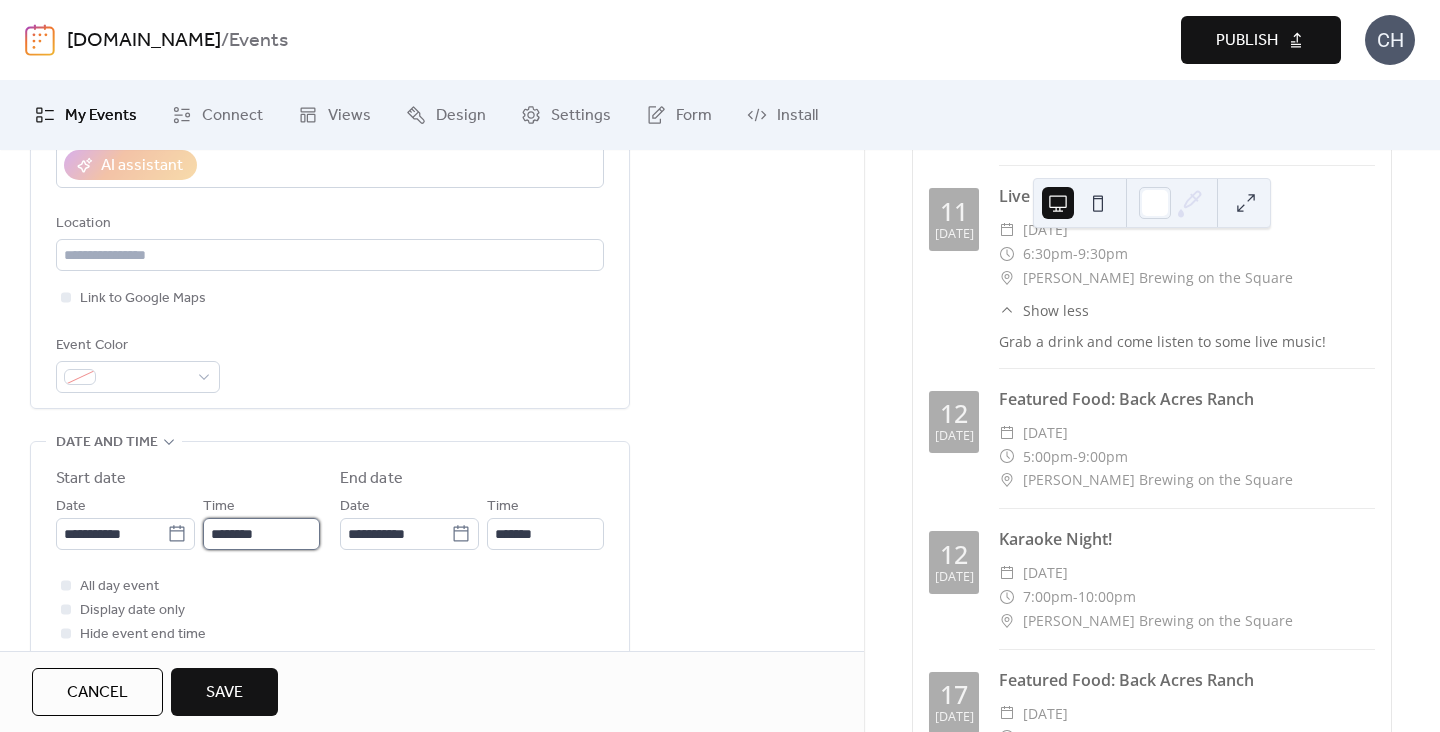 click on "********" at bounding box center [261, 534] 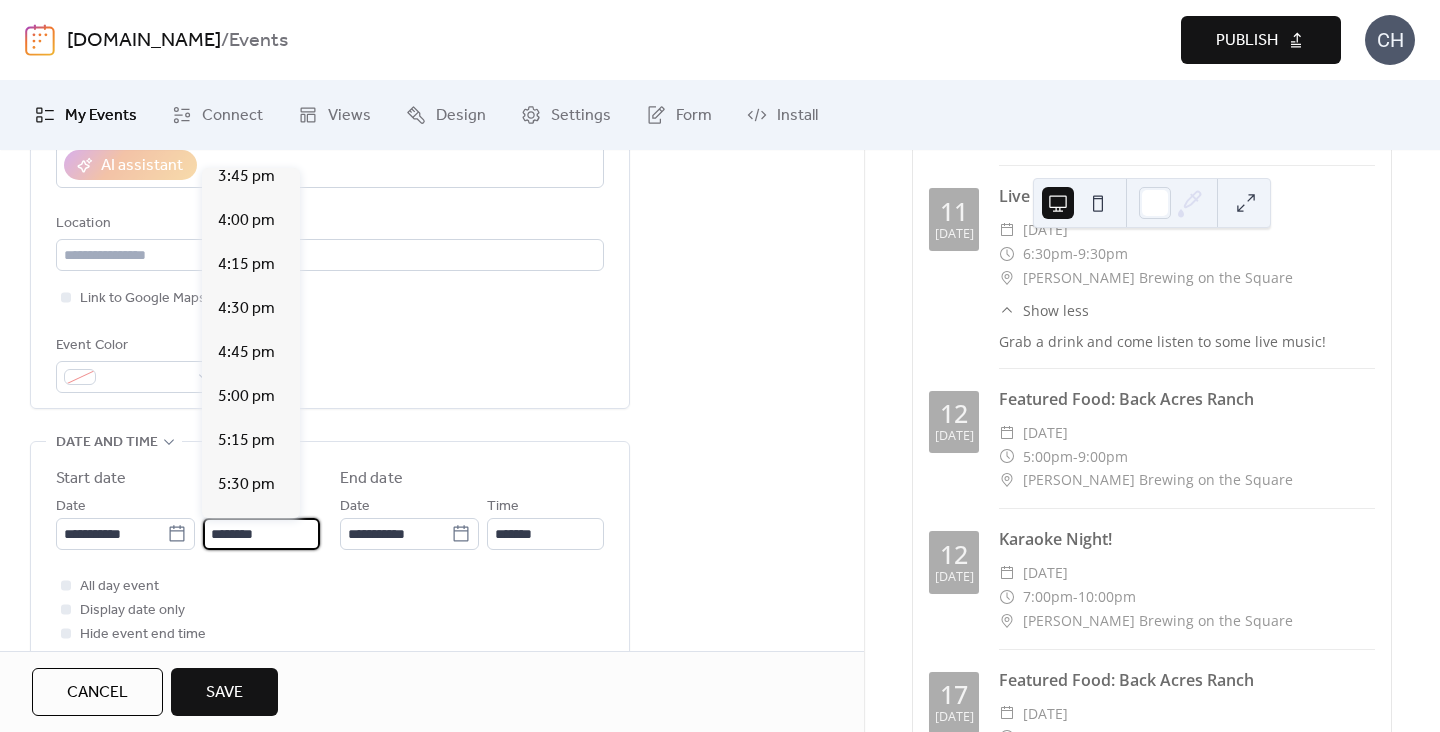 scroll, scrollTop: 2791, scrollLeft: 0, axis: vertical 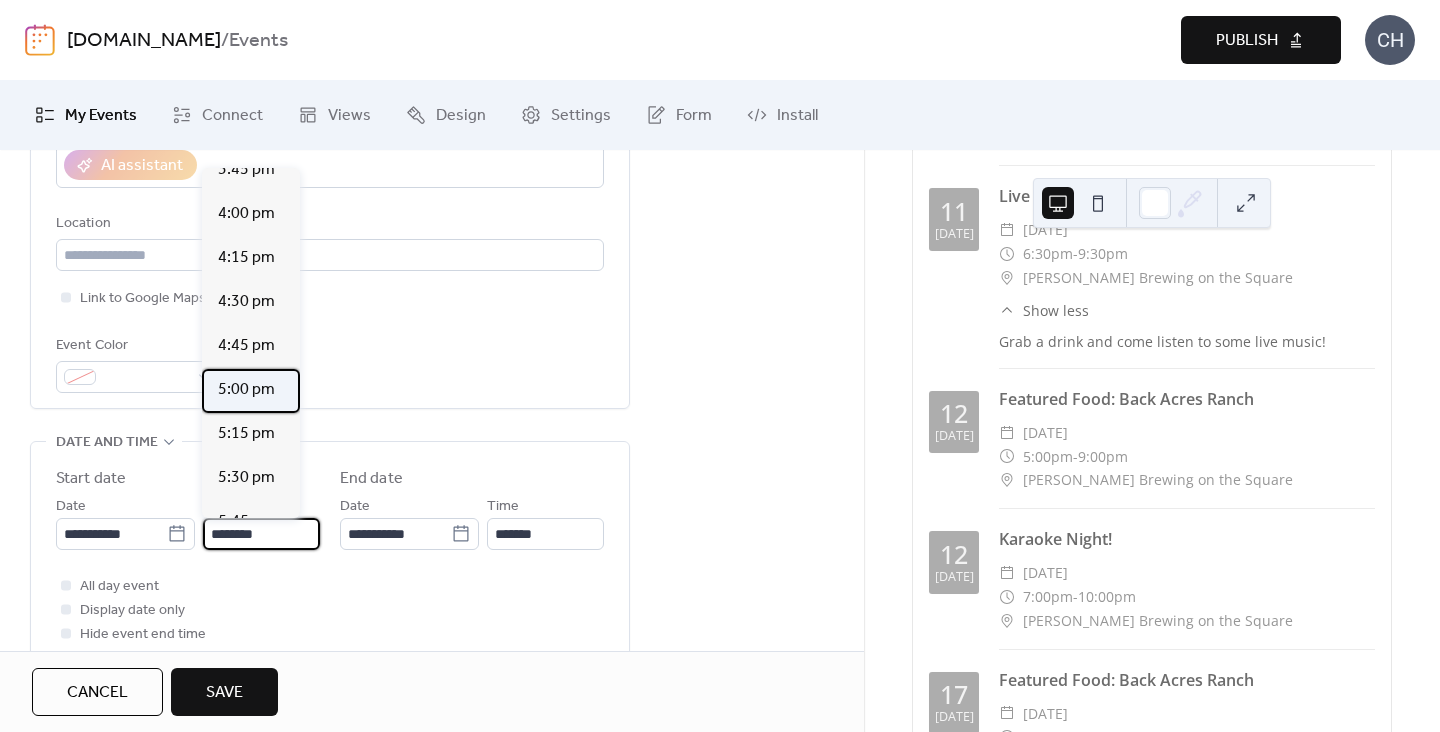 click on "5:00 pm" at bounding box center [246, 390] 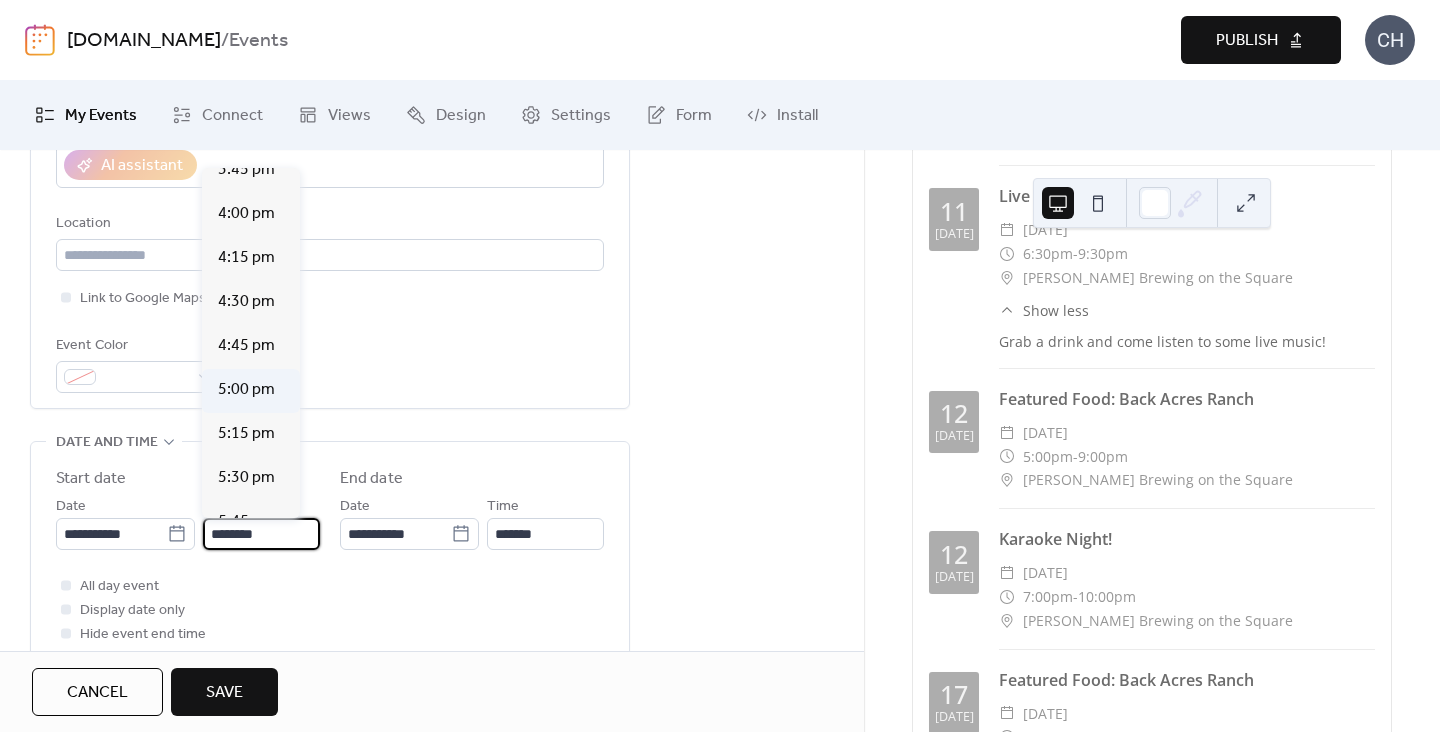 type on "*******" 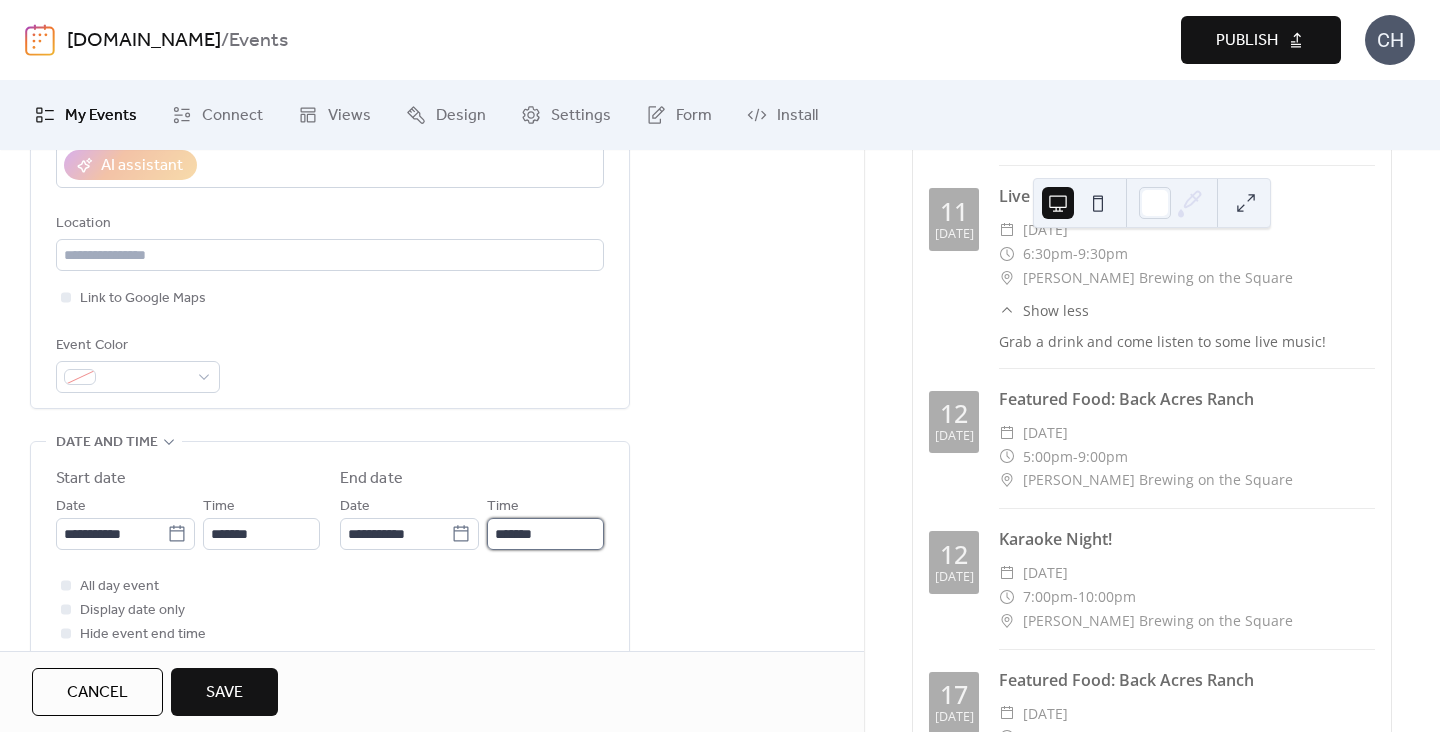 click on "*******" at bounding box center (545, 534) 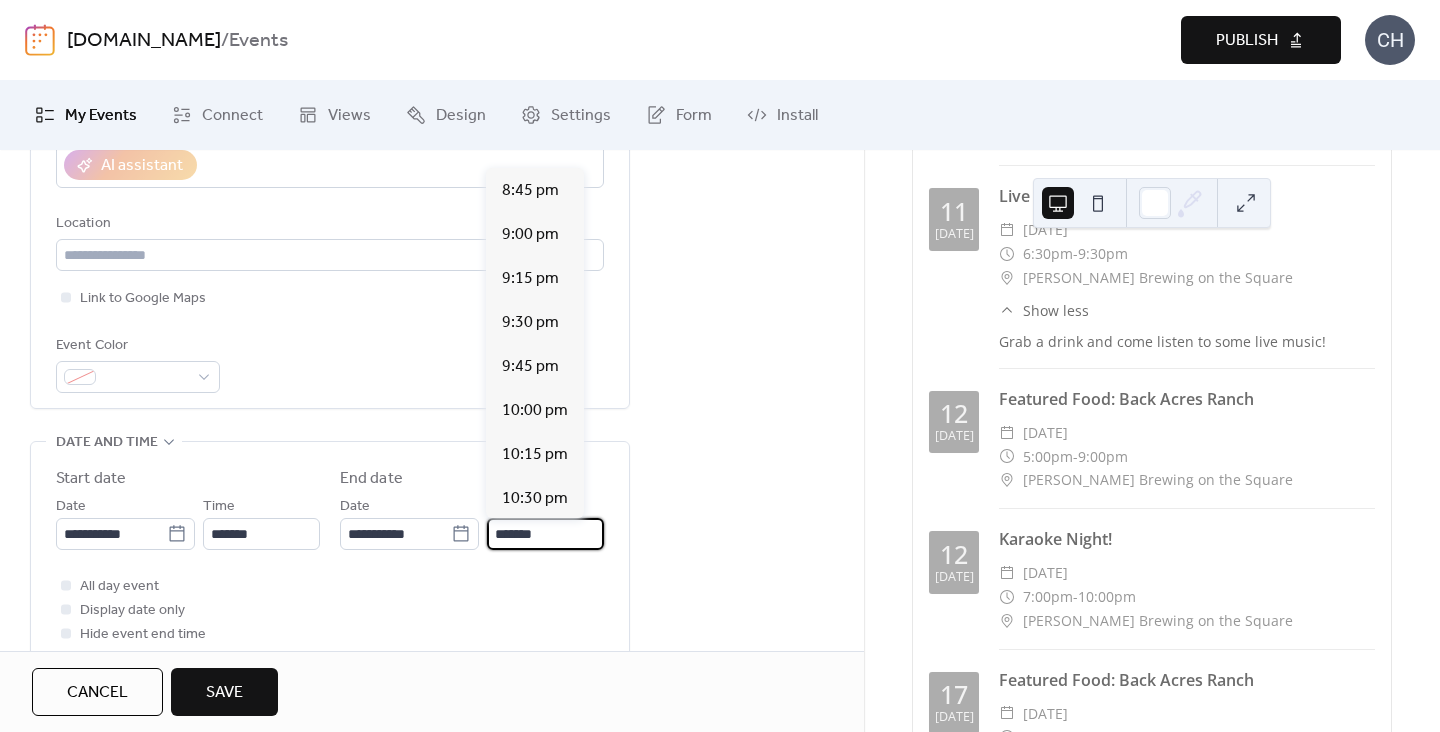scroll, scrollTop: 618, scrollLeft: 0, axis: vertical 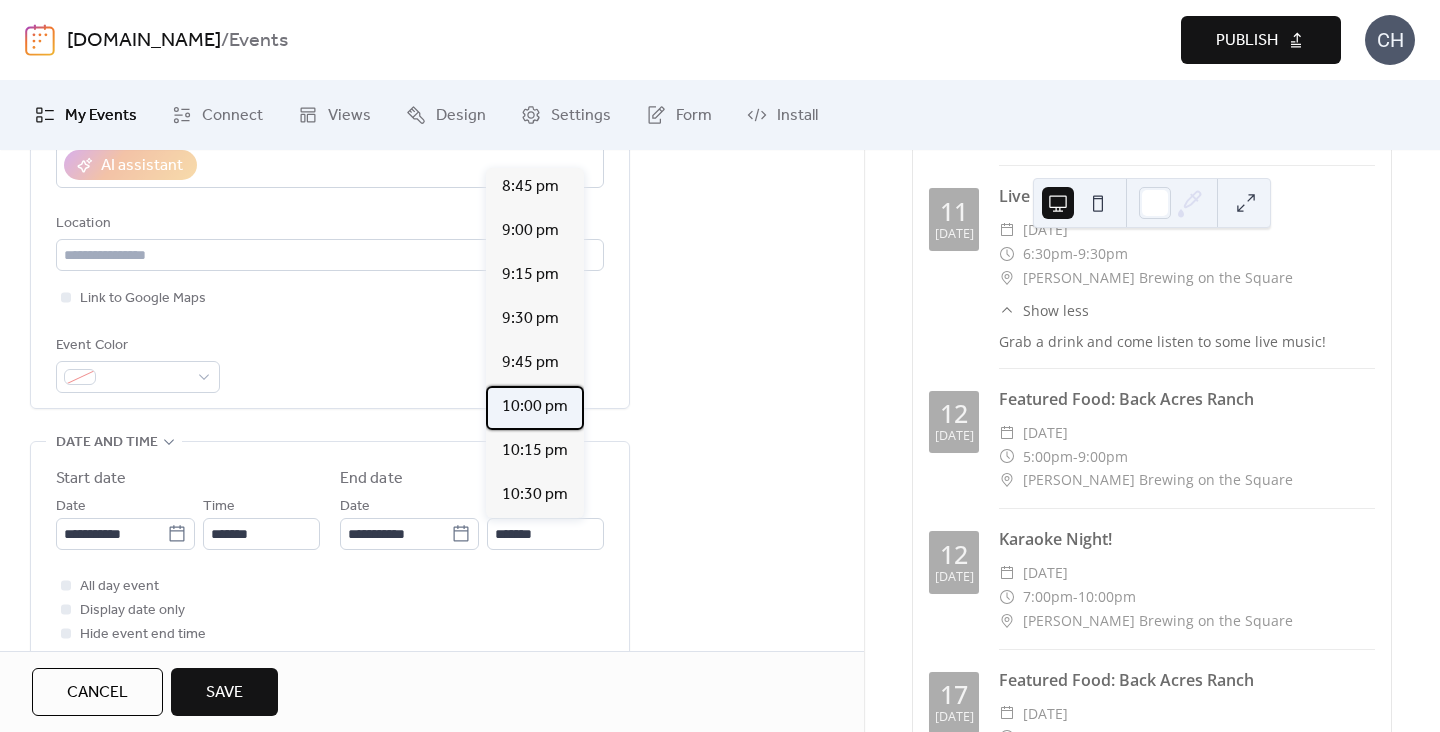 click on "10:00 pm" at bounding box center (535, 407) 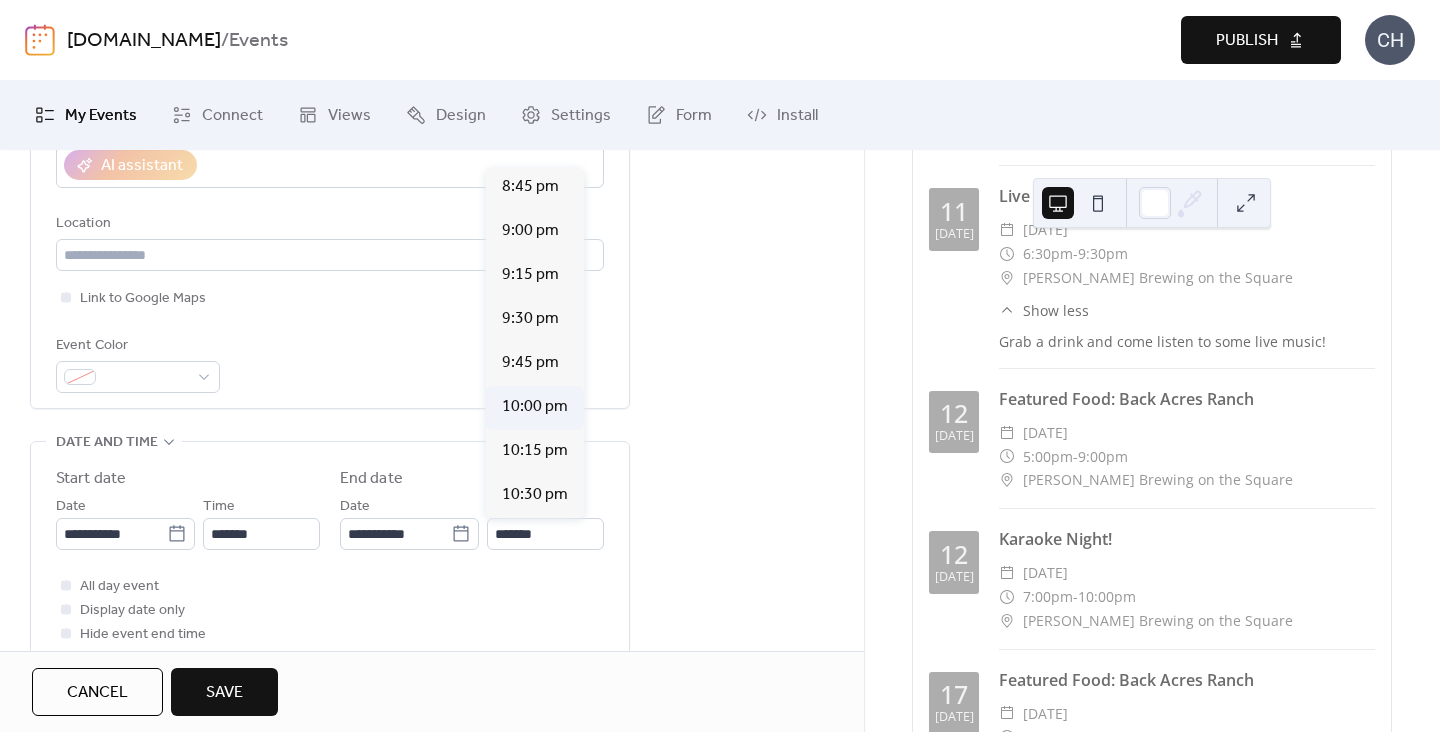 type on "********" 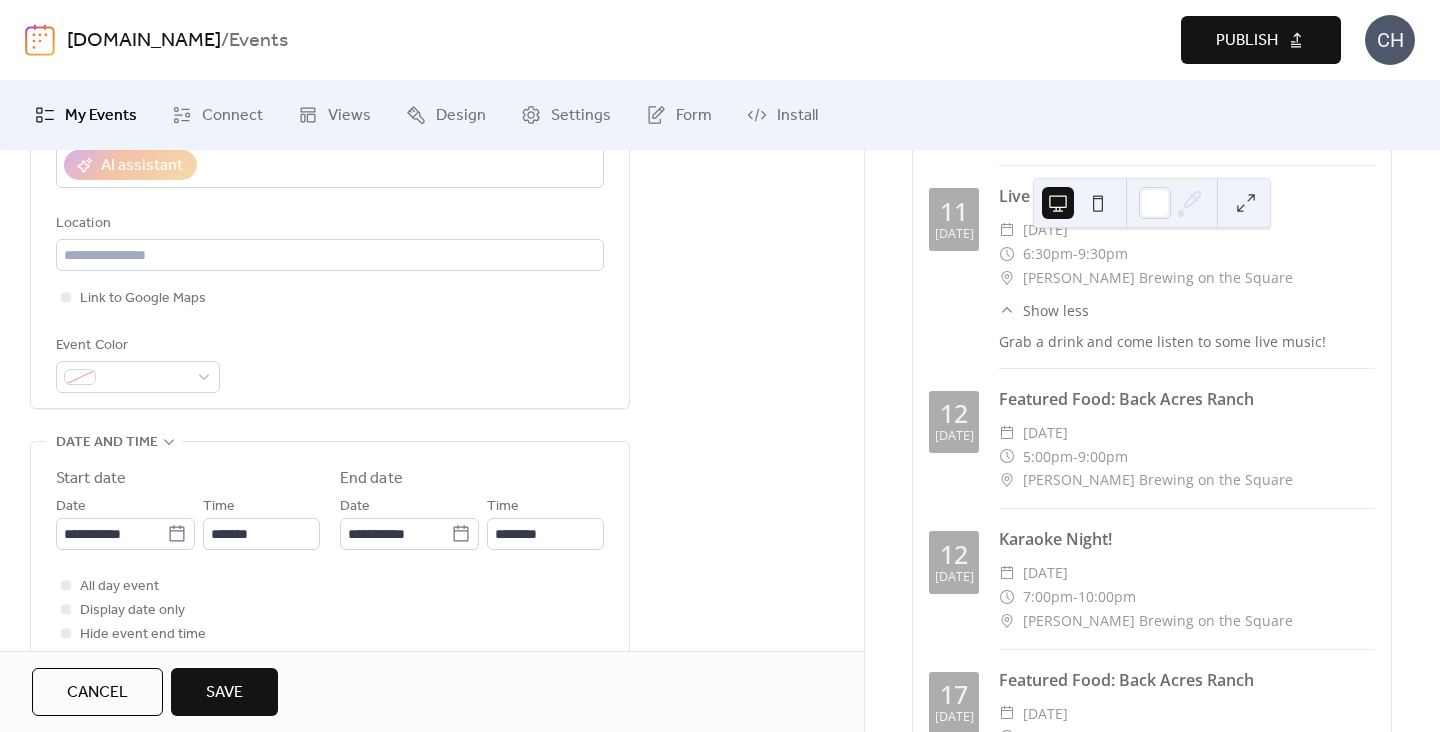 click on "Save" at bounding box center (224, 692) 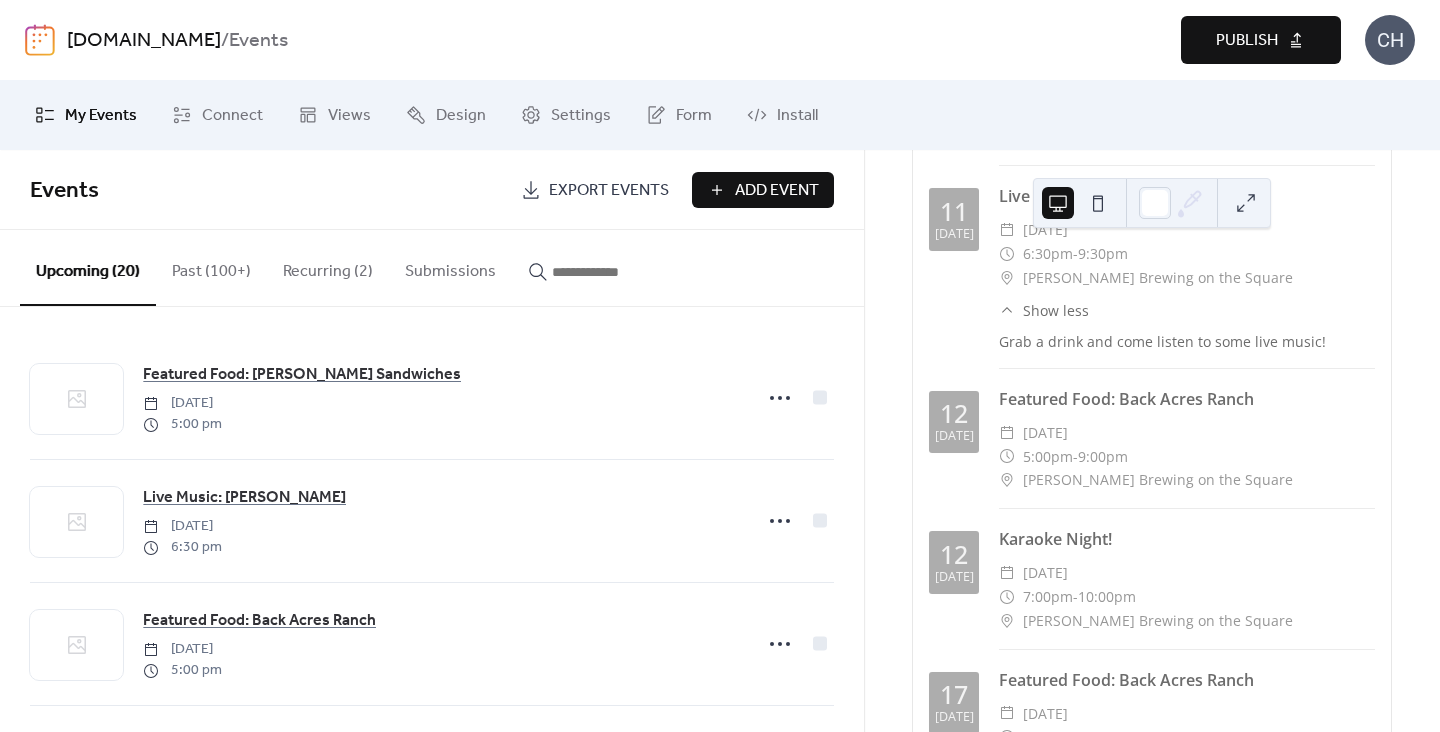 click on "Add Event" at bounding box center [763, 190] 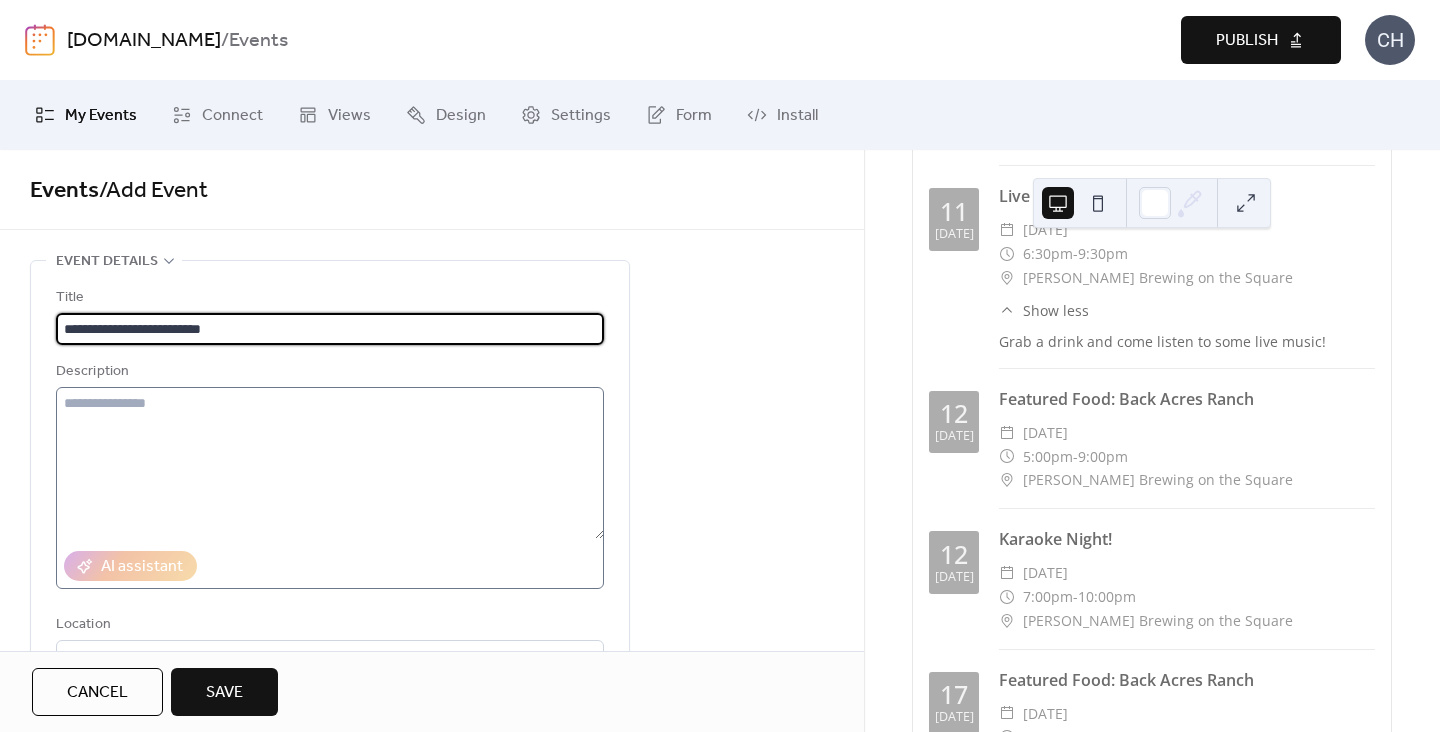 type on "**********" 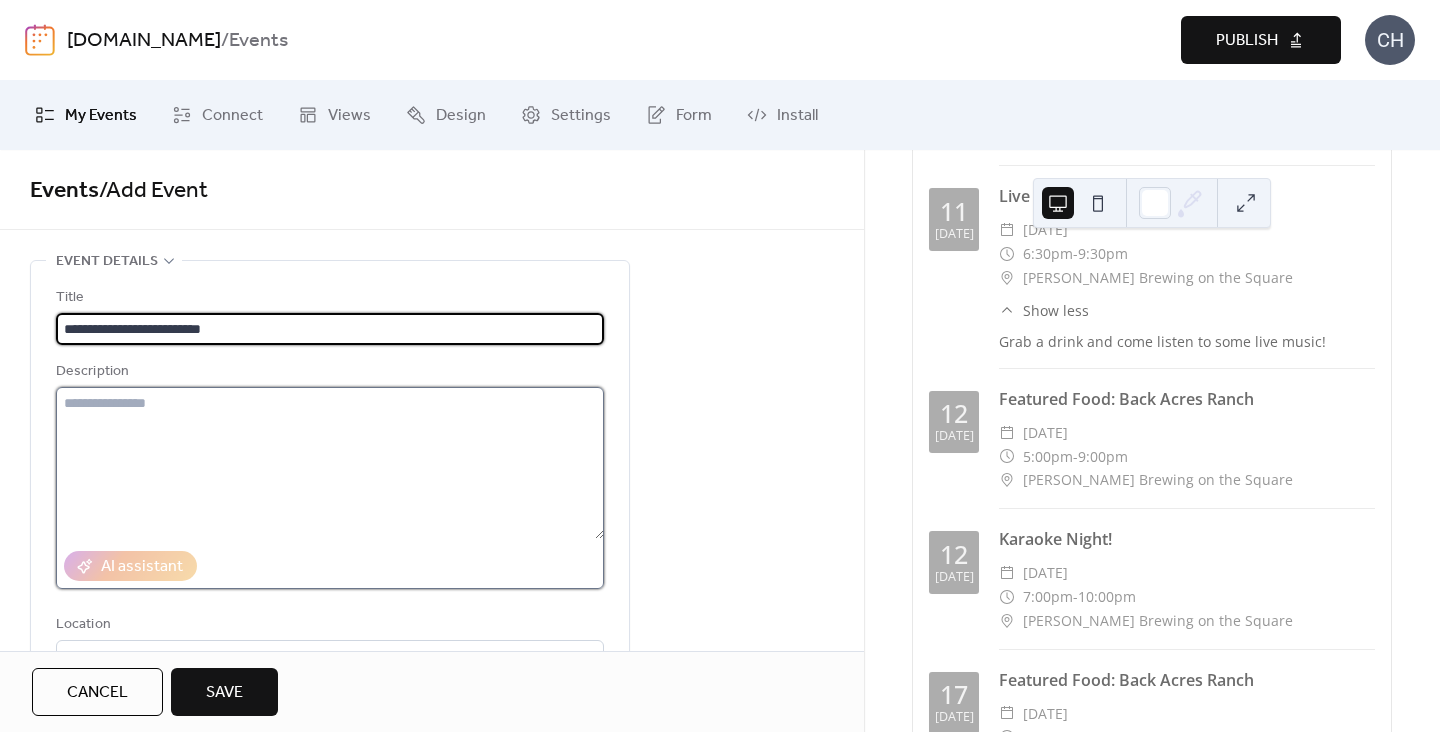 click at bounding box center [330, 463] 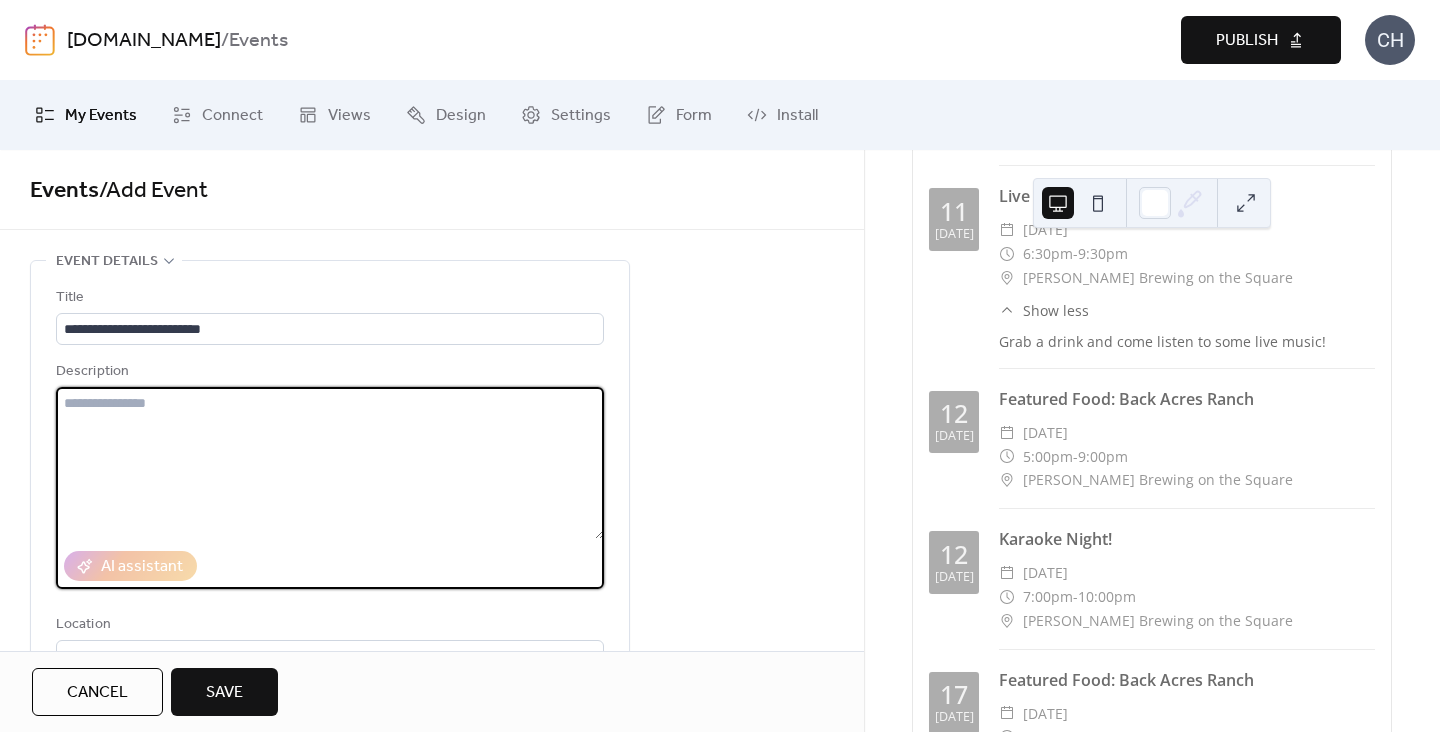 paste on "**********" 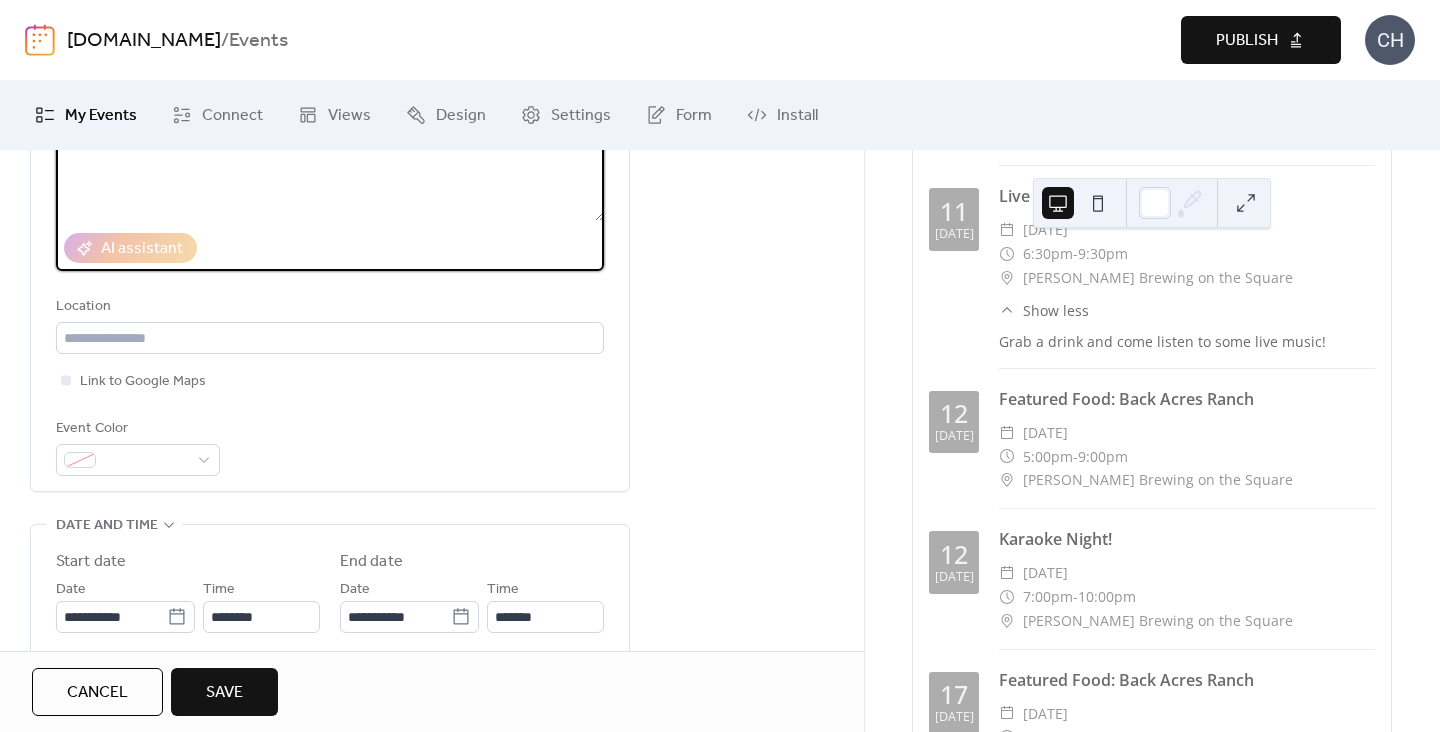scroll, scrollTop: 319, scrollLeft: 0, axis: vertical 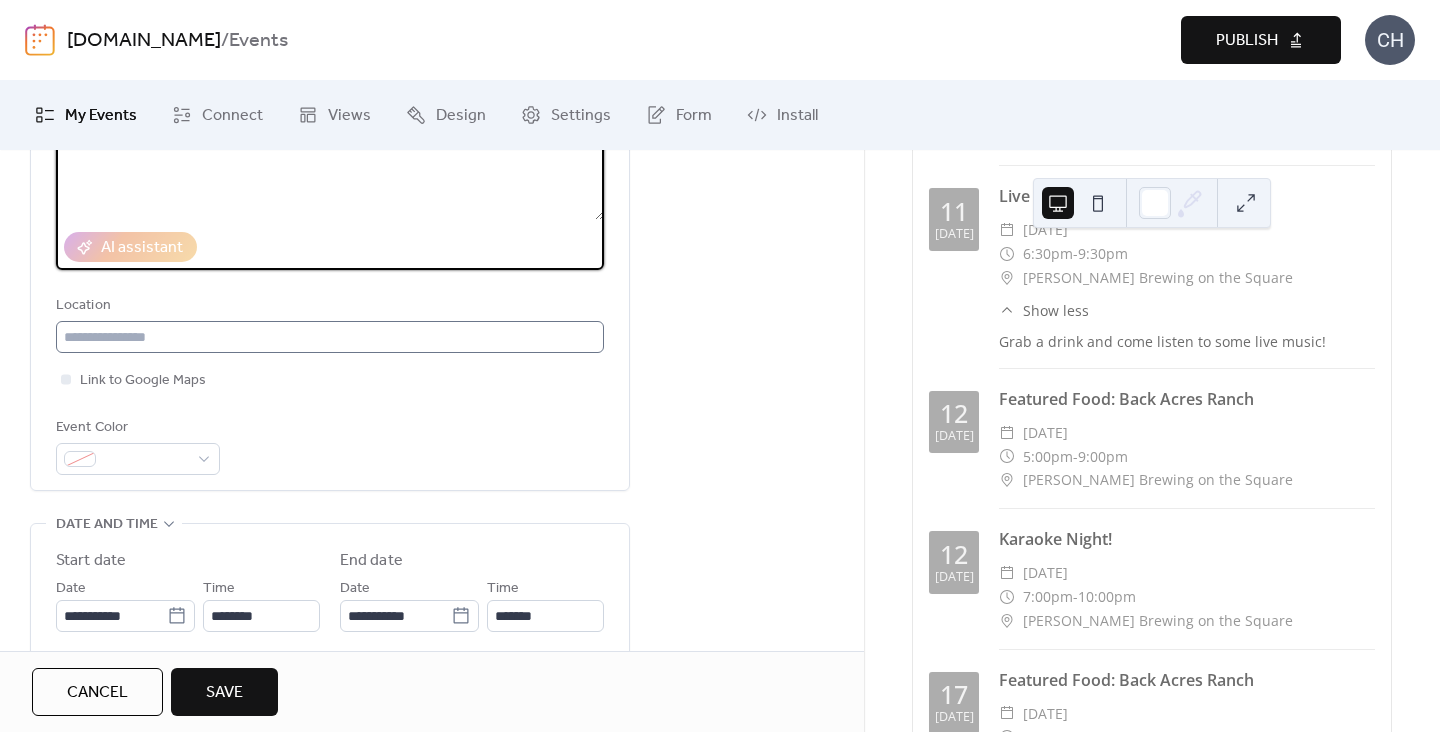 type on "**********" 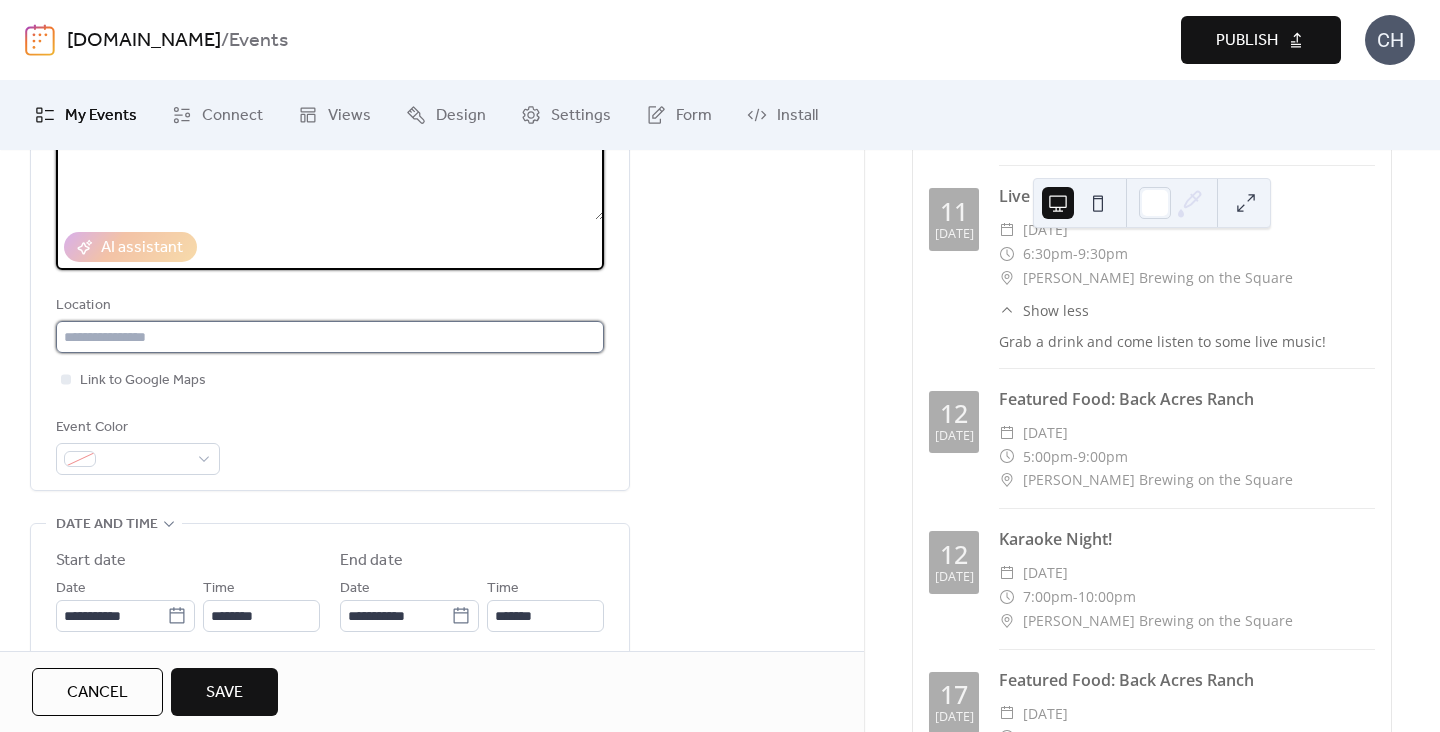 click at bounding box center [330, 337] 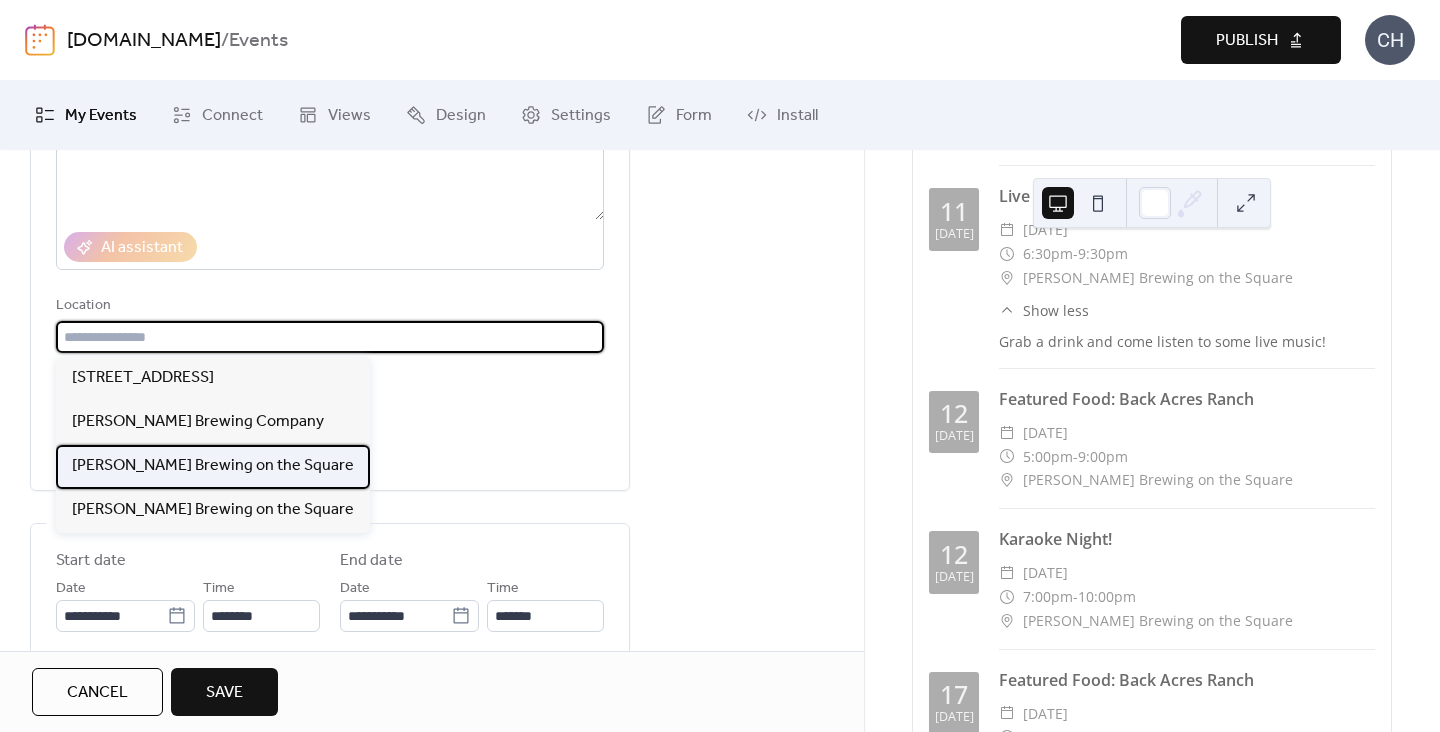 click on "[PERSON_NAME] Brewing on the Square" at bounding box center (213, 466) 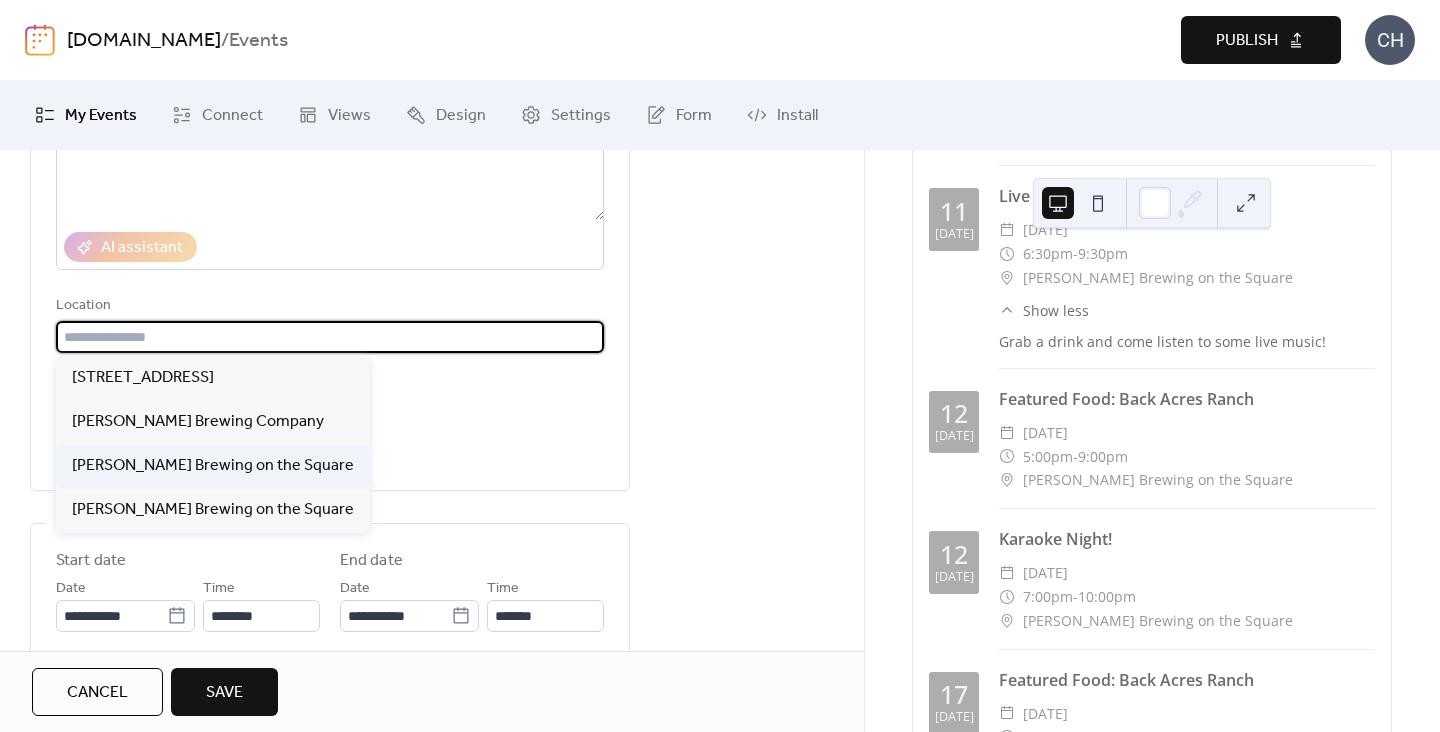 type on "**********" 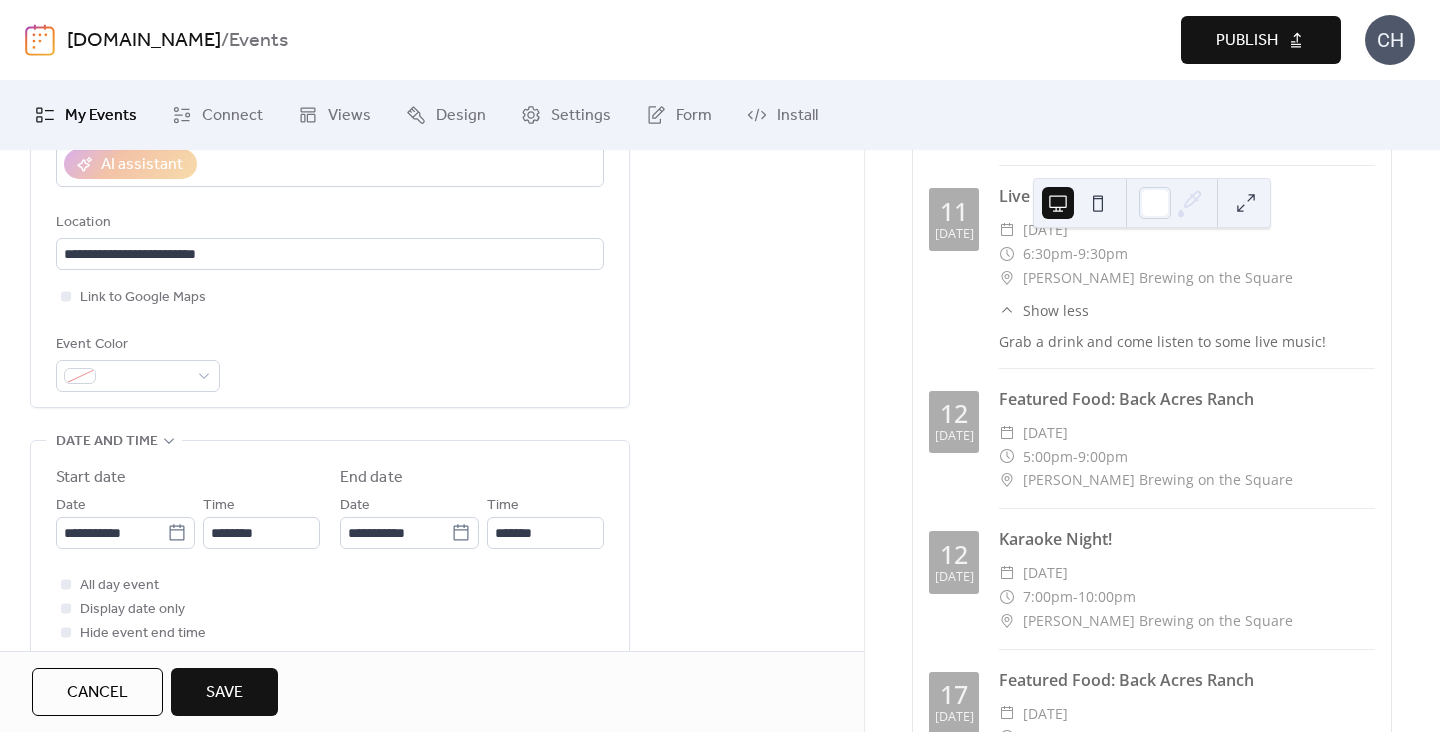scroll, scrollTop: 404, scrollLeft: 0, axis: vertical 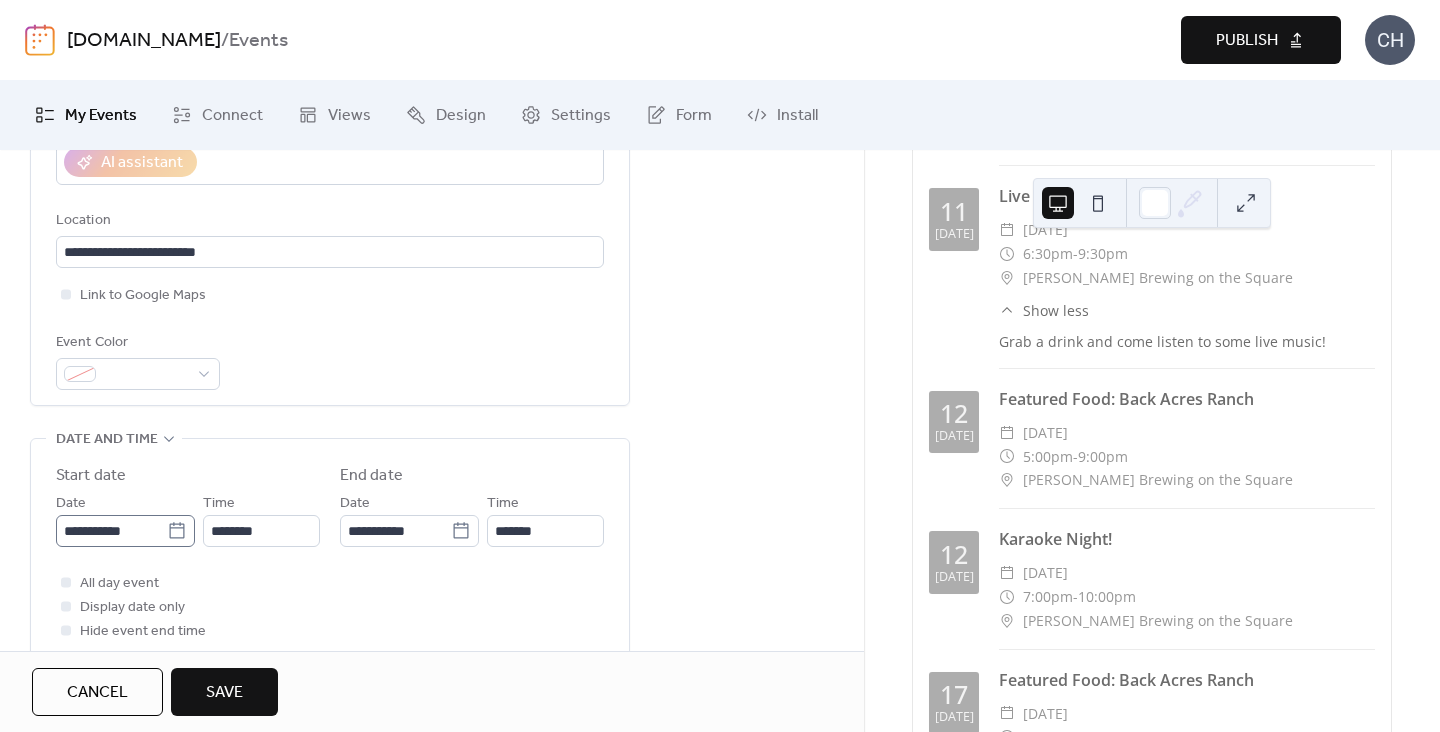 click 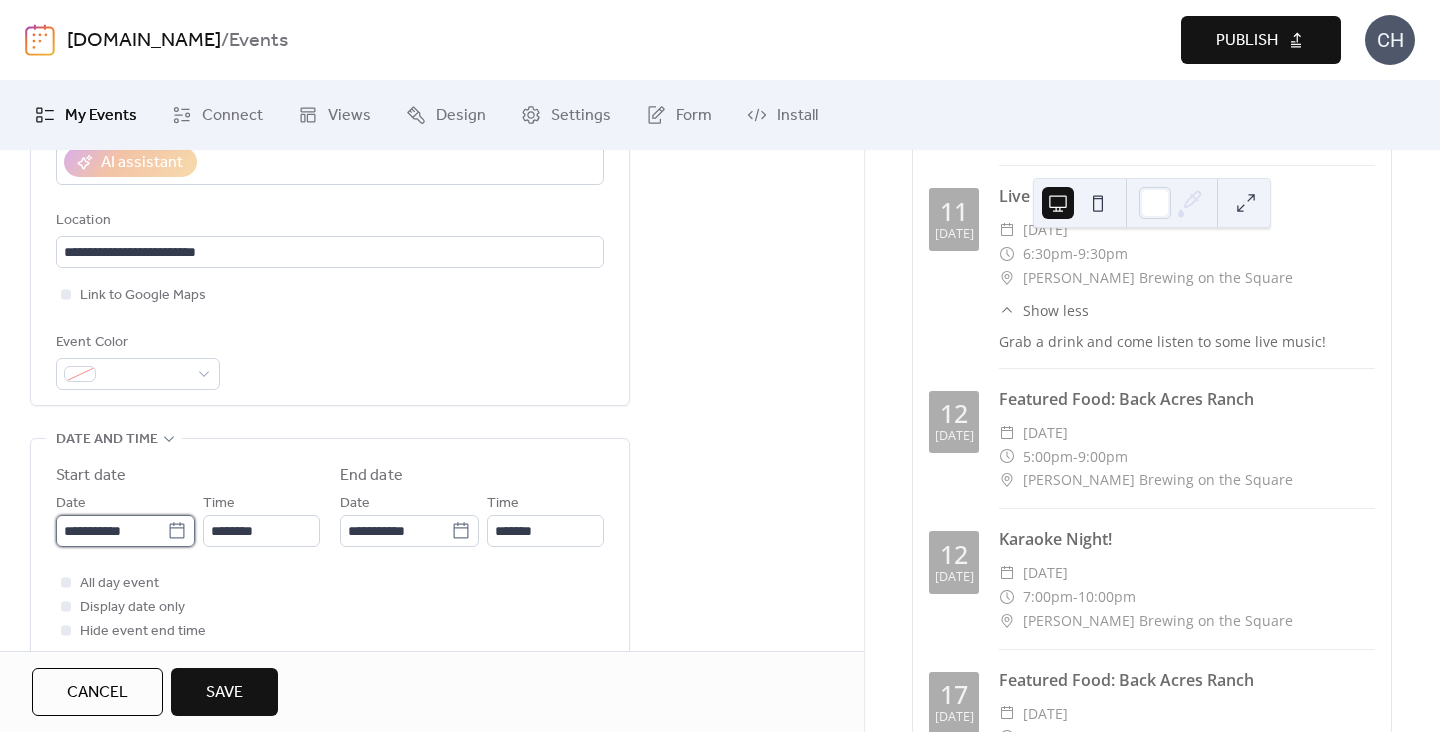 click on "**********" at bounding box center [111, 531] 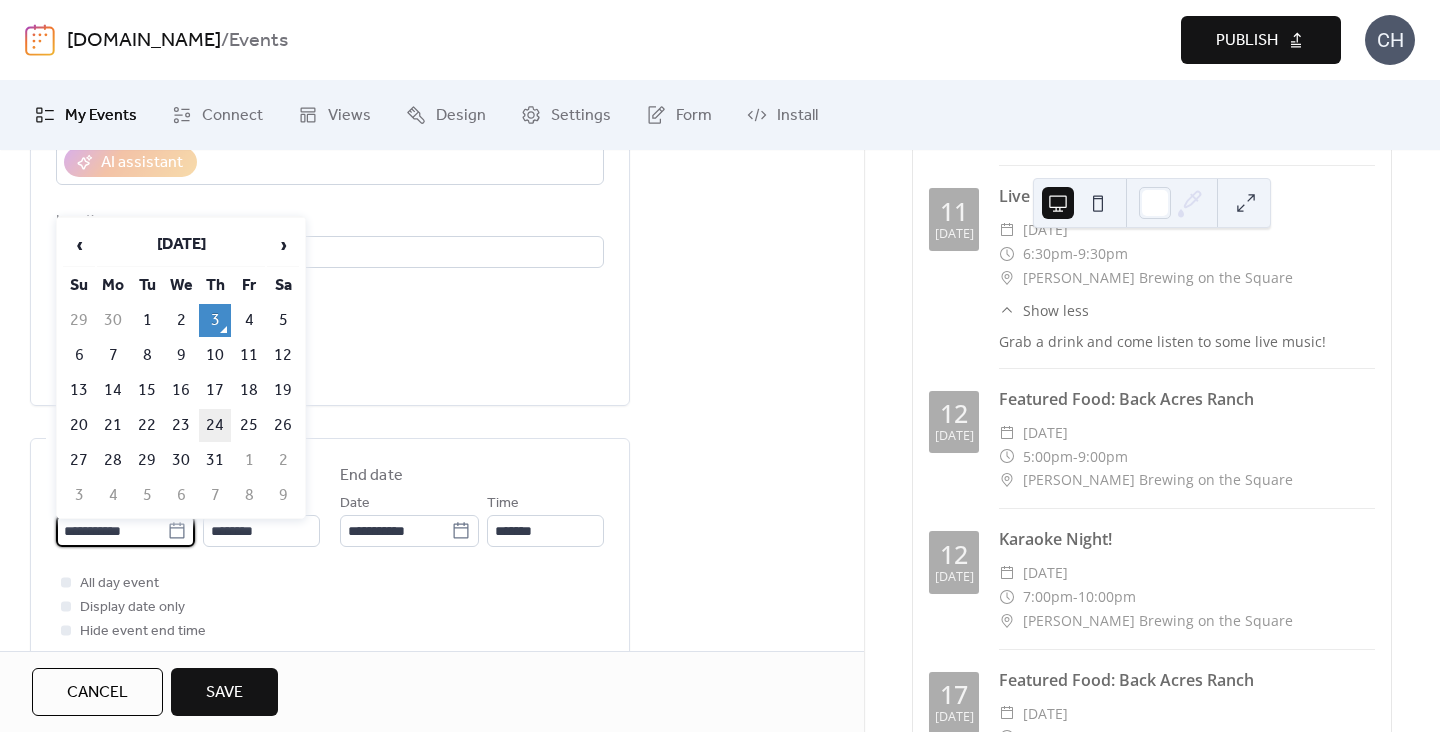 click on "24" at bounding box center (215, 425) 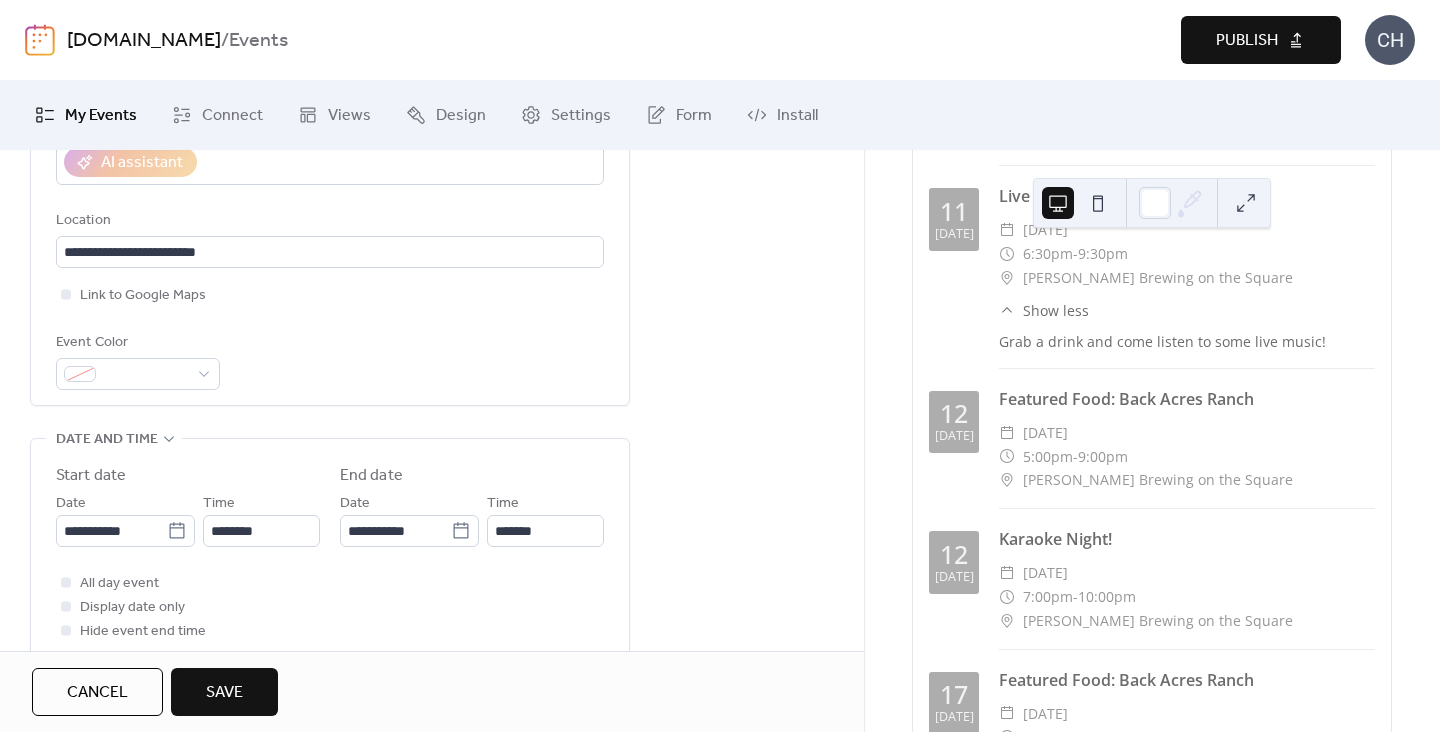 click on "Time ********" at bounding box center (261, 519) 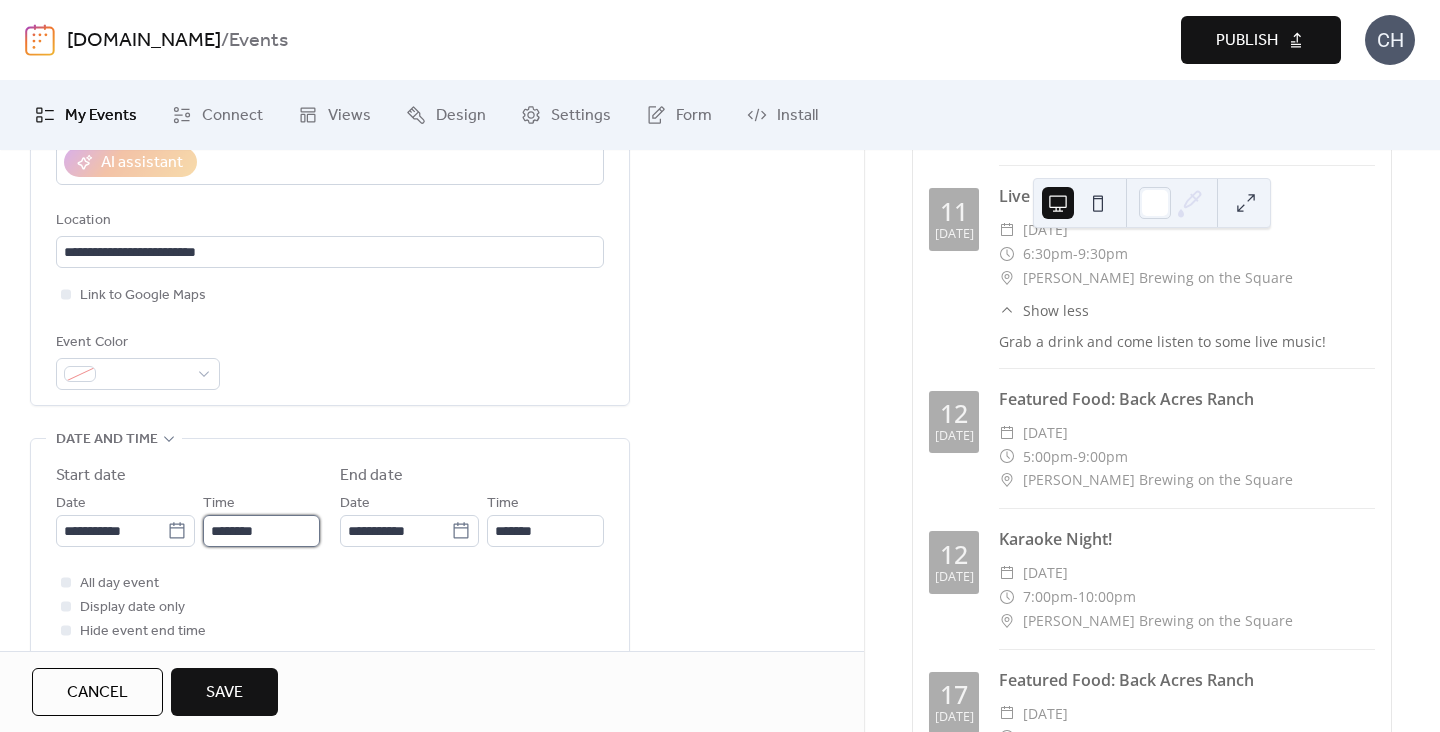 click on "********" at bounding box center [261, 531] 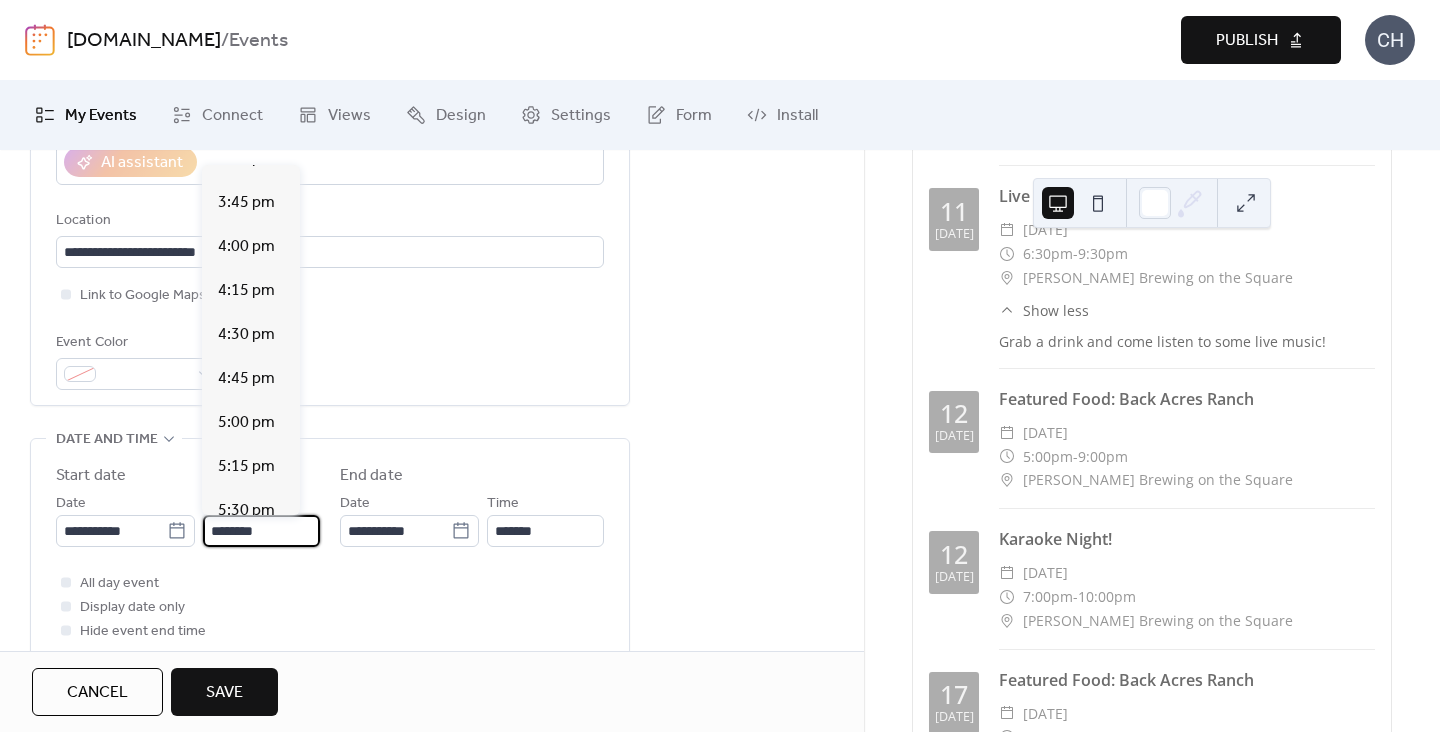 scroll, scrollTop: 2778, scrollLeft: 0, axis: vertical 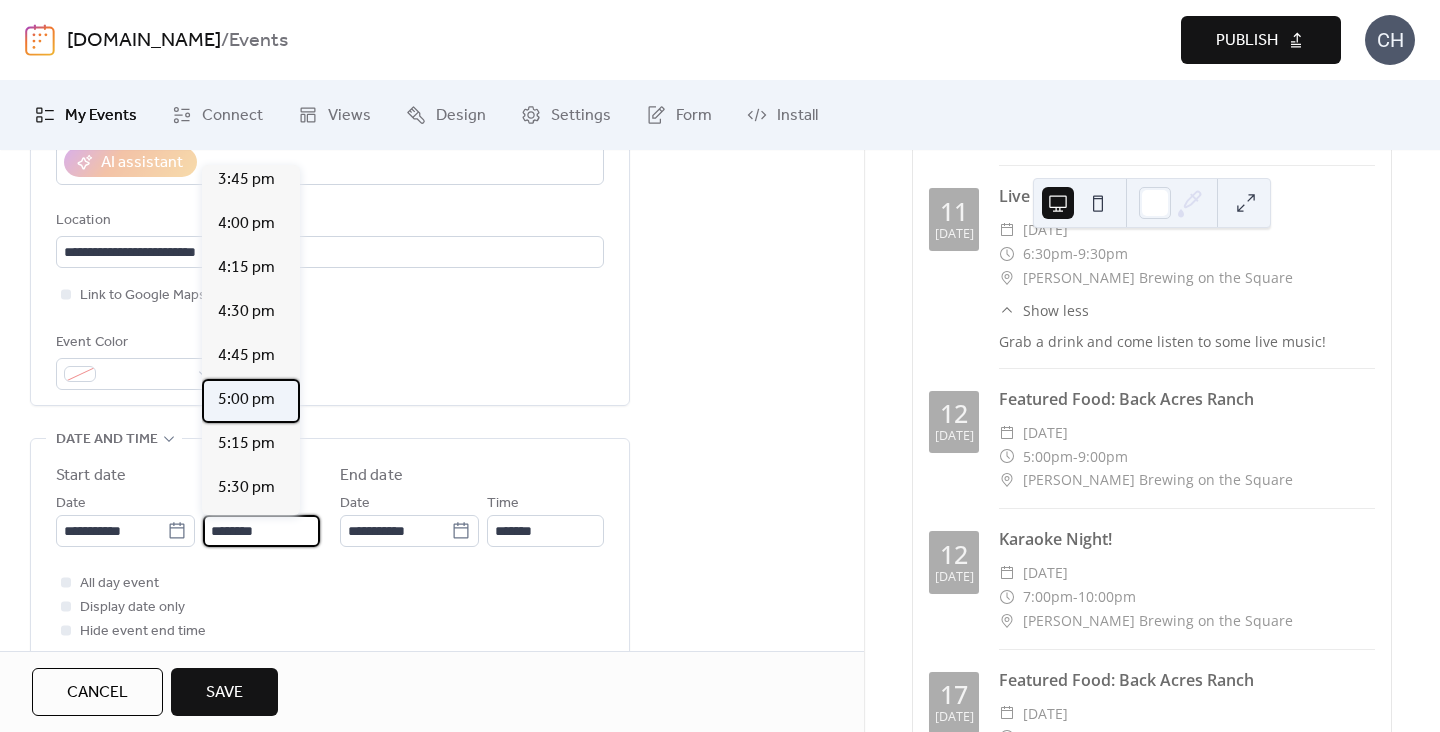 click on "5:00 pm" at bounding box center (246, 400) 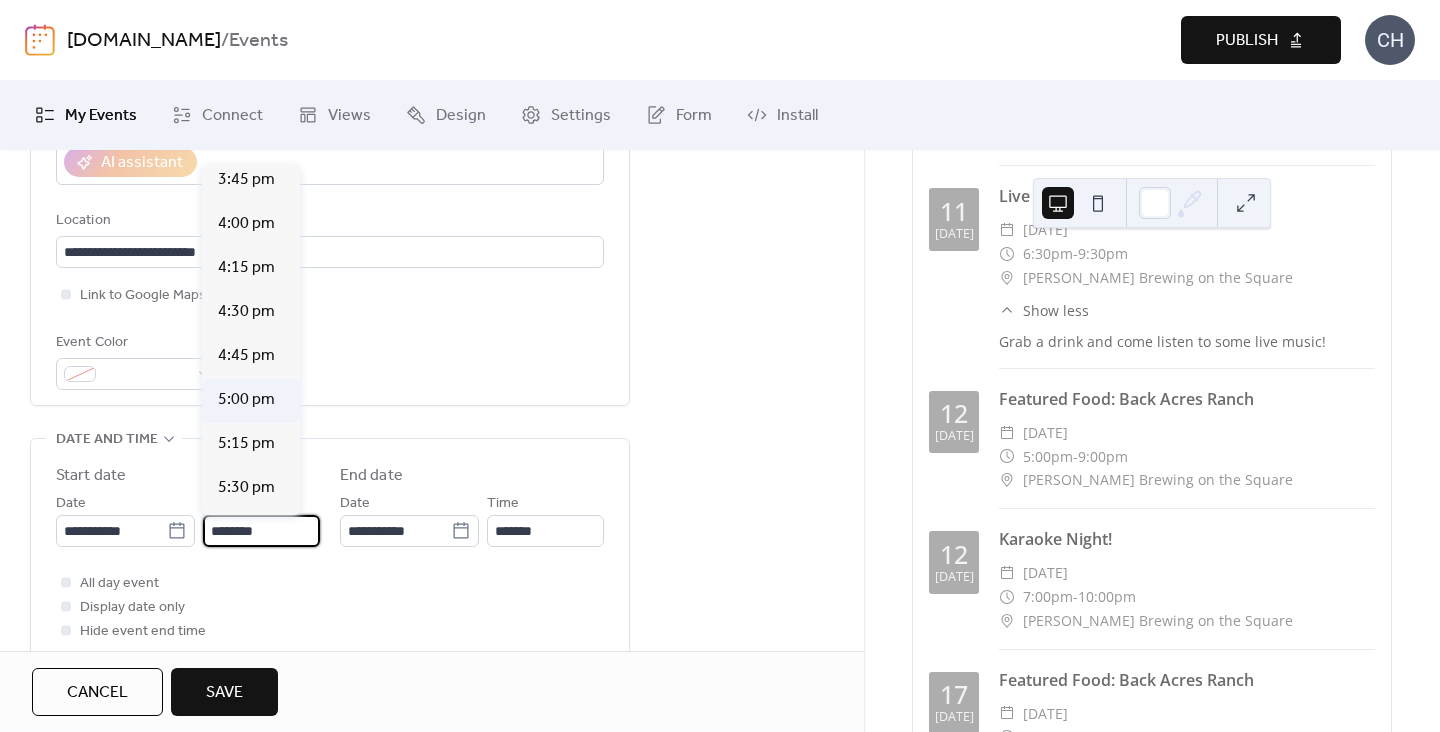 type on "*******" 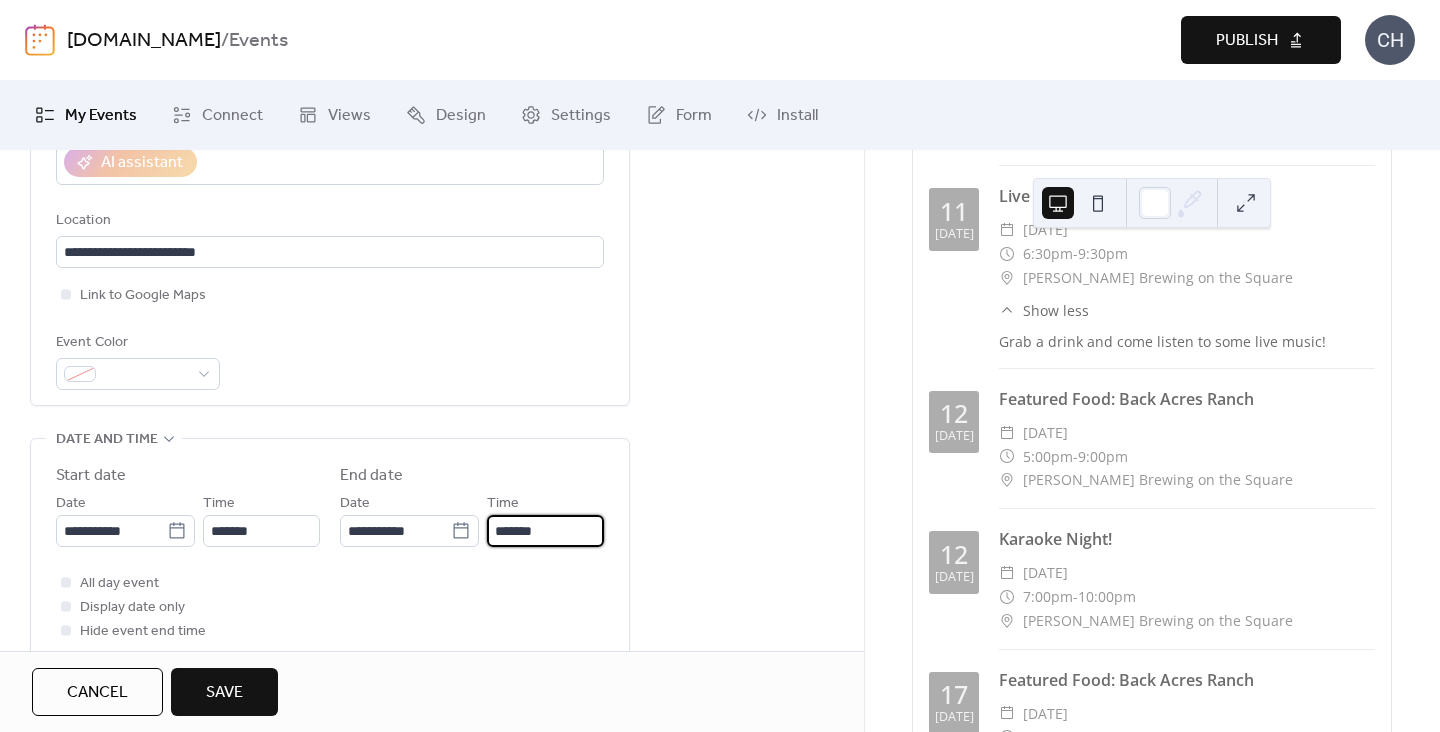 click on "*******" at bounding box center [545, 531] 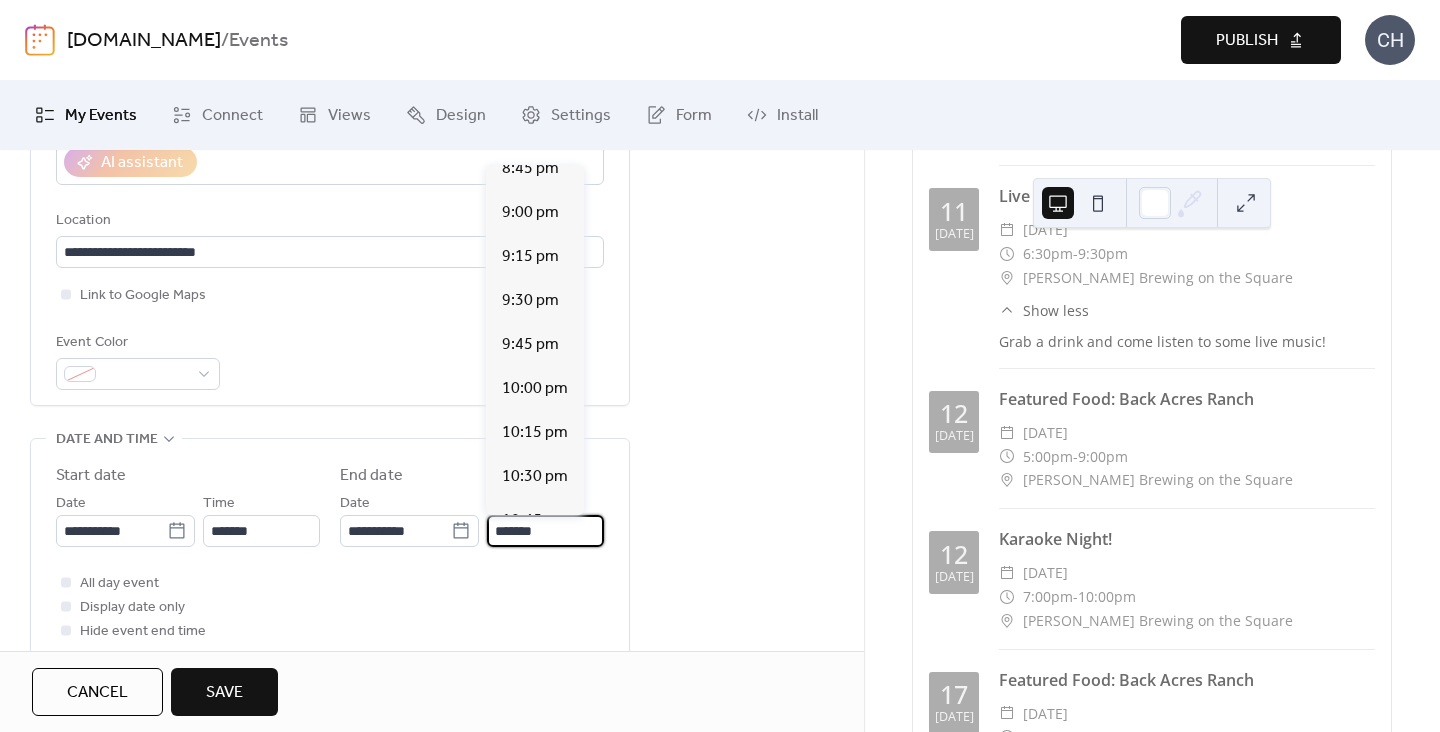 scroll, scrollTop: 636, scrollLeft: 0, axis: vertical 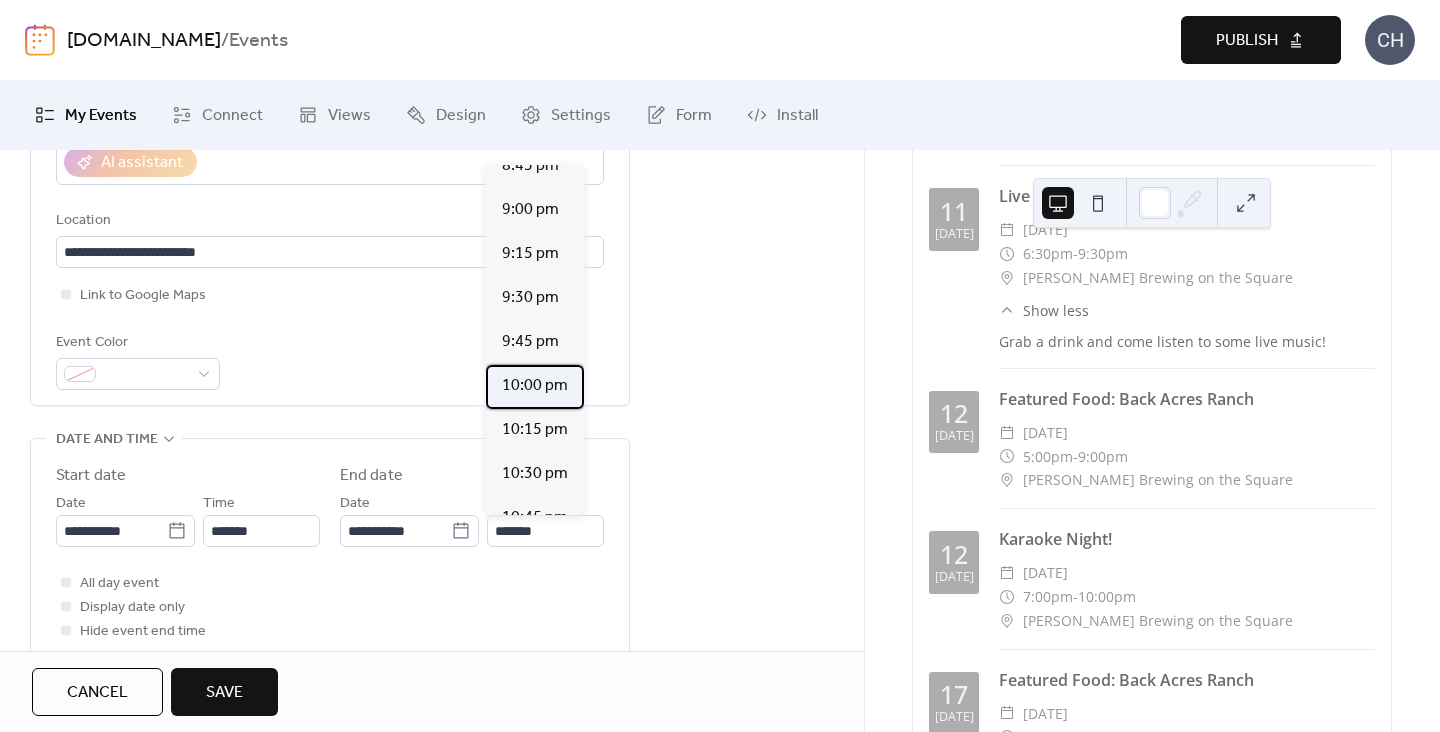 click on "10:00 pm" at bounding box center (535, 386) 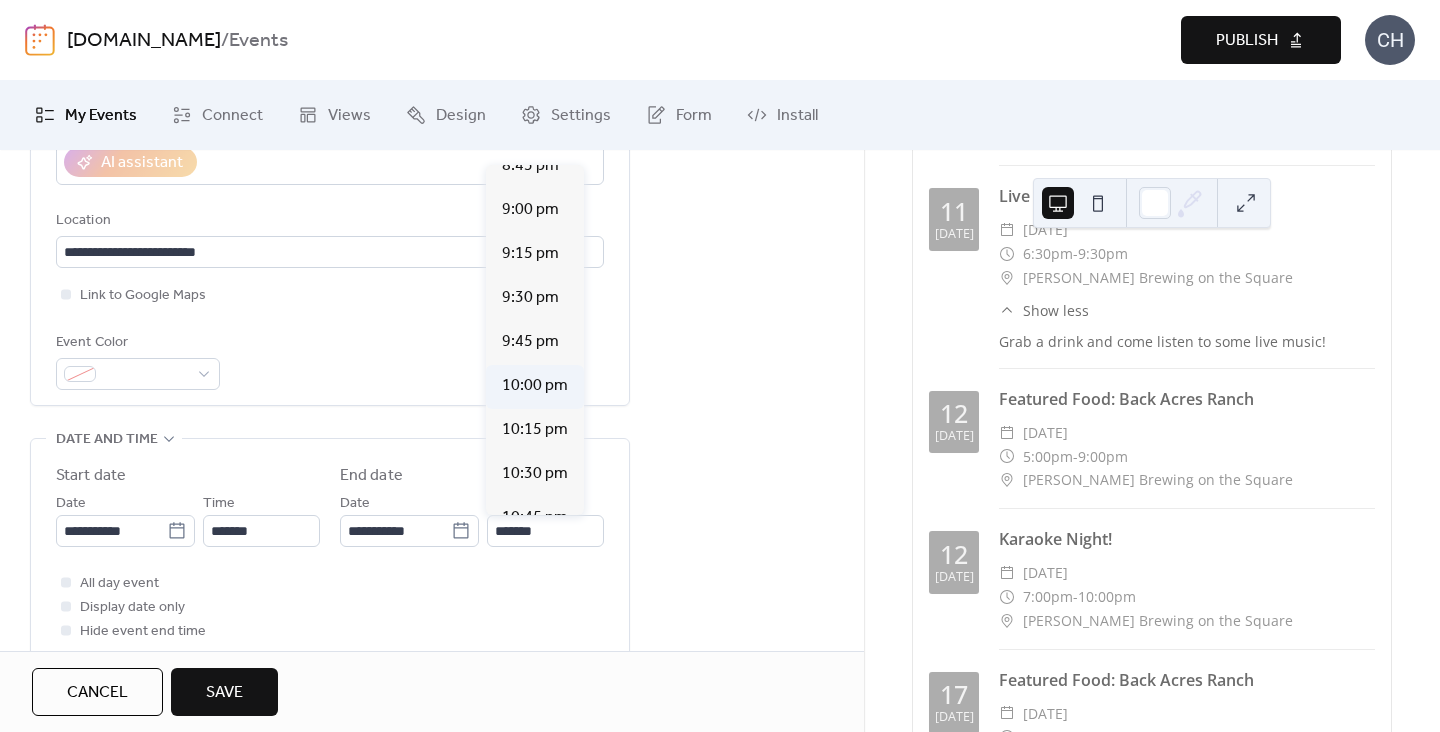 type on "********" 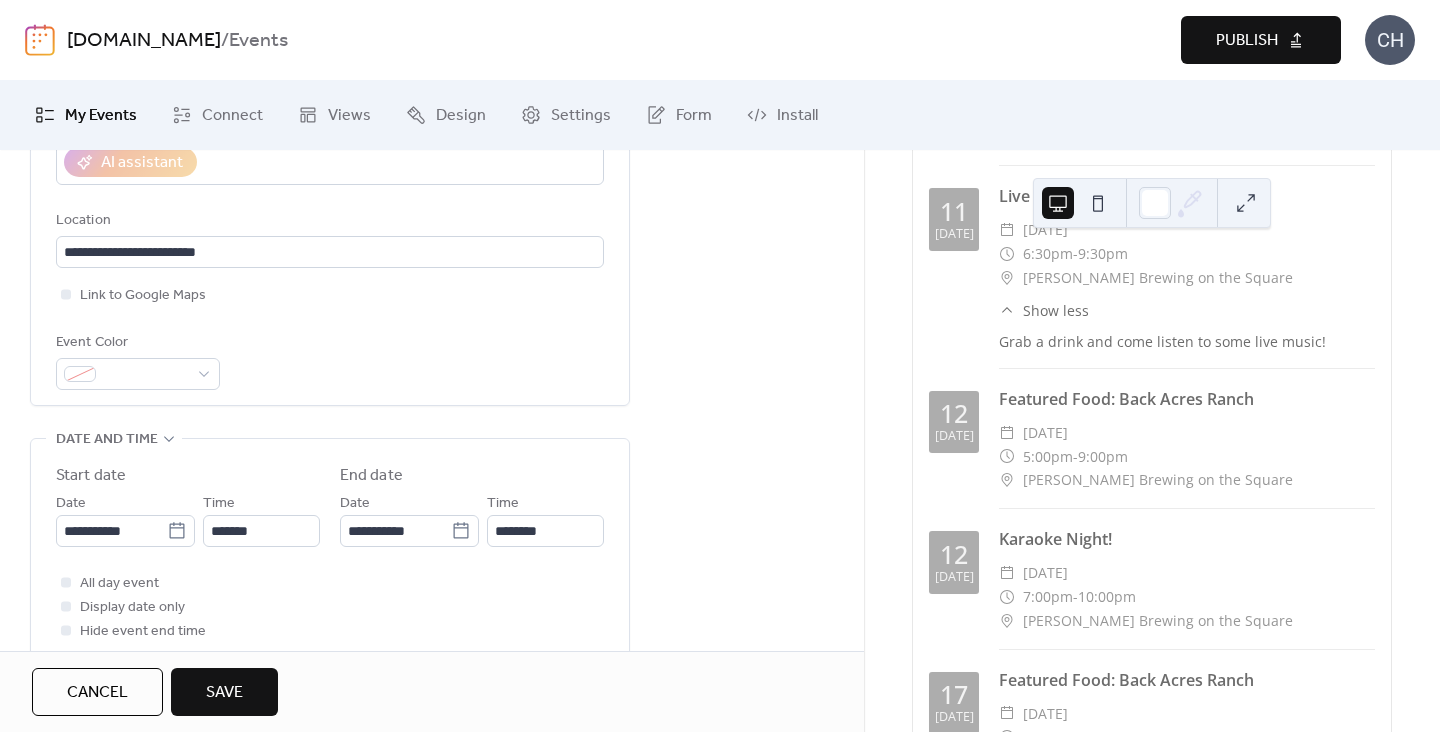 click on "Save" at bounding box center (224, 692) 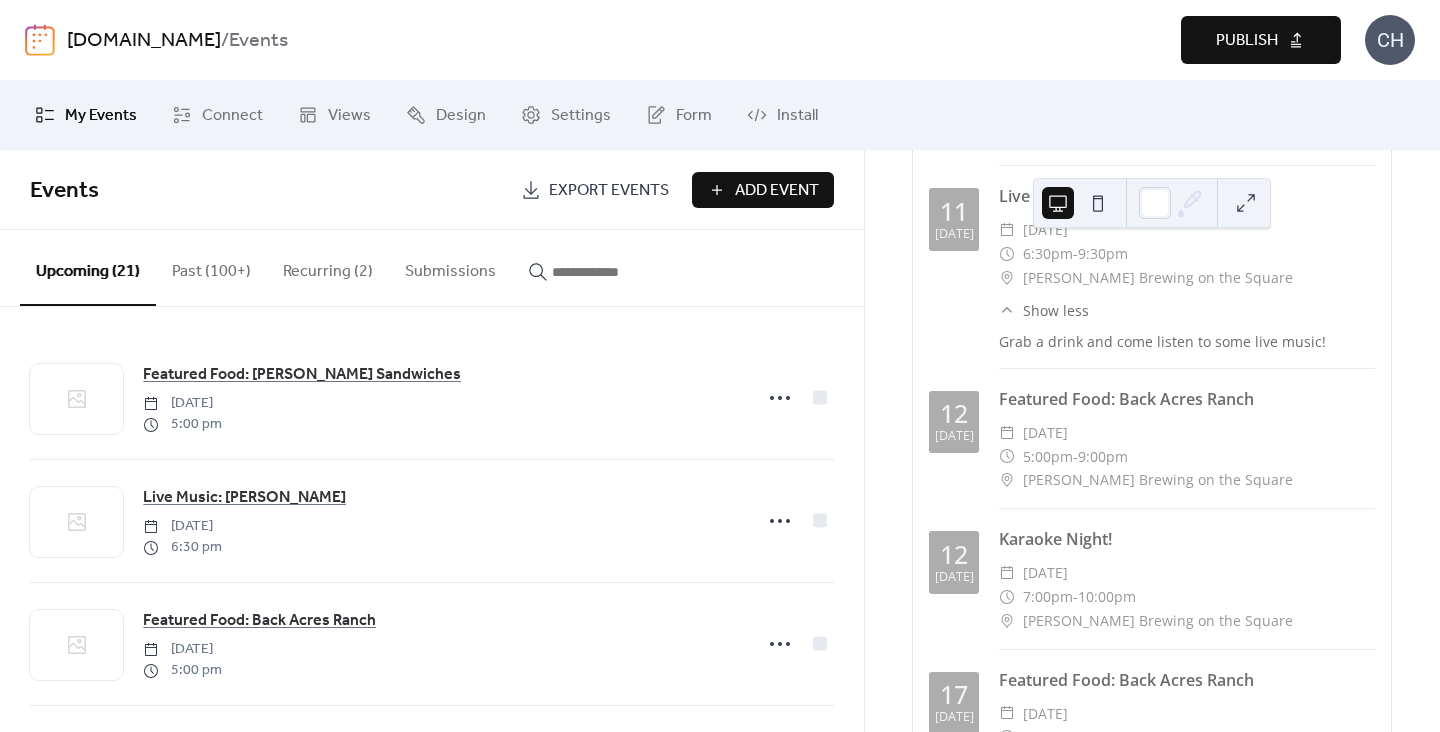 click on "Add Event" at bounding box center [763, 190] 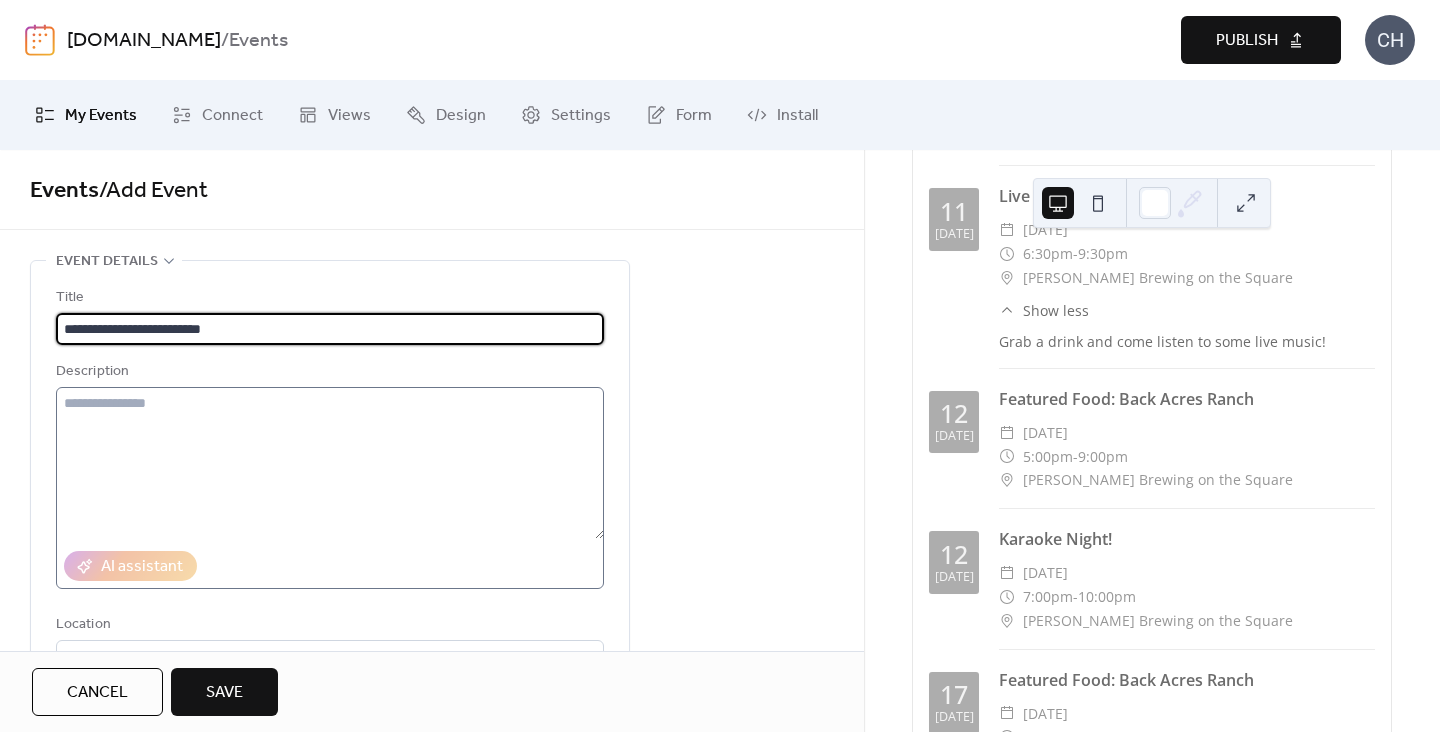 type on "**********" 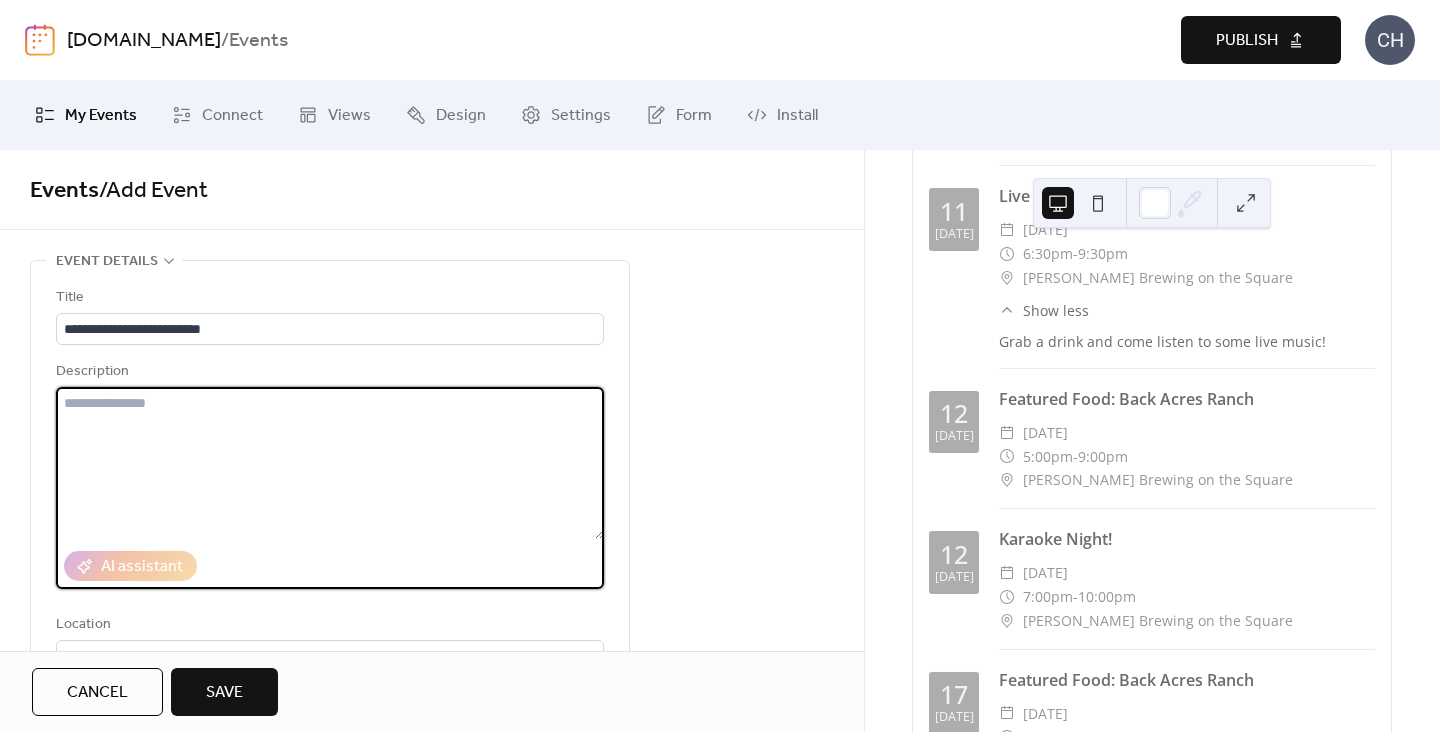 click at bounding box center (330, 463) 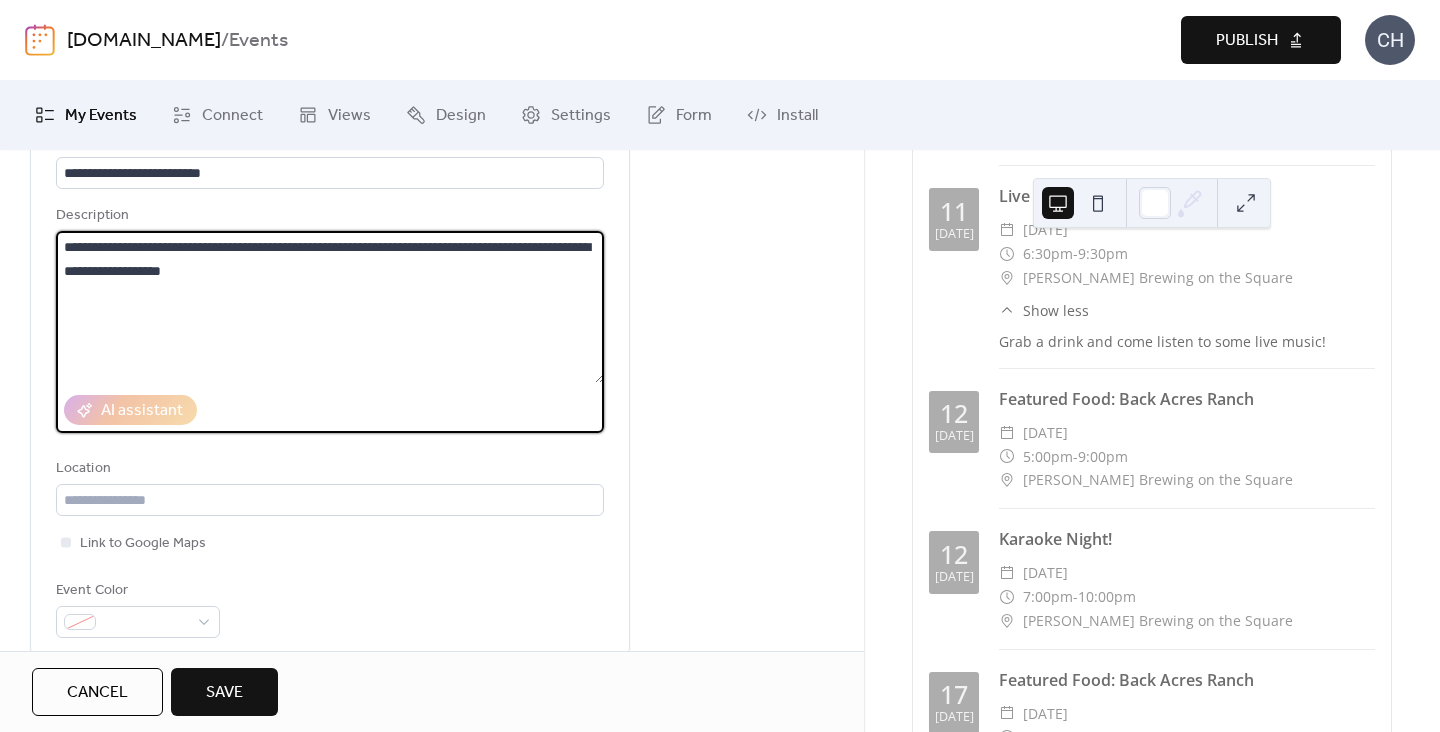 scroll, scrollTop: 165, scrollLeft: 0, axis: vertical 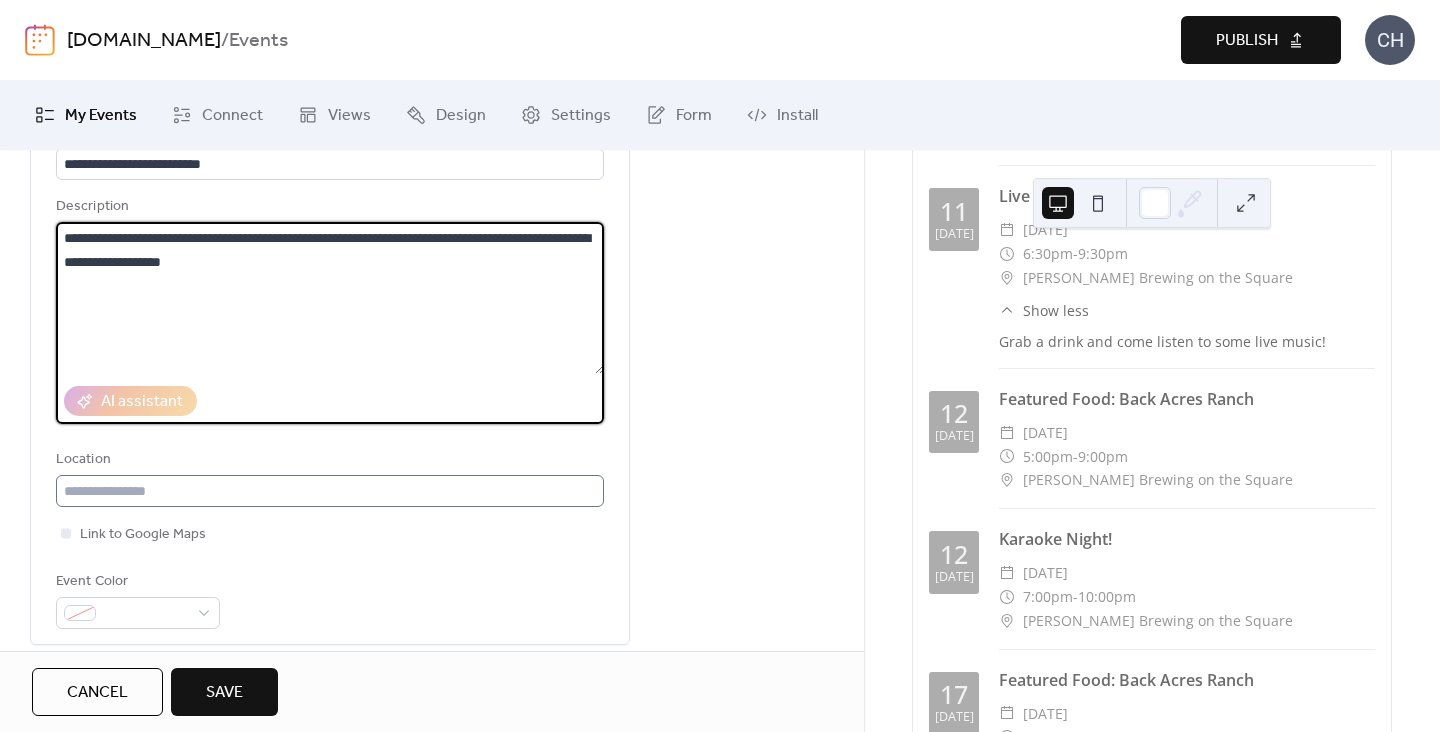 type on "**********" 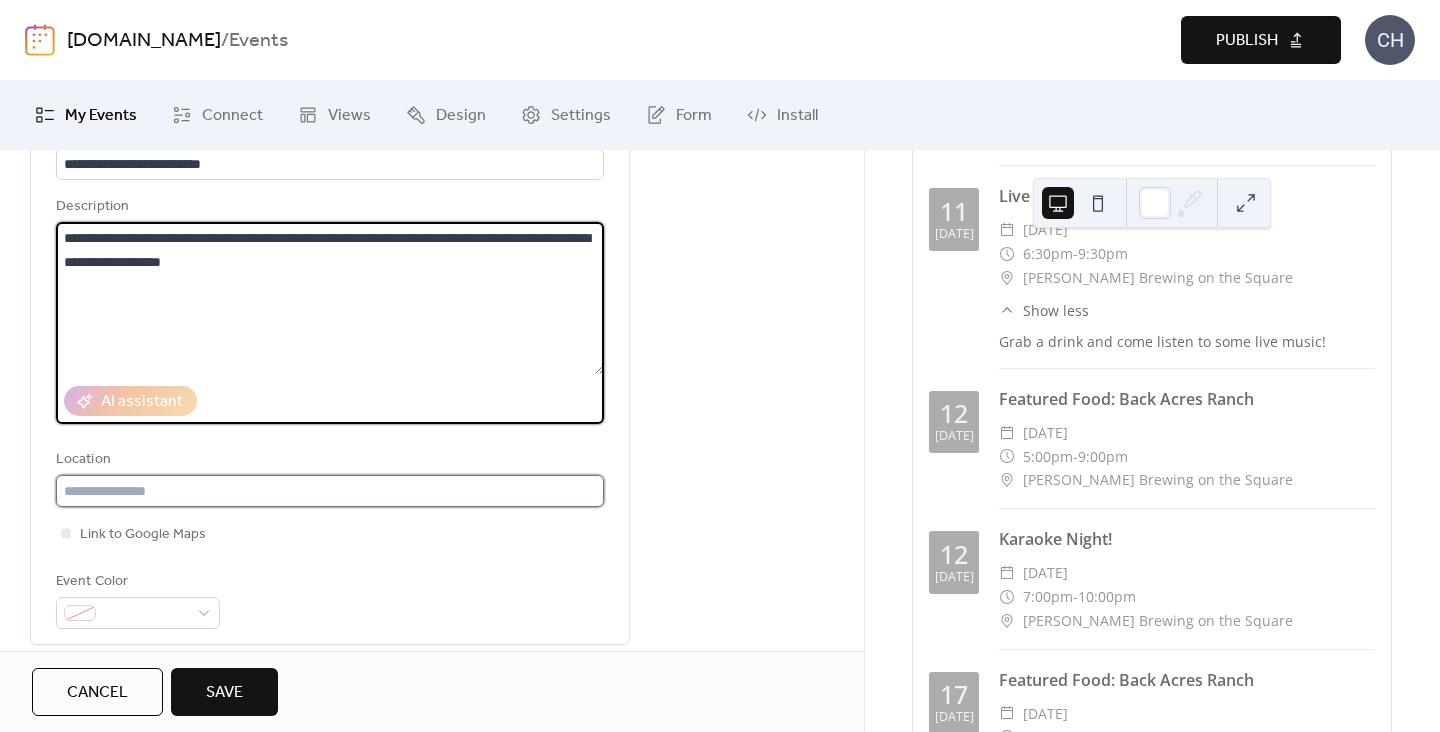 click at bounding box center (330, 491) 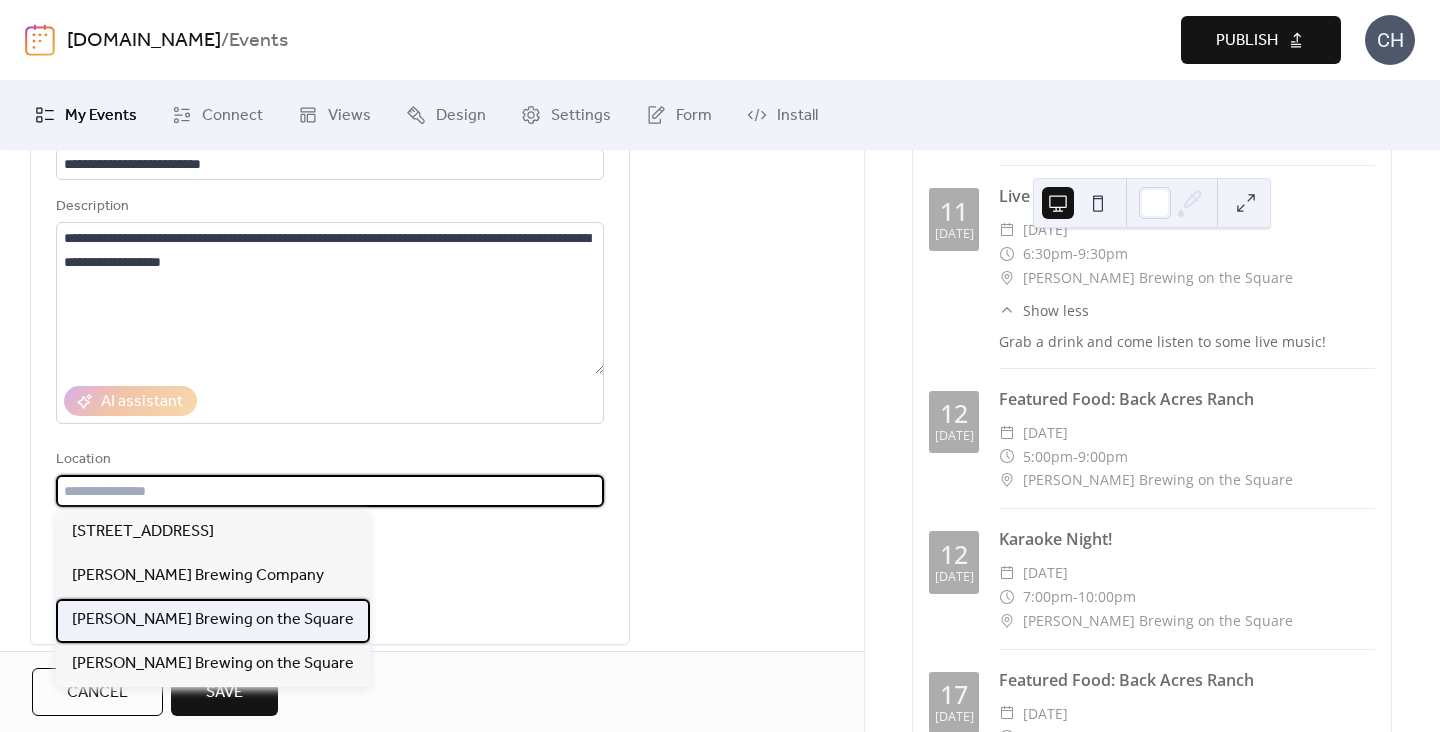 click on "[PERSON_NAME] Brewing on the Square" at bounding box center (213, 620) 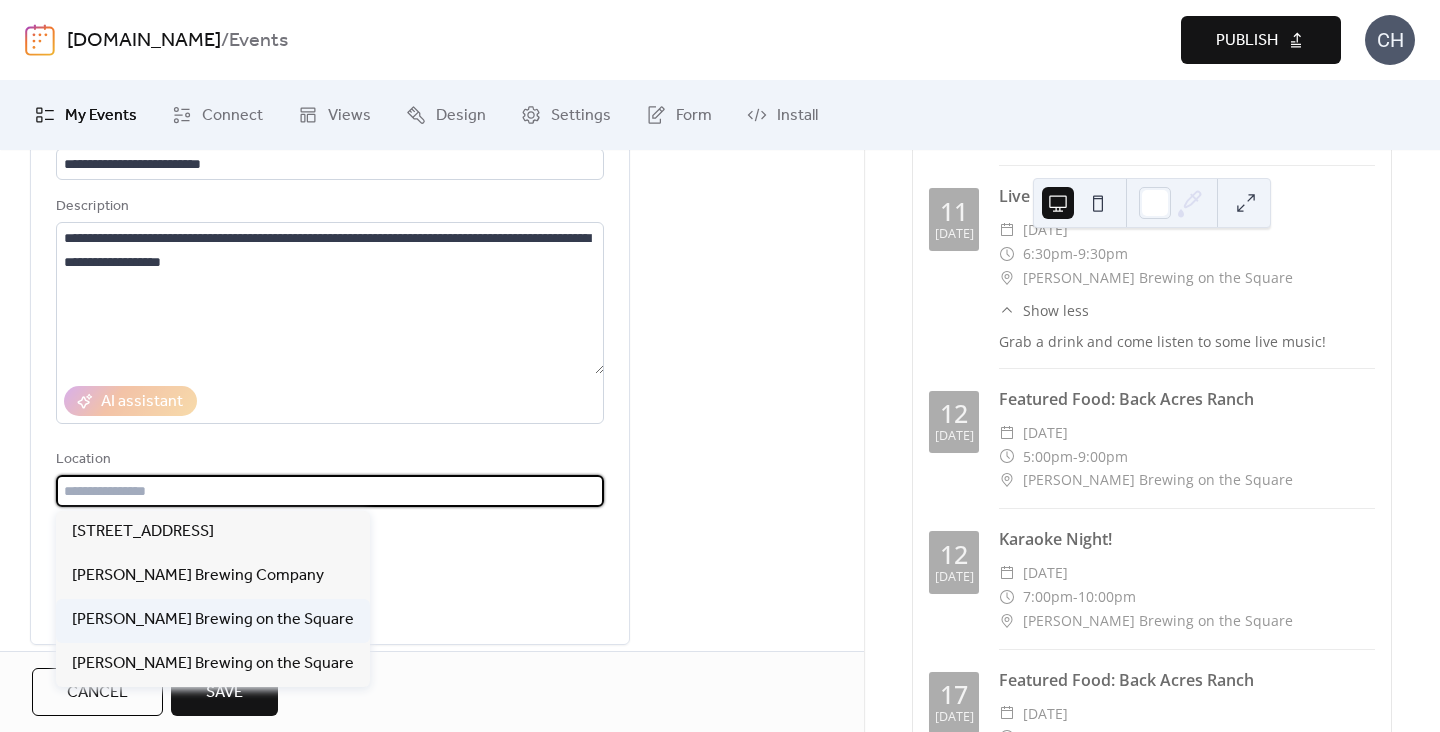 type on "**********" 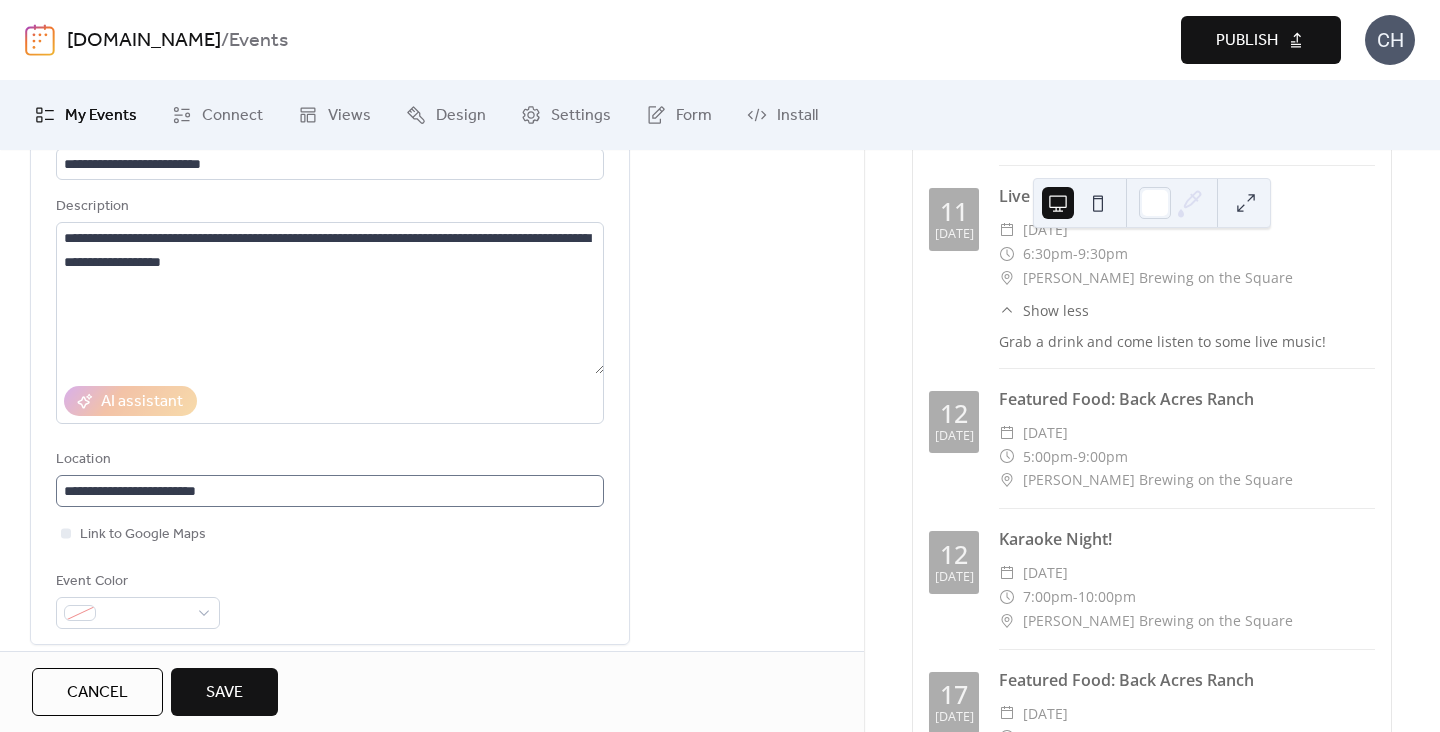 scroll, scrollTop: 1, scrollLeft: 0, axis: vertical 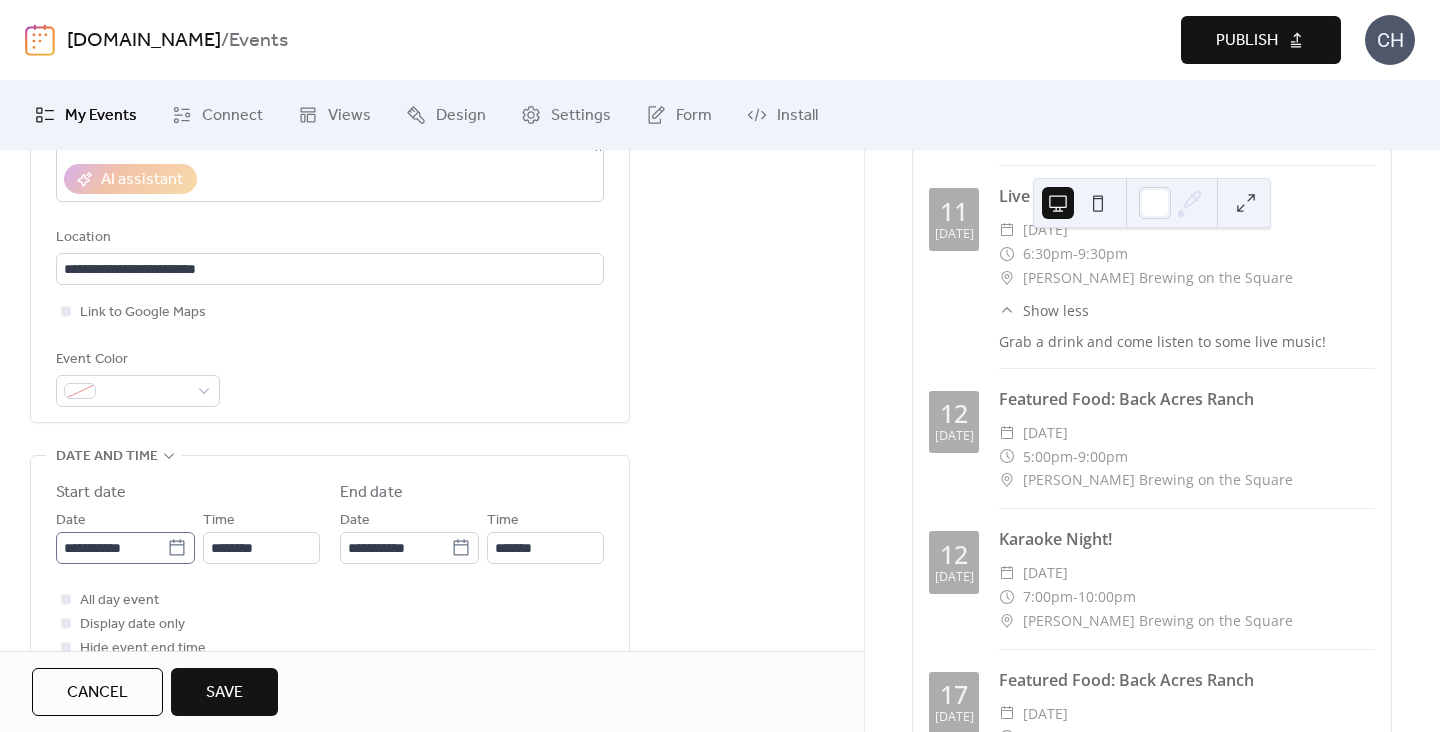 click 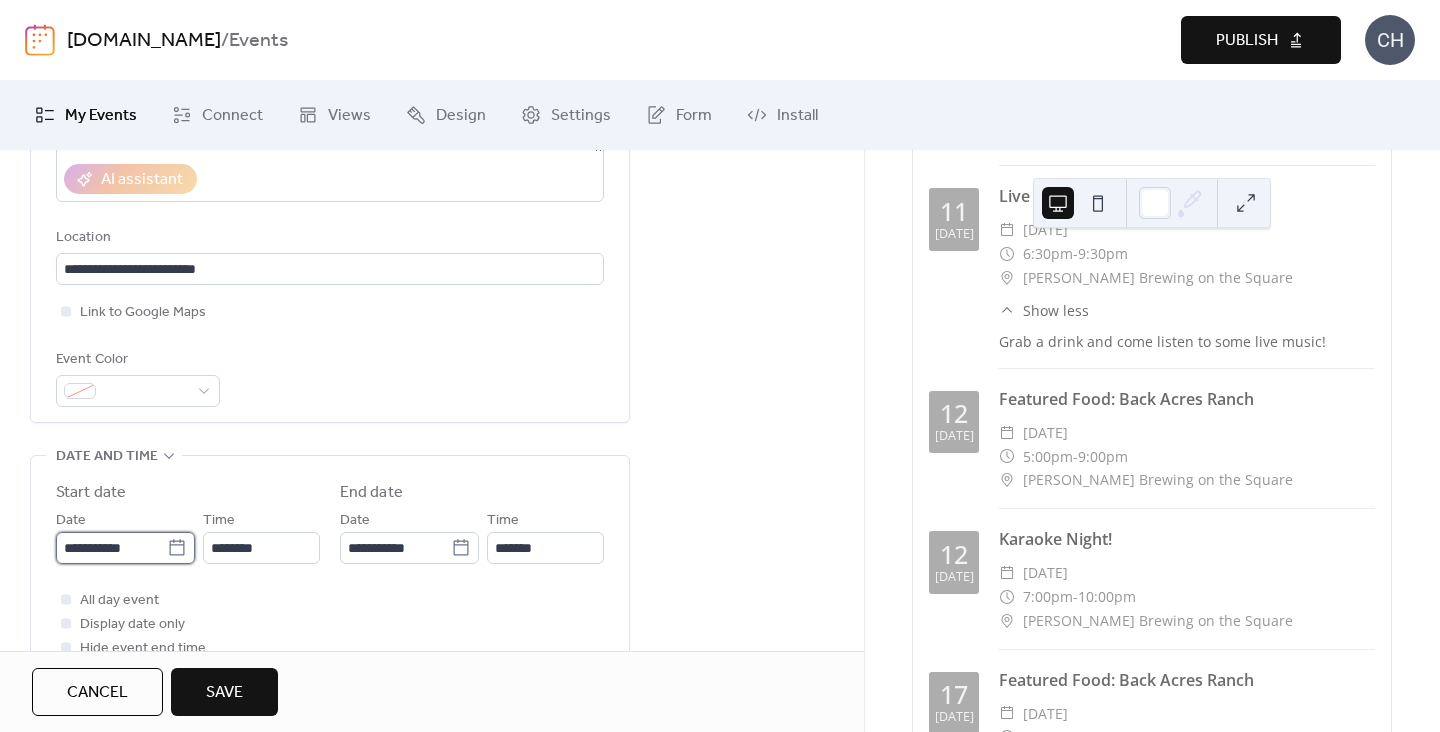 click on "**********" at bounding box center [111, 548] 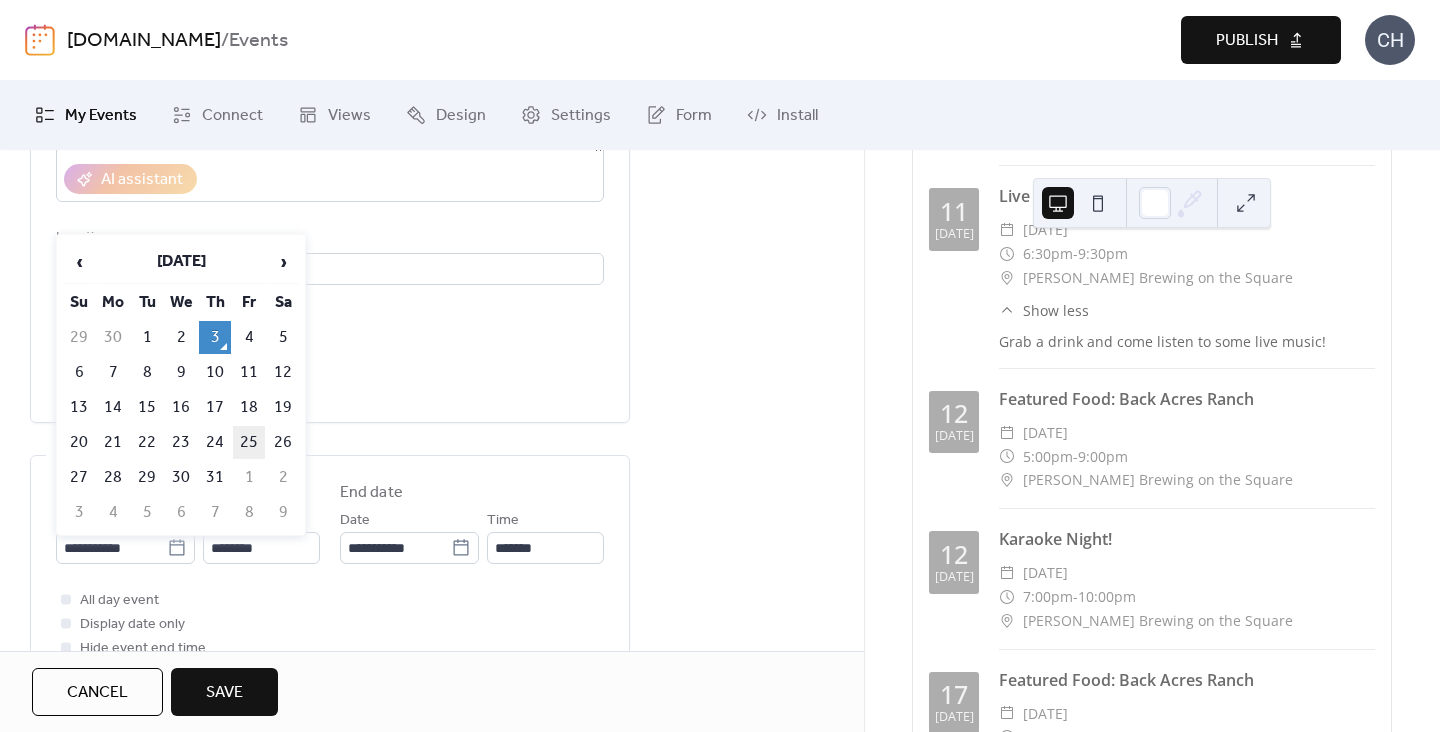 click on "25" at bounding box center [249, 442] 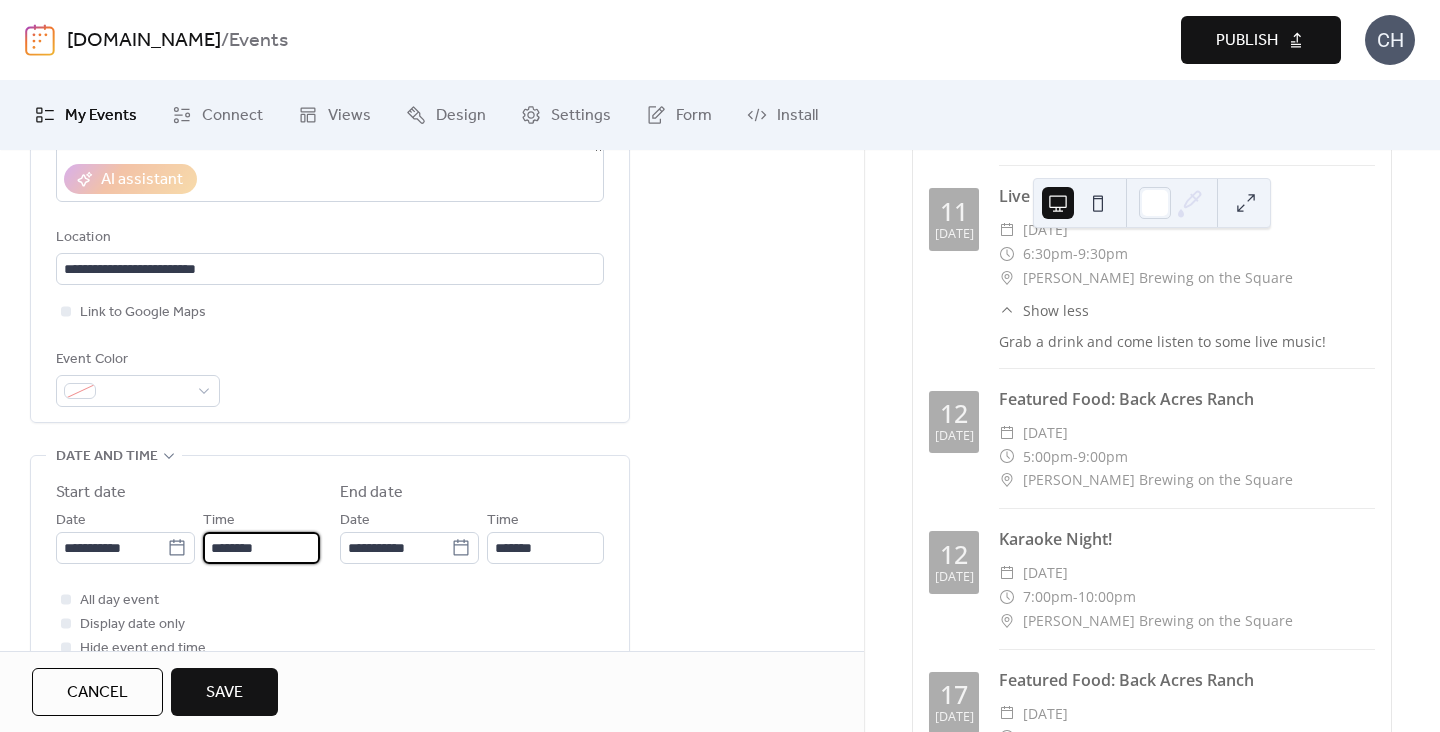click on "********" at bounding box center [261, 548] 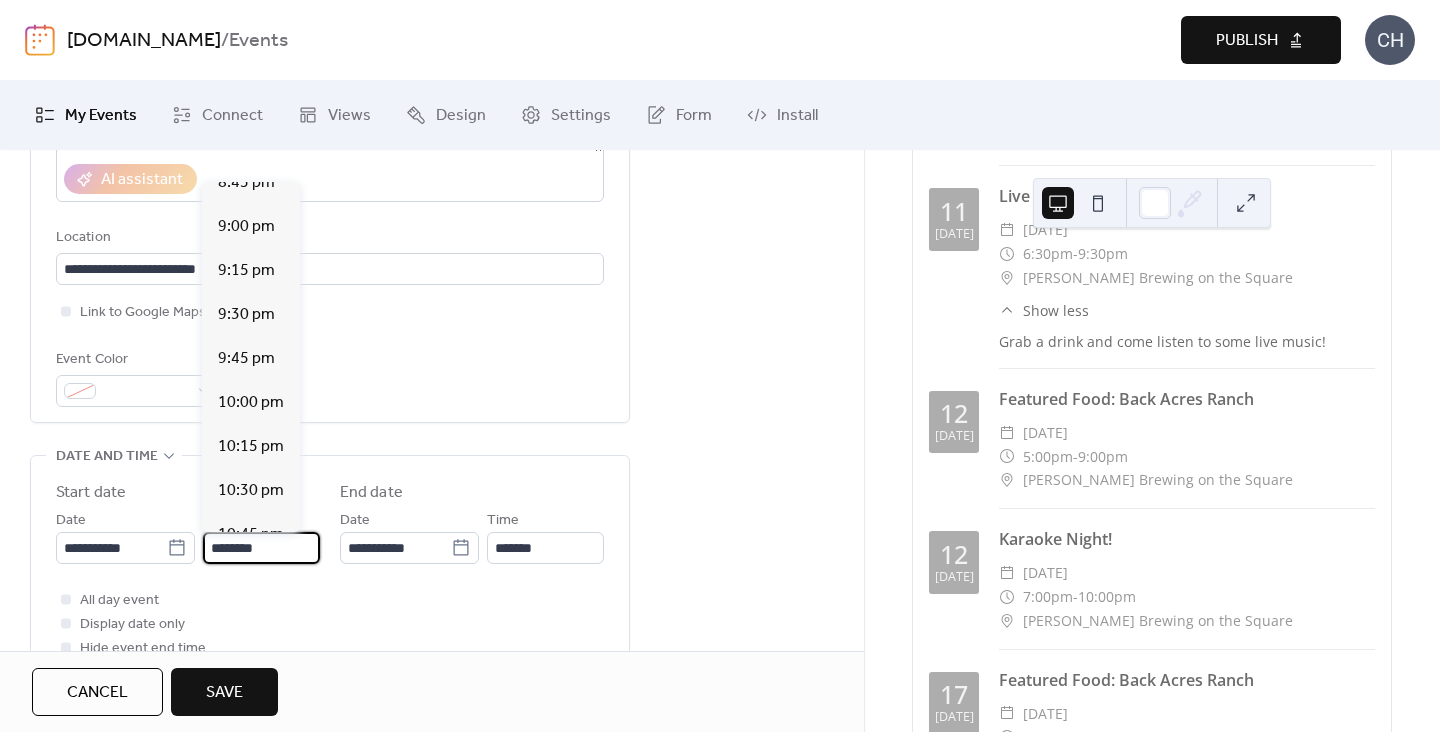 scroll, scrollTop: 3677, scrollLeft: 0, axis: vertical 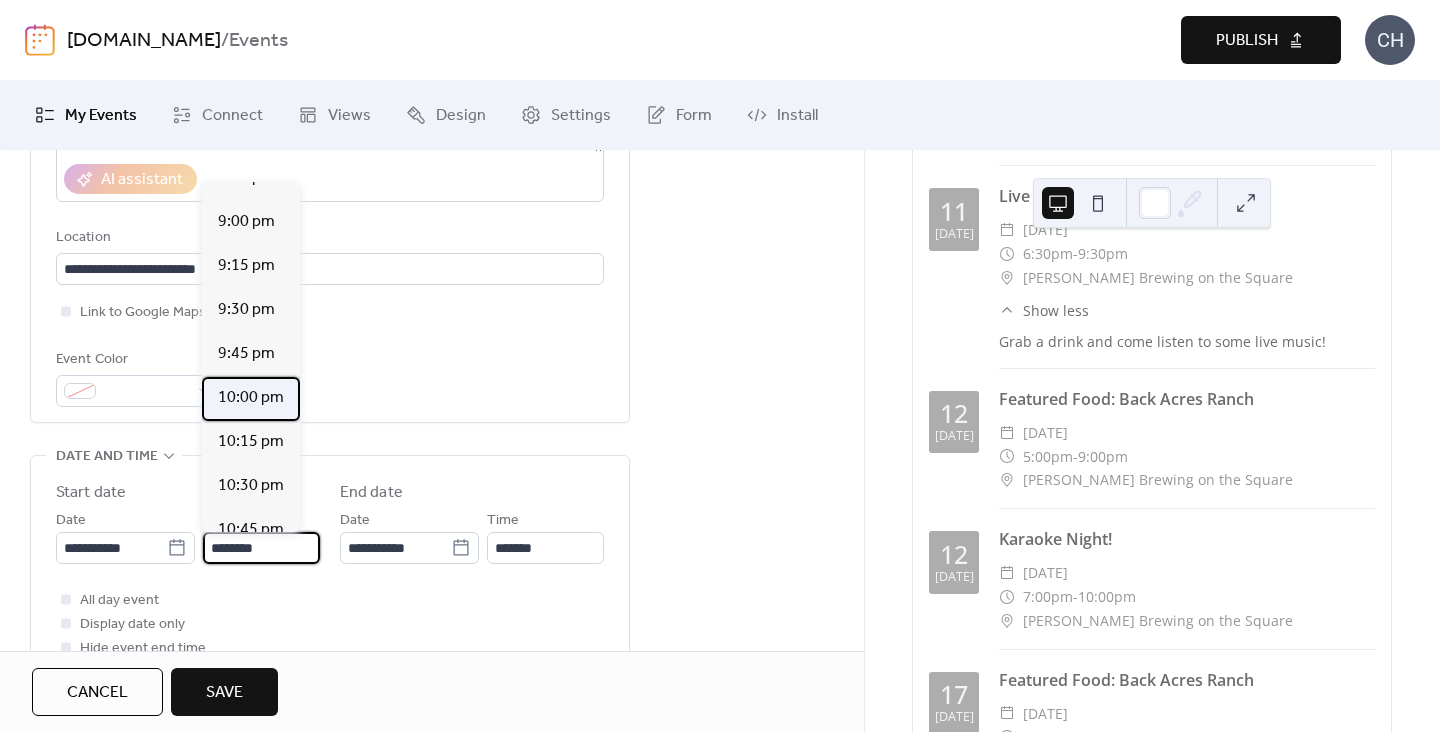 click on "10:00 pm" at bounding box center (251, 398) 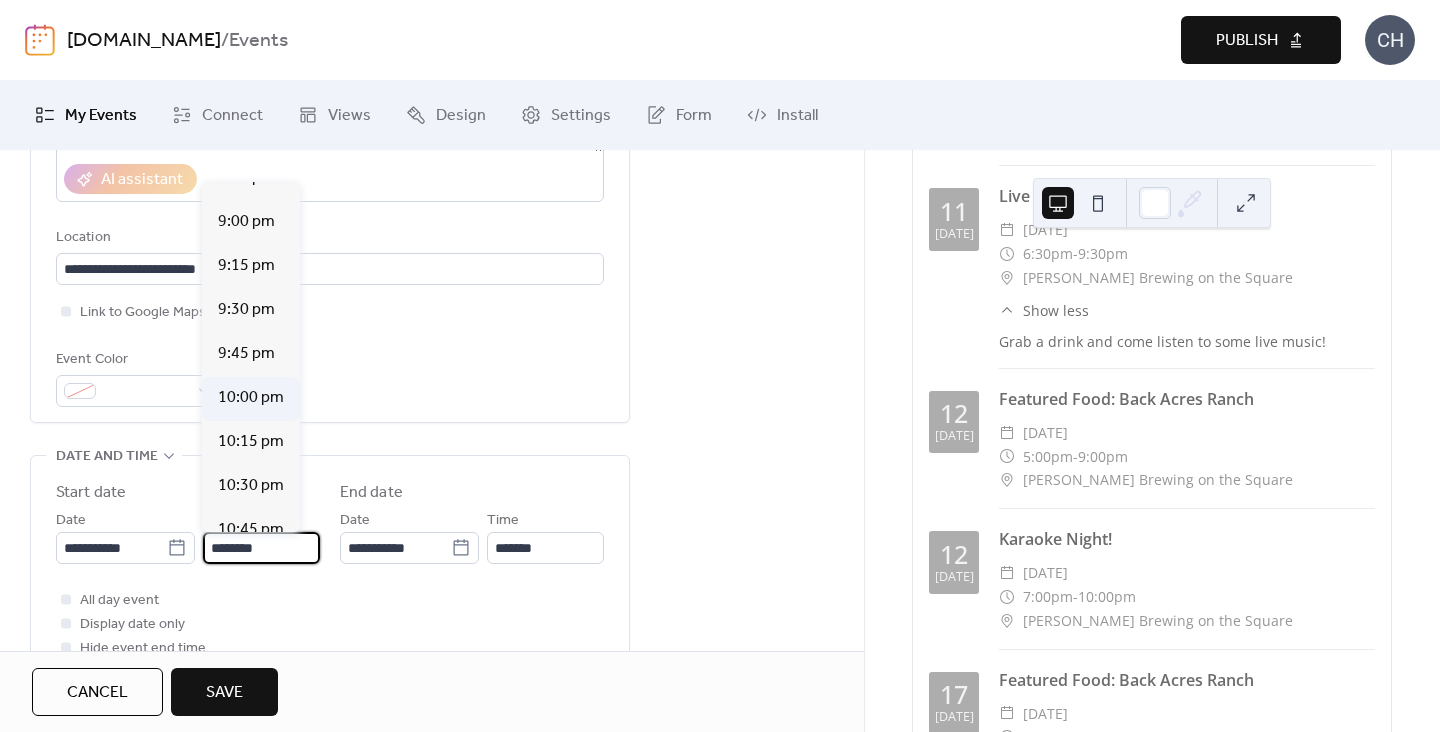 type on "********" 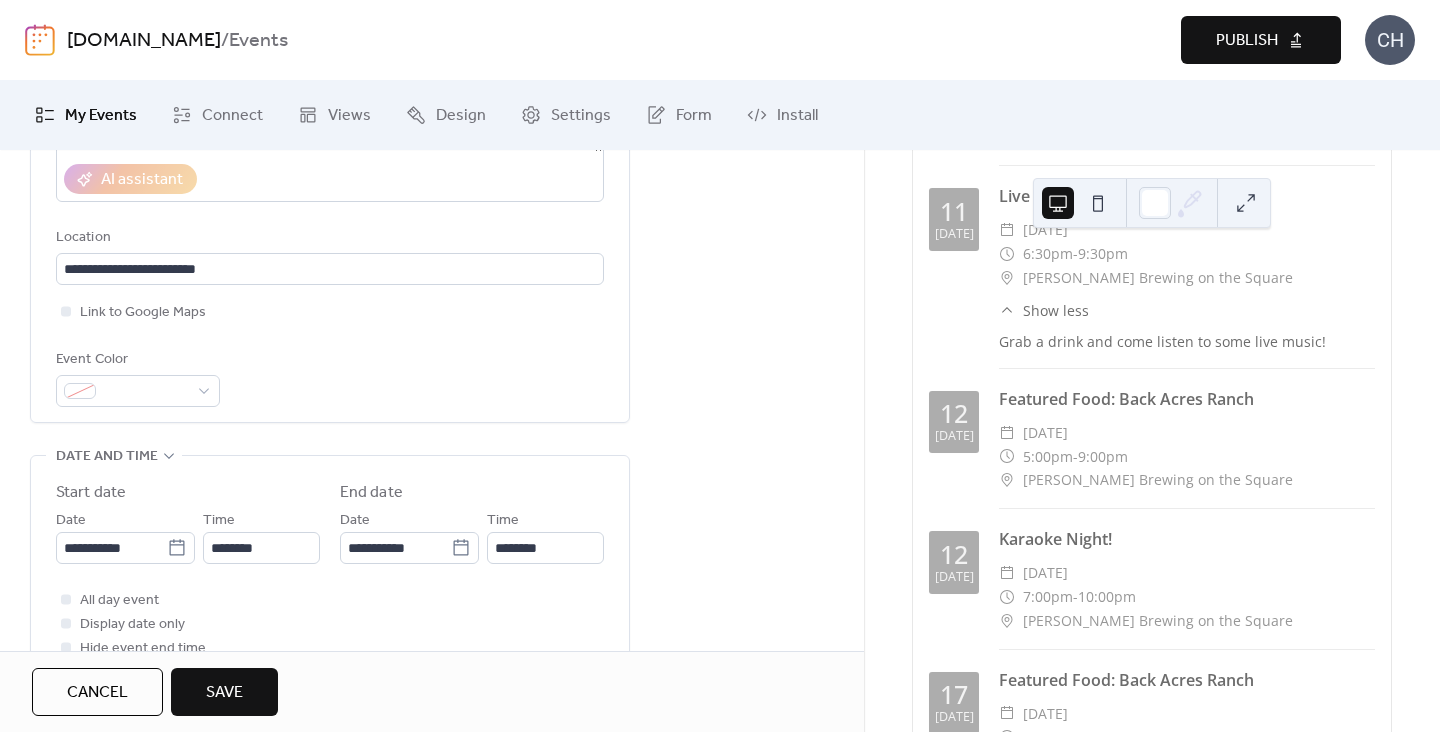 click on "**********" at bounding box center [330, 570] 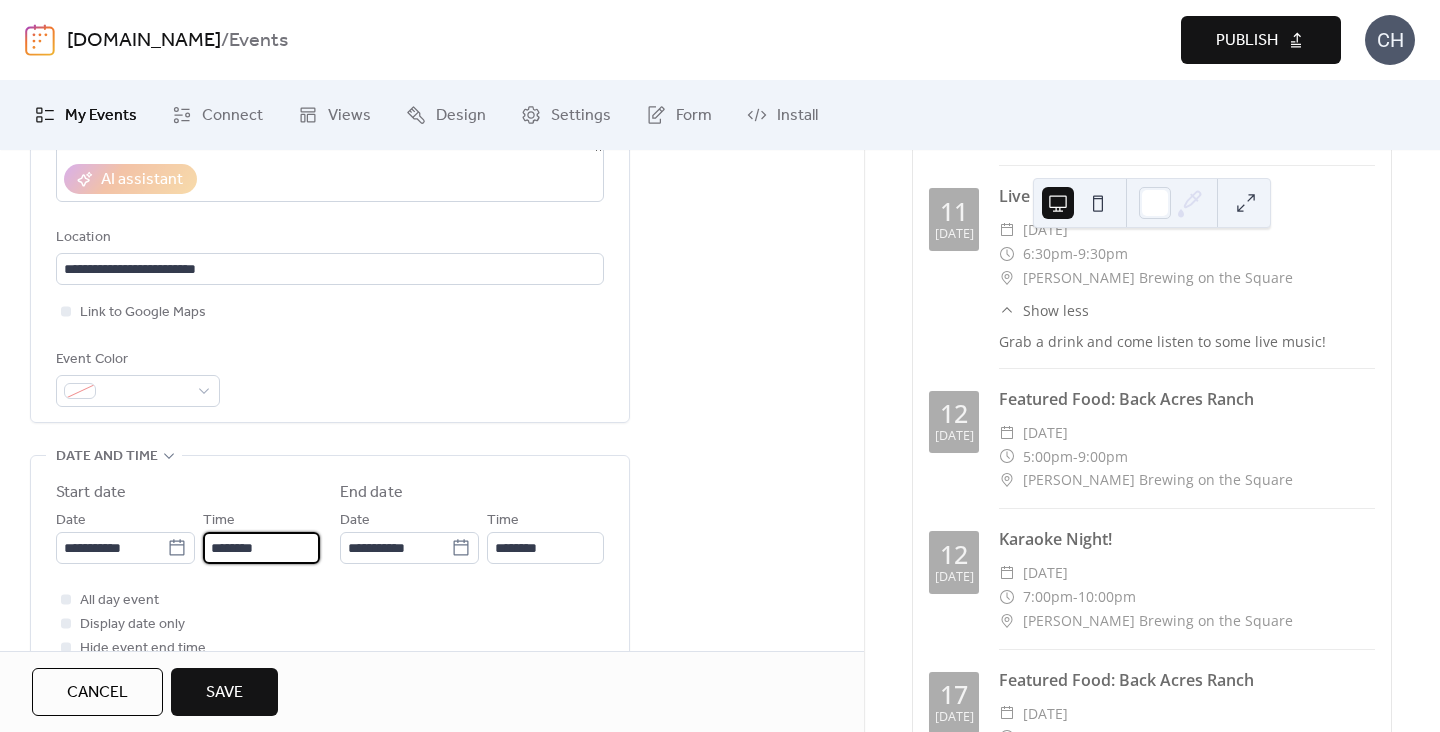 click on "********" at bounding box center [261, 548] 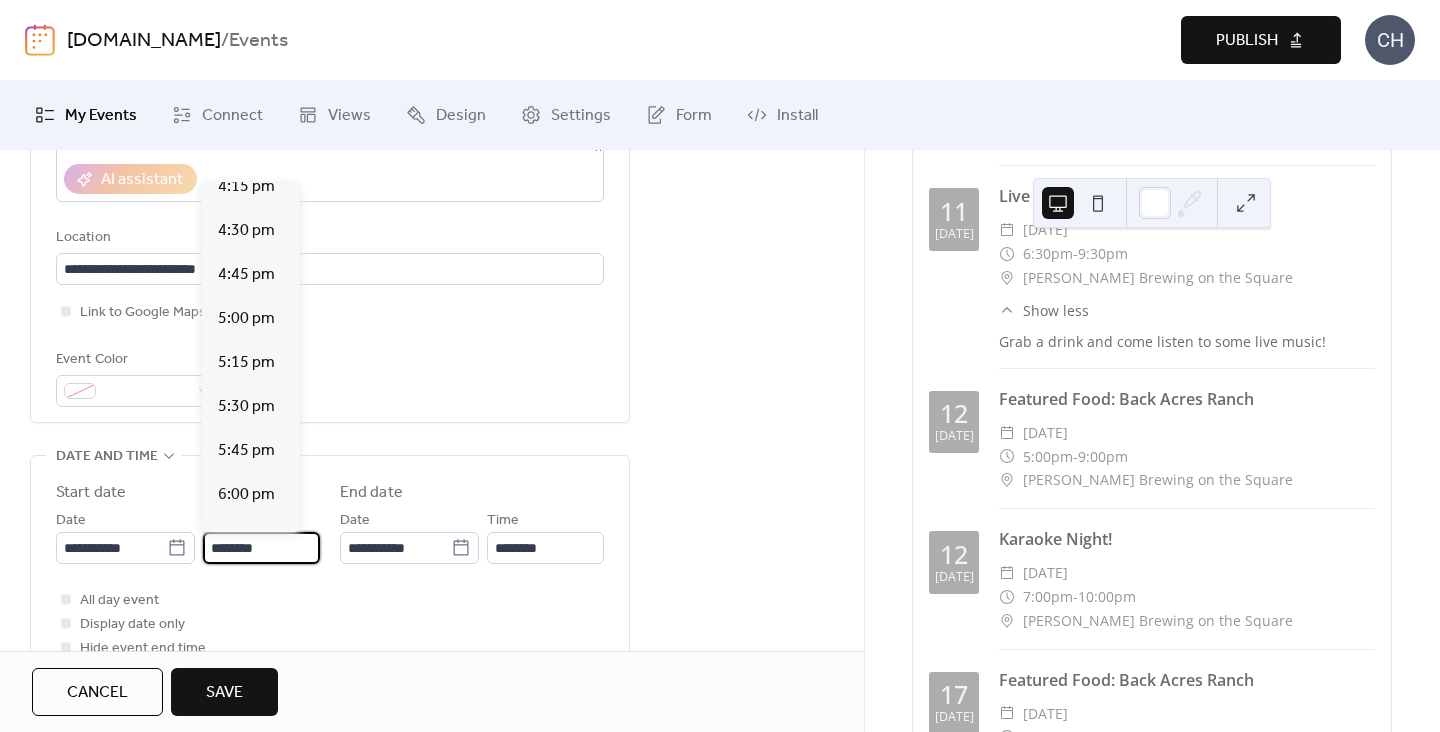 scroll, scrollTop: 2857, scrollLeft: 0, axis: vertical 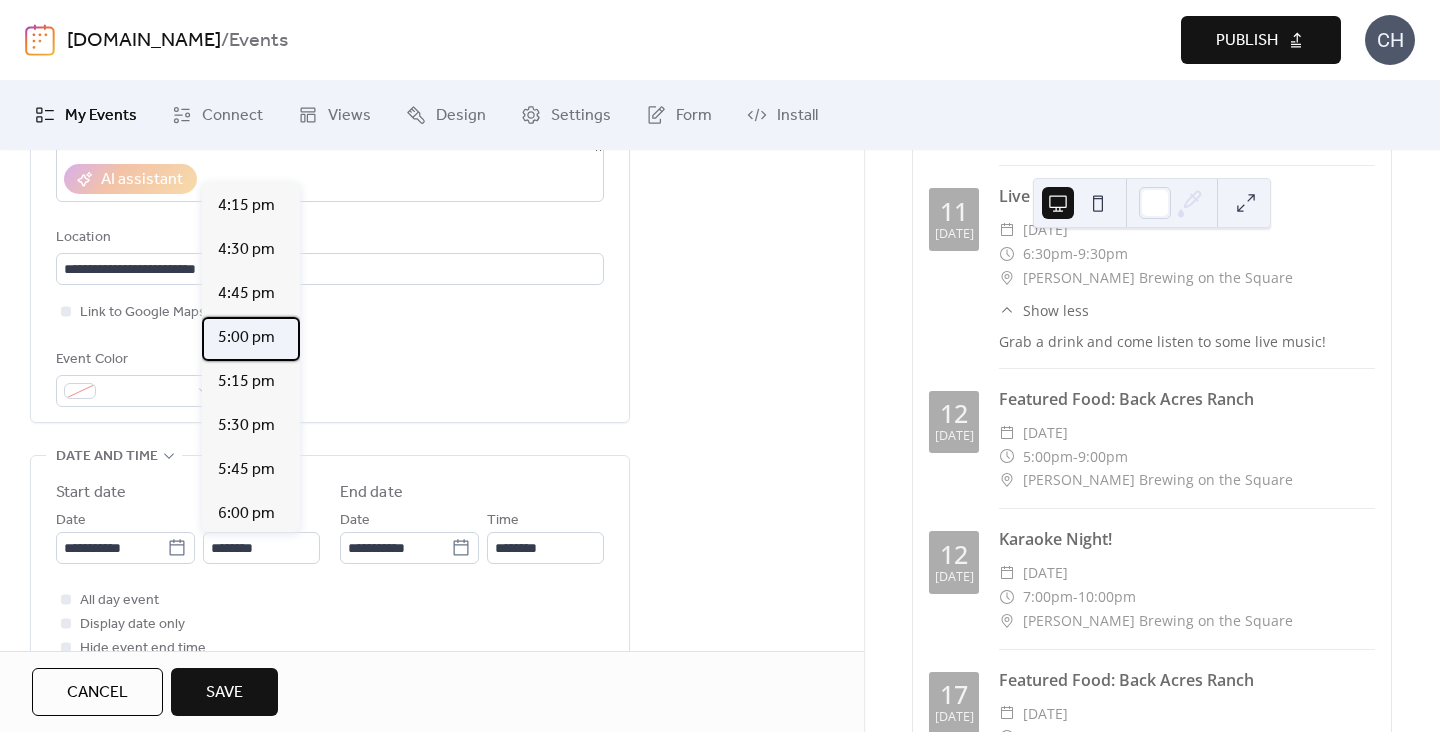 click on "5:00 pm" at bounding box center (246, 338) 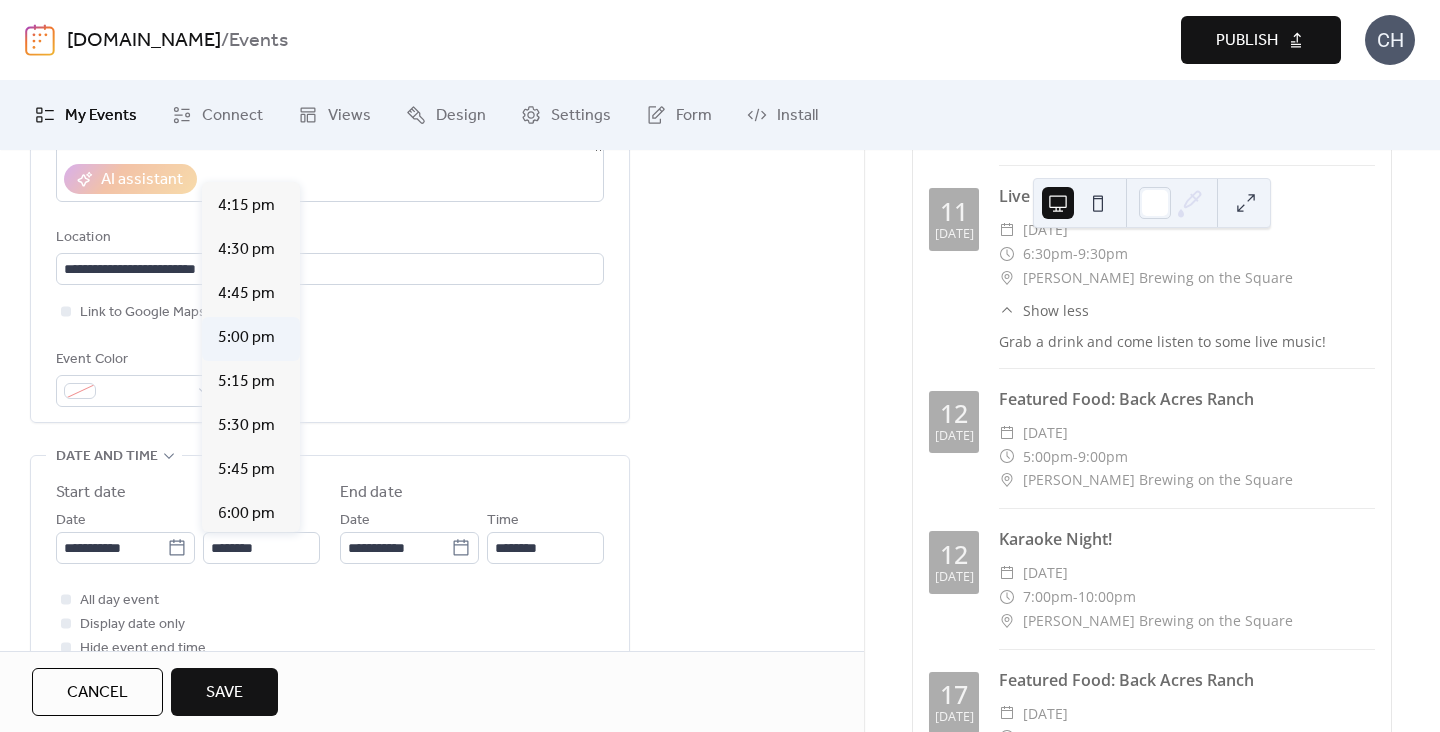 type on "*******" 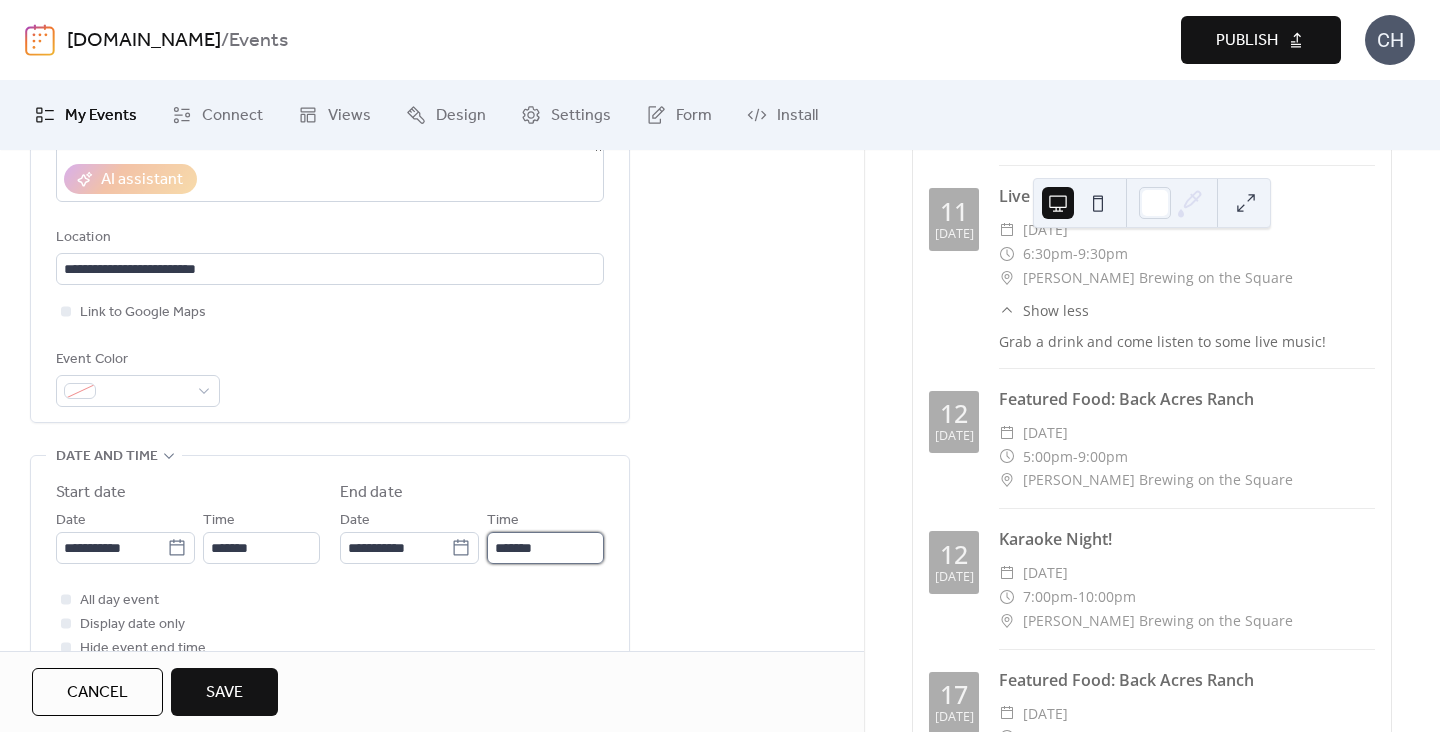 click on "*******" at bounding box center [545, 548] 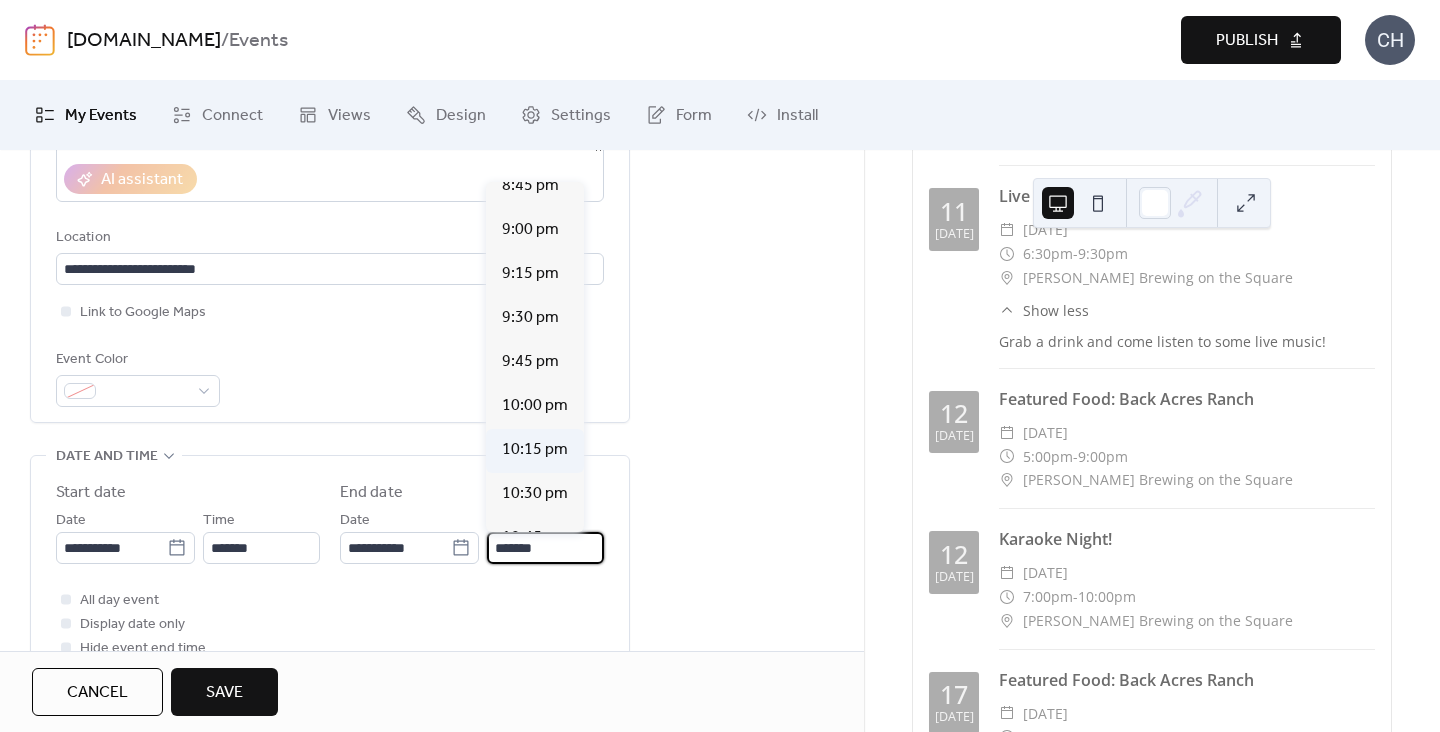 scroll, scrollTop: 635, scrollLeft: 0, axis: vertical 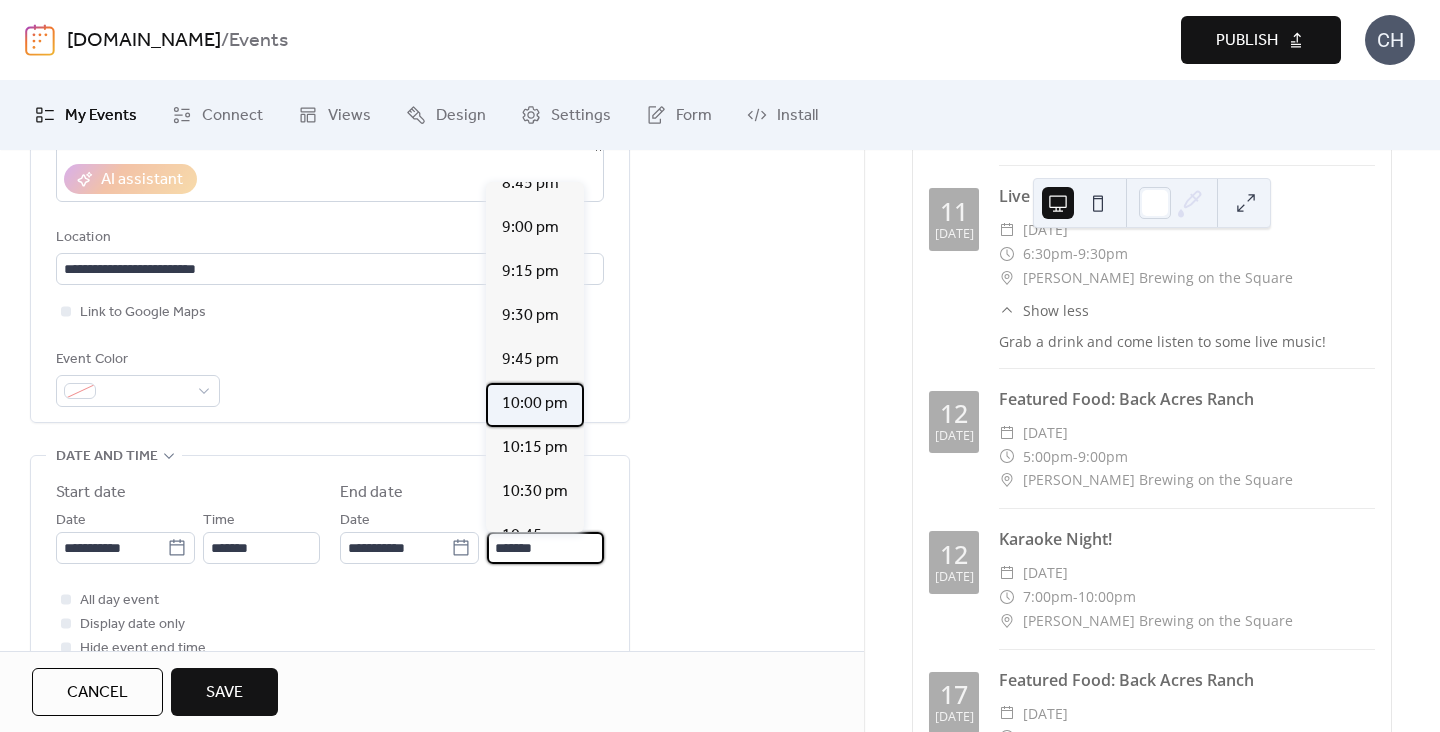 click on "10:00 pm" at bounding box center (535, 405) 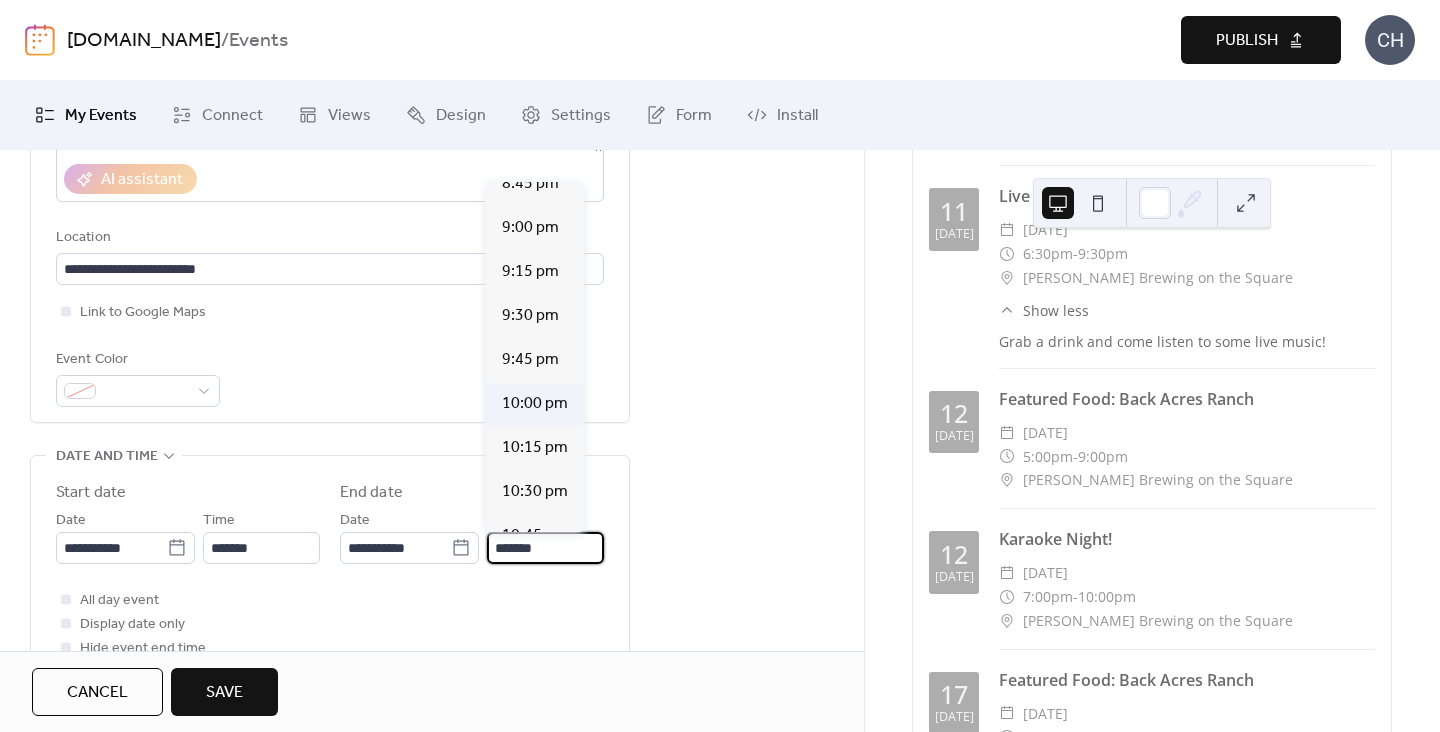 type on "********" 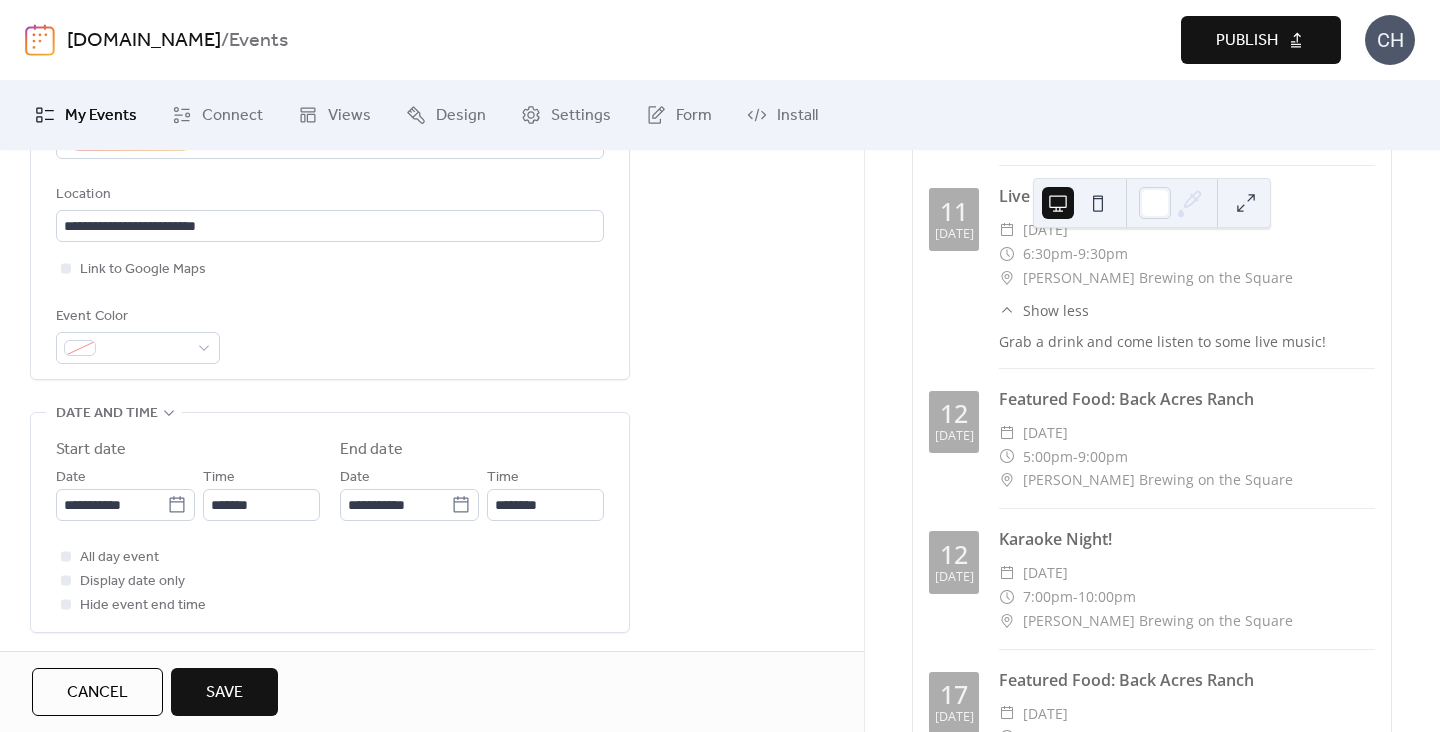 scroll, scrollTop: 613, scrollLeft: 0, axis: vertical 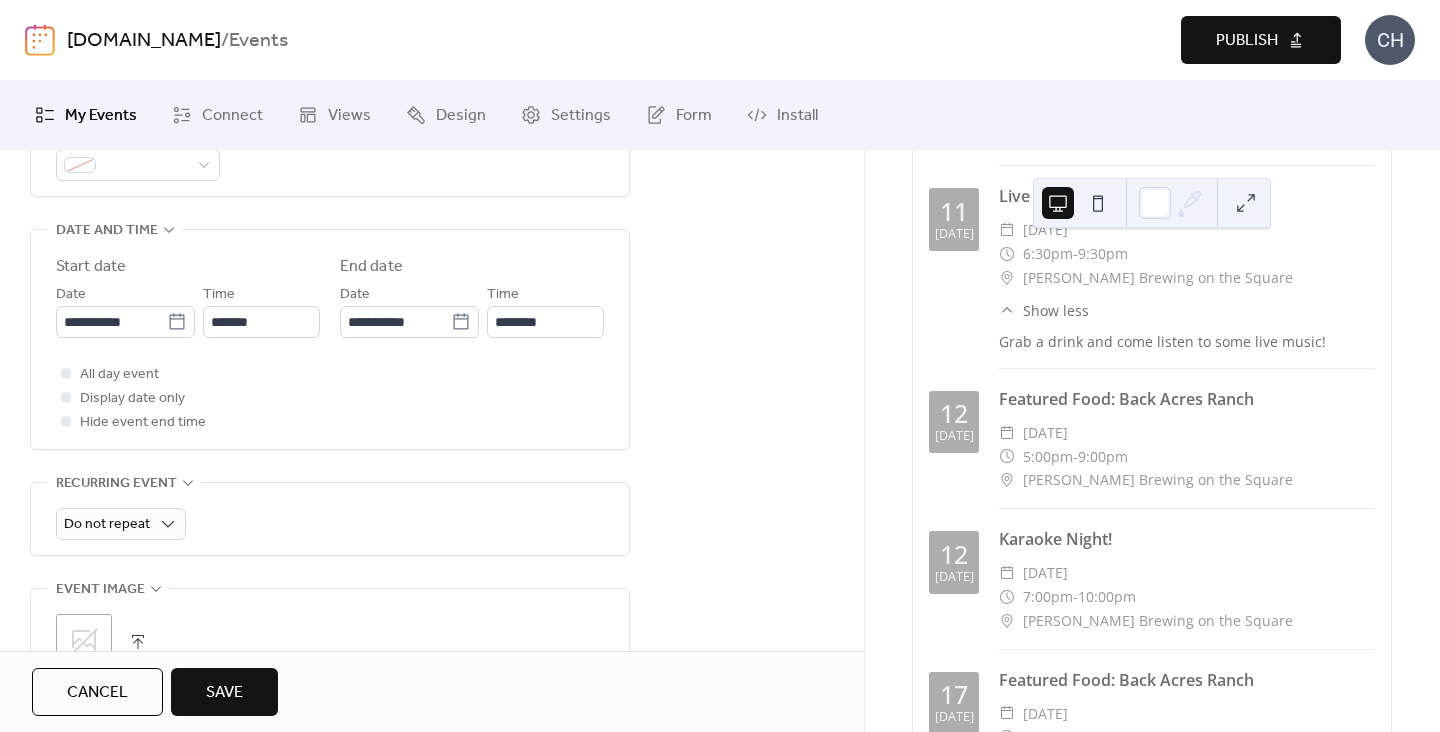 click on "Save" at bounding box center (224, 693) 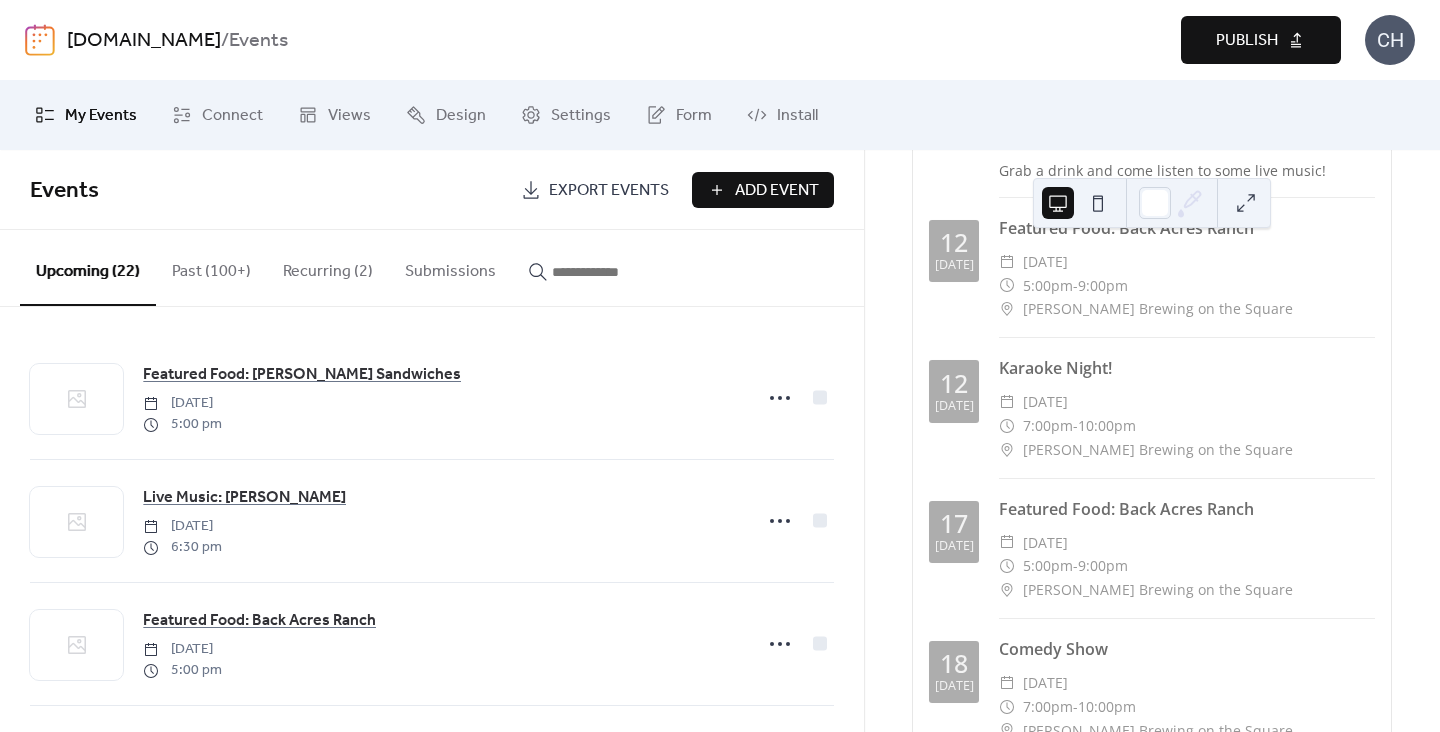 scroll, scrollTop: 529, scrollLeft: 0, axis: vertical 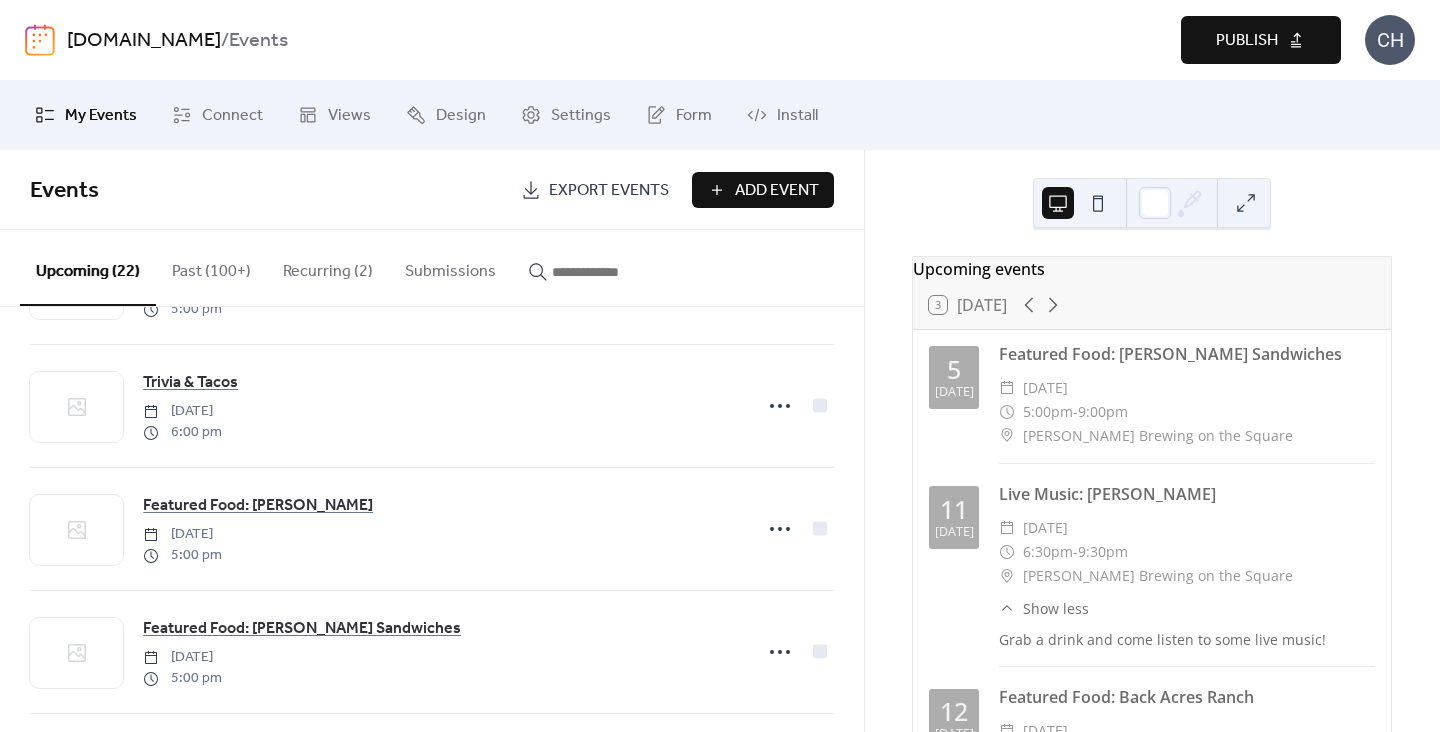 click on "Publish" at bounding box center (1261, 40) 